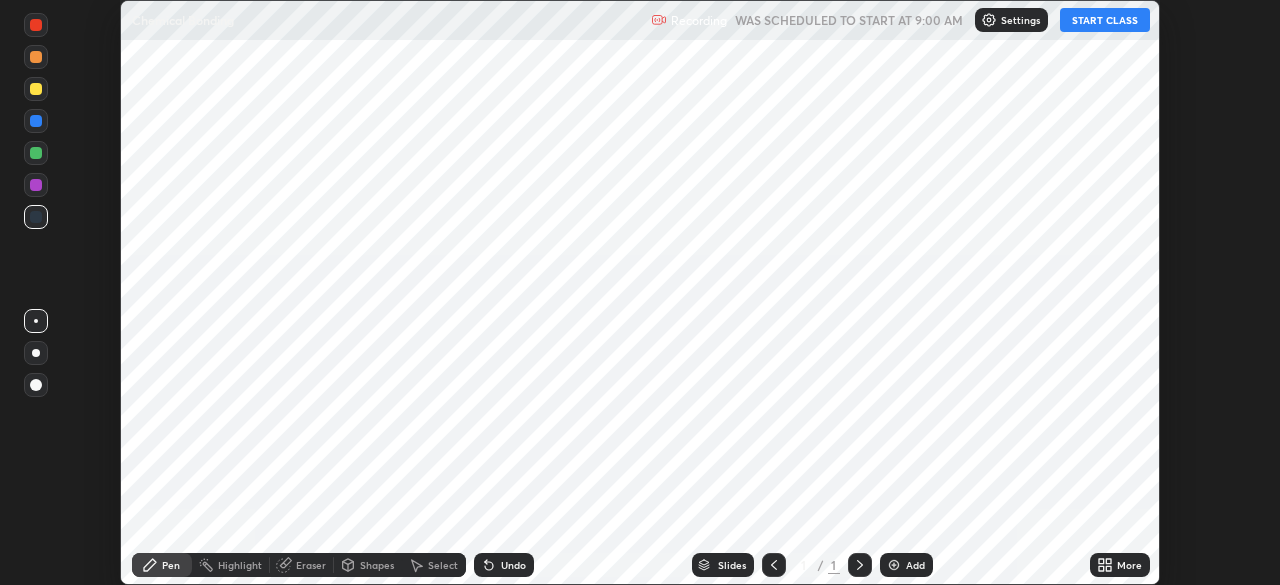 scroll, scrollTop: 0, scrollLeft: 0, axis: both 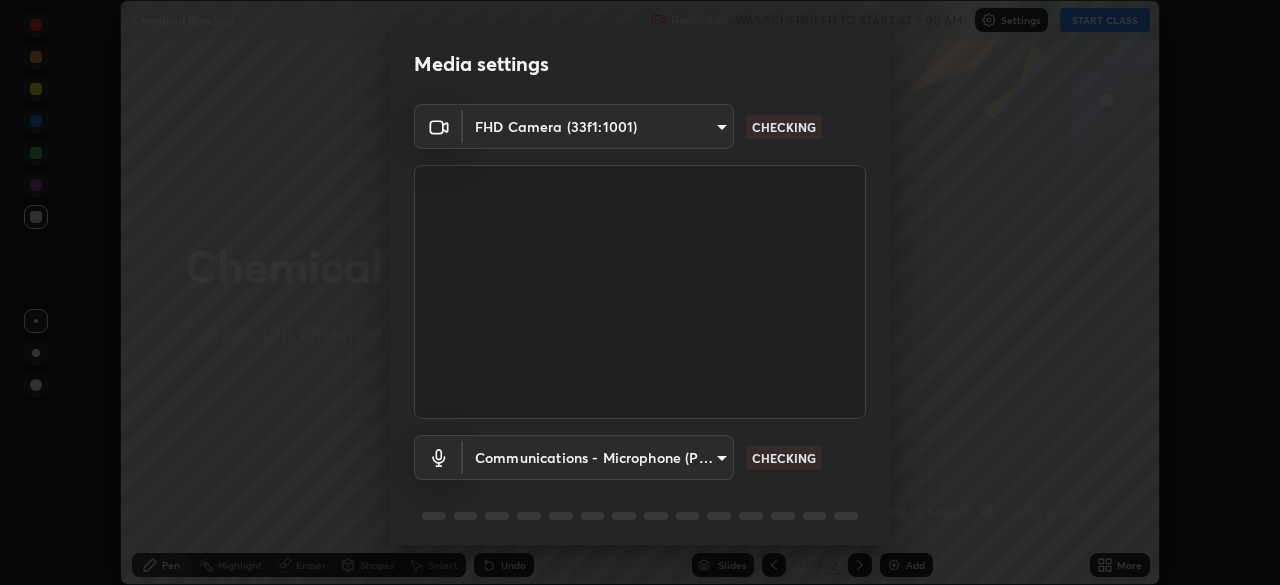 type on "ffb915138f5094fbba49c7dcbdc0b3377f3315ea980a35094b33733fc21d282d" 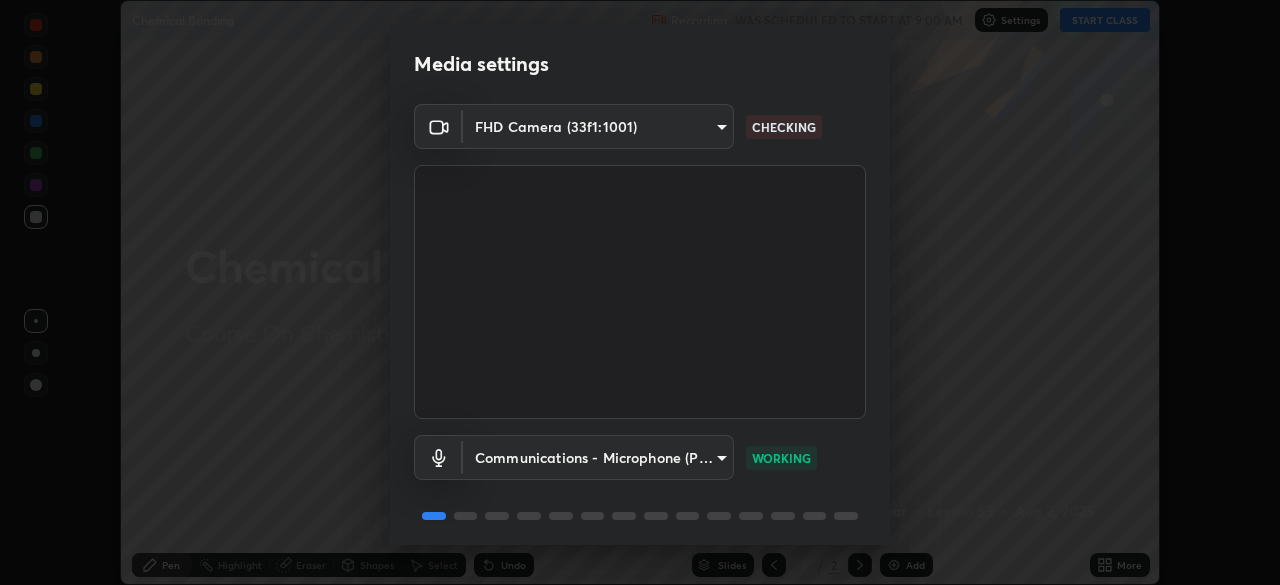 scroll, scrollTop: 71, scrollLeft: 0, axis: vertical 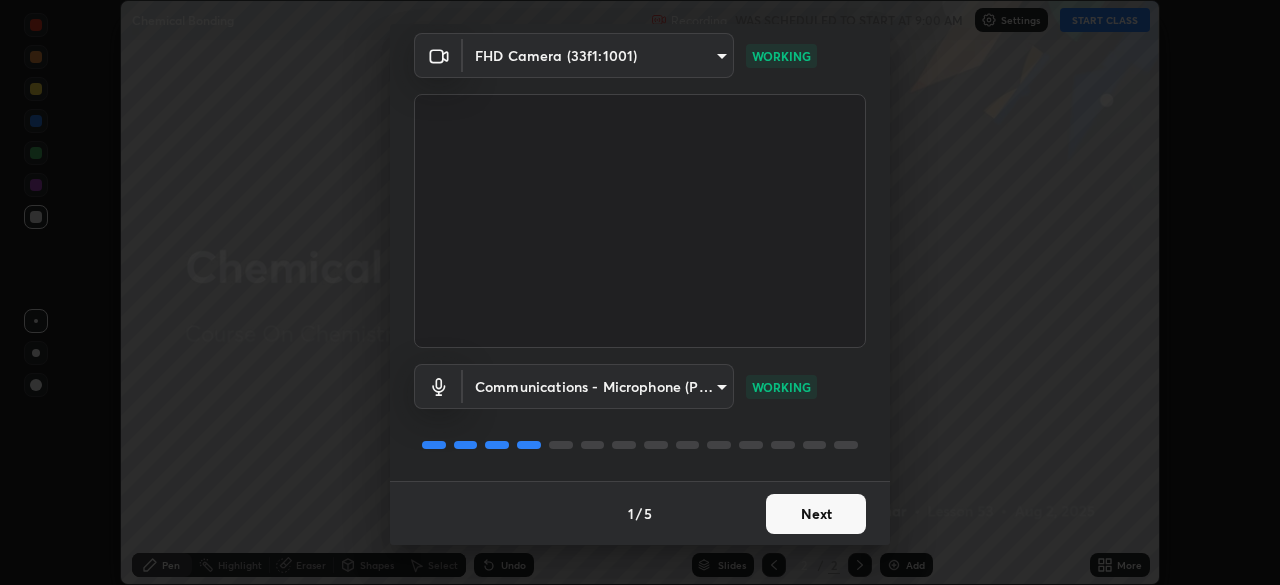 click on "Next" at bounding box center (816, 514) 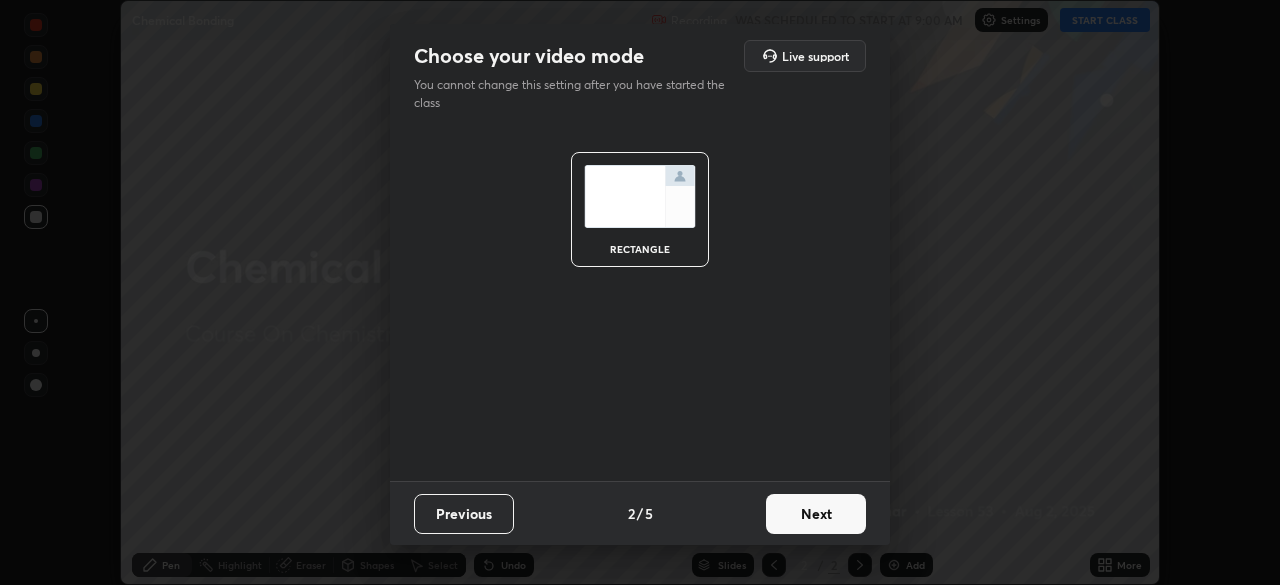 scroll, scrollTop: 0, scrollLeft: 0, axis: both 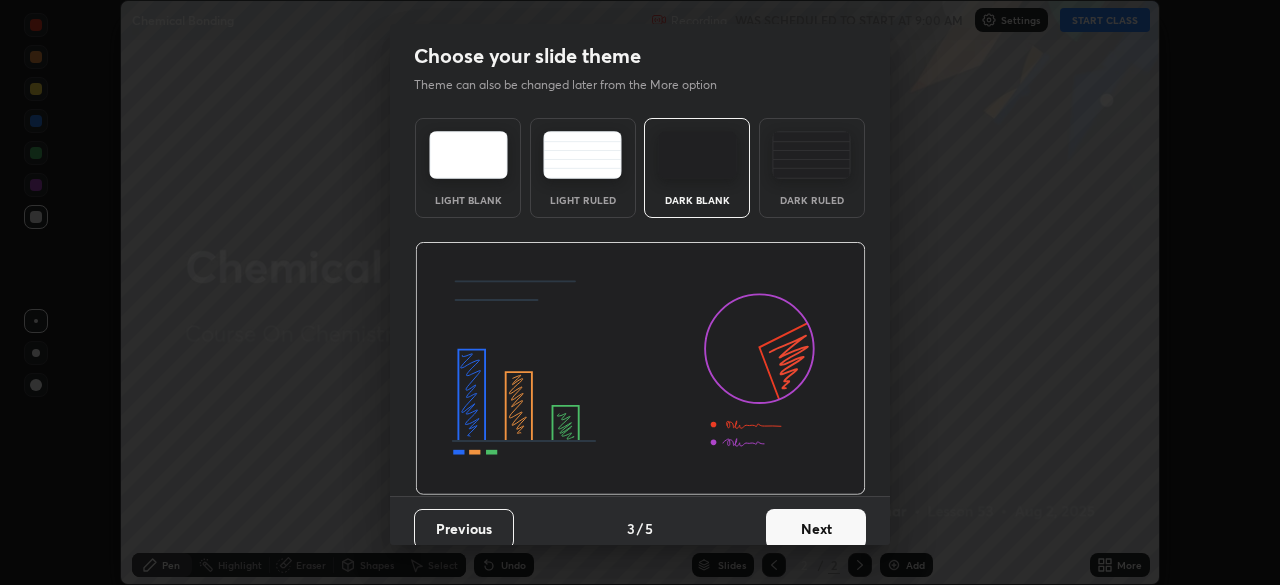 click on "Next" at bounding box center (816, 529) 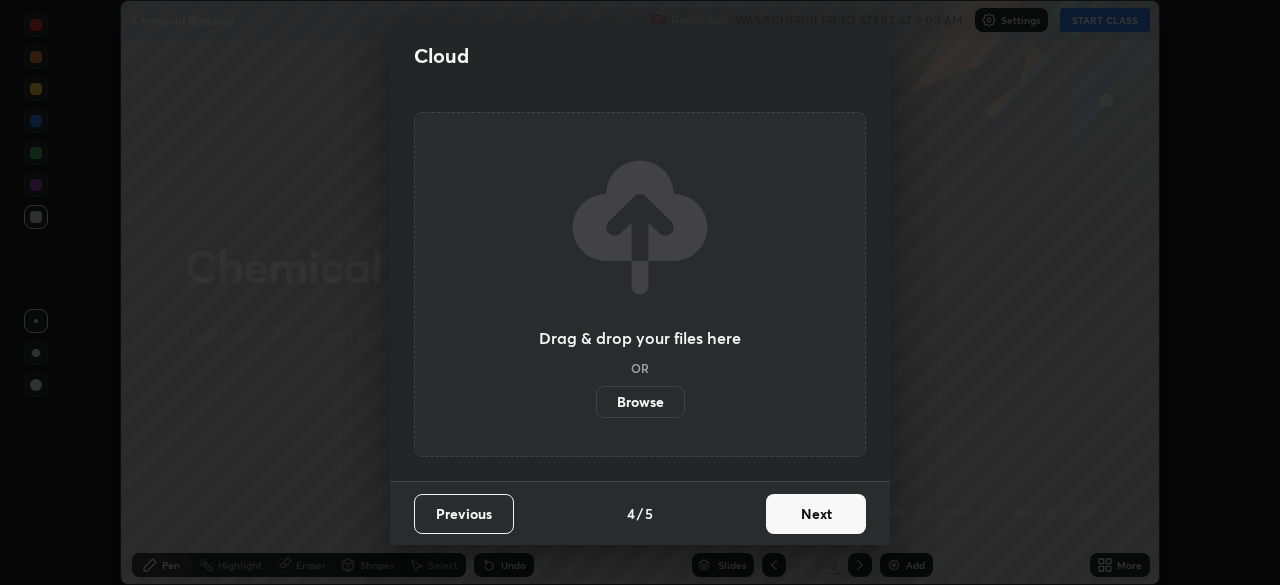 click on "Next" at bounding box center (816, 514) 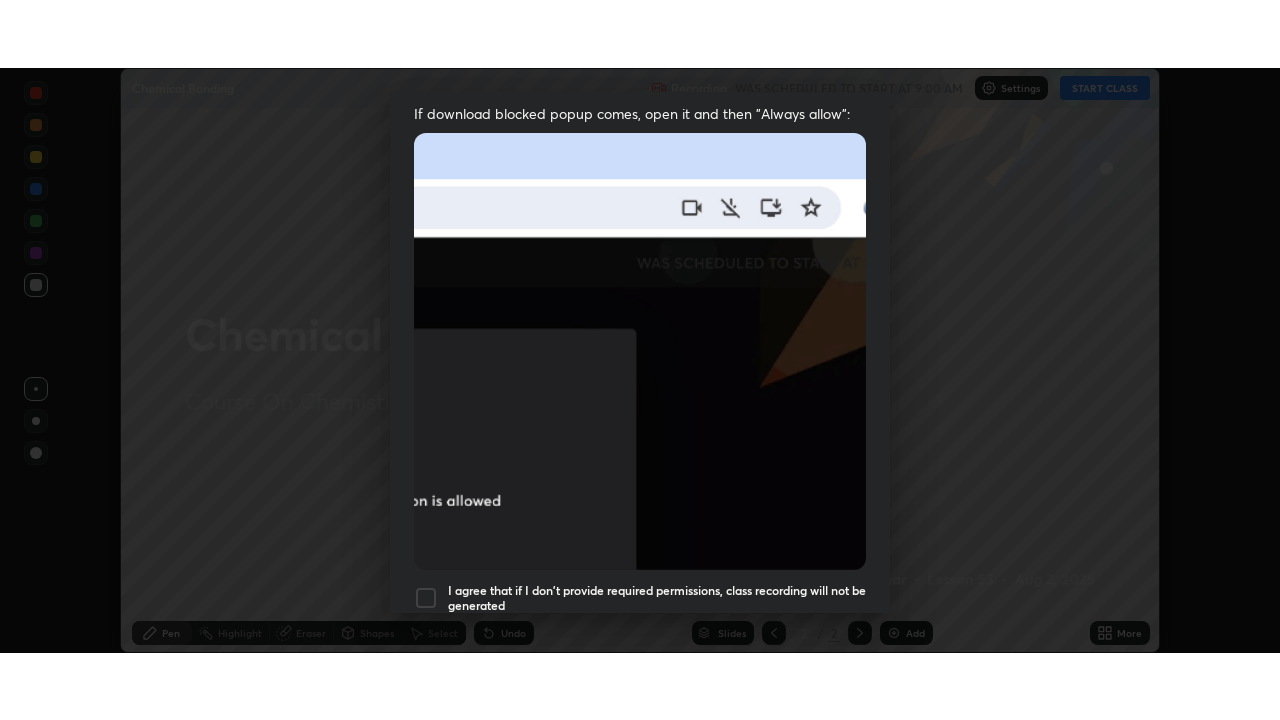 scroll, scrollTop: 479, scrollLeft: 0, axis: vertical 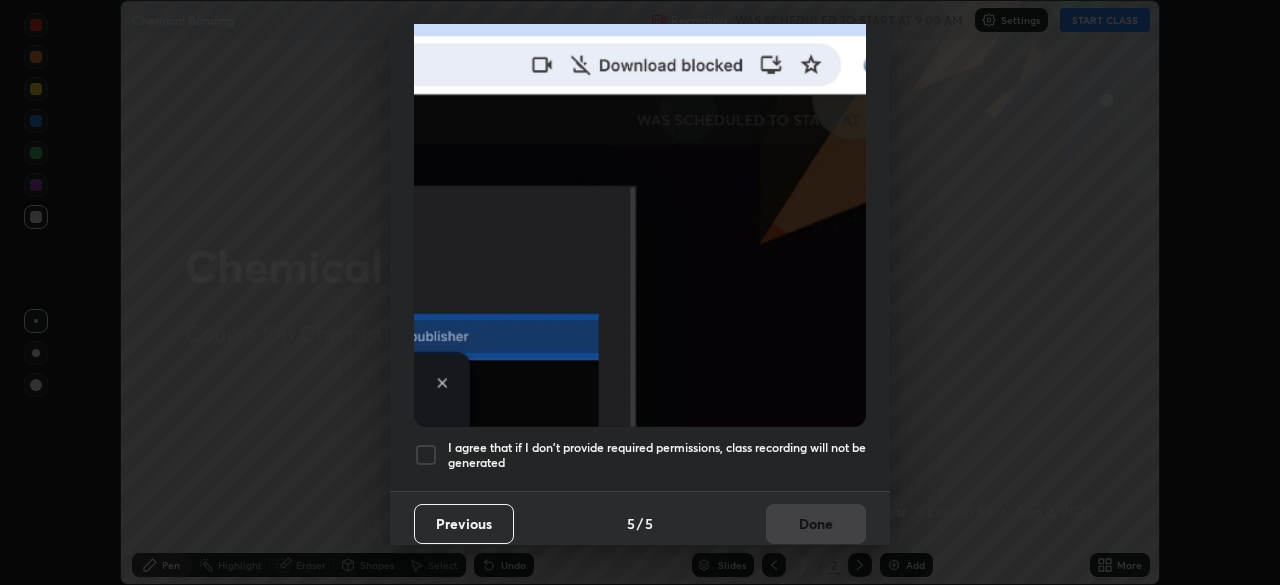 click at bounding box center [426, 455] 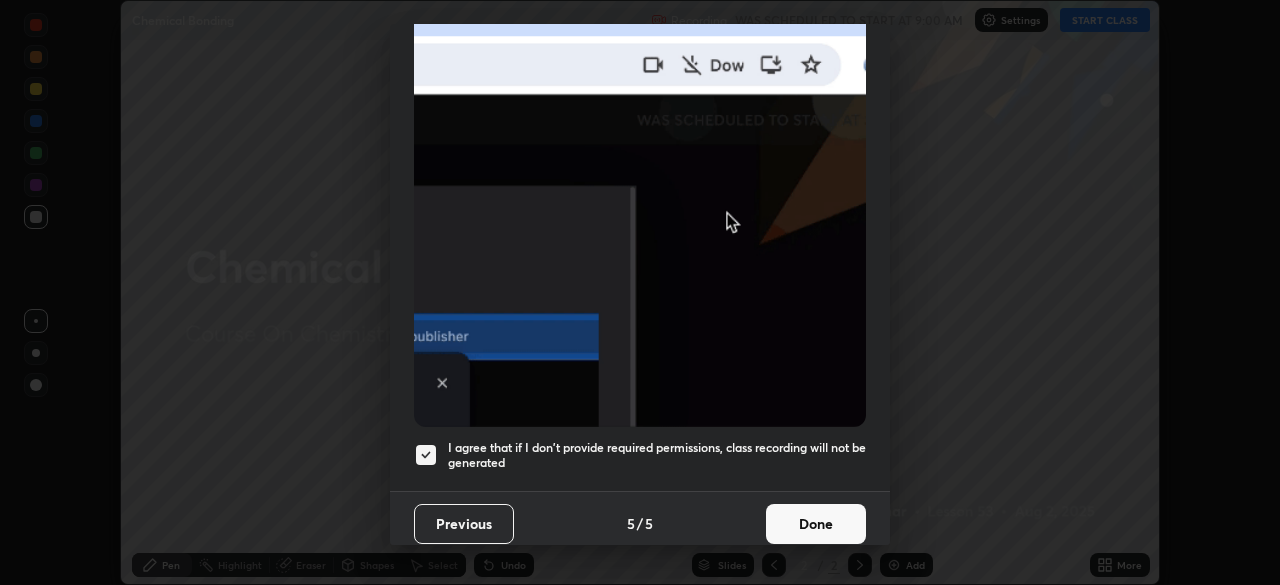 click on "Done" at bounding box center (816, 524) 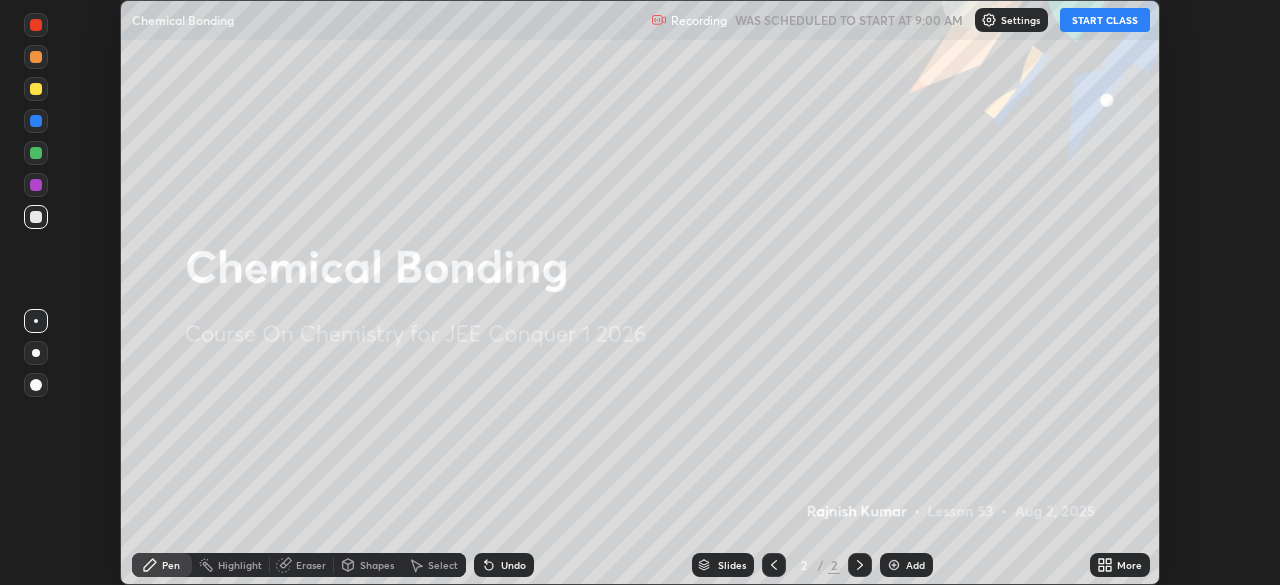 click 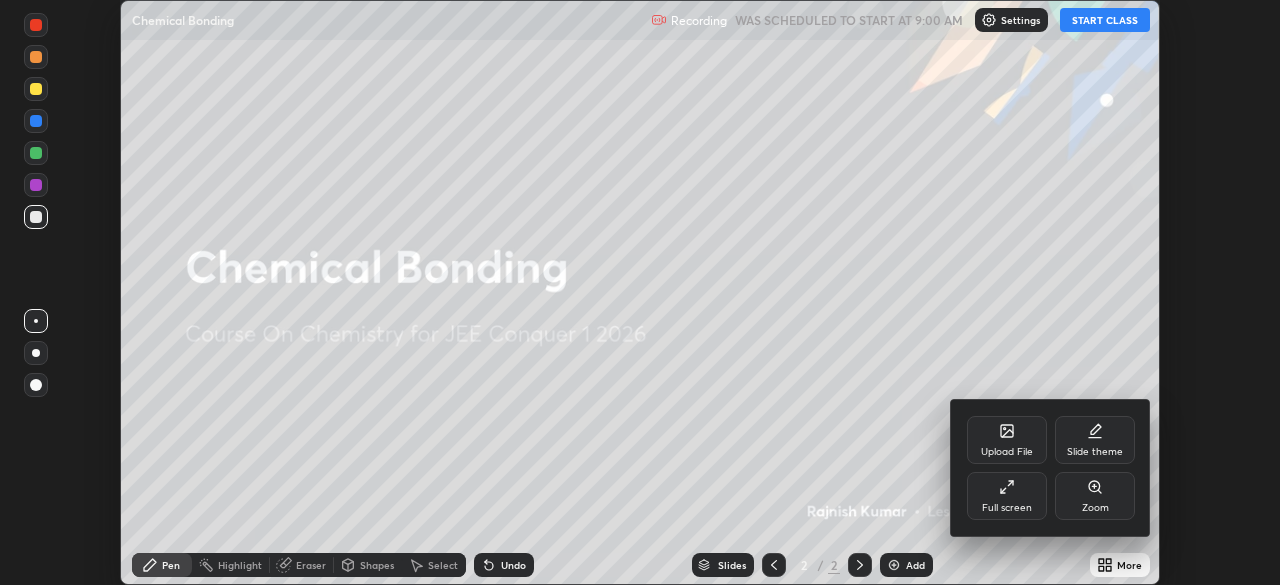 click on "Full screen" at bounding box center (1007, 508) 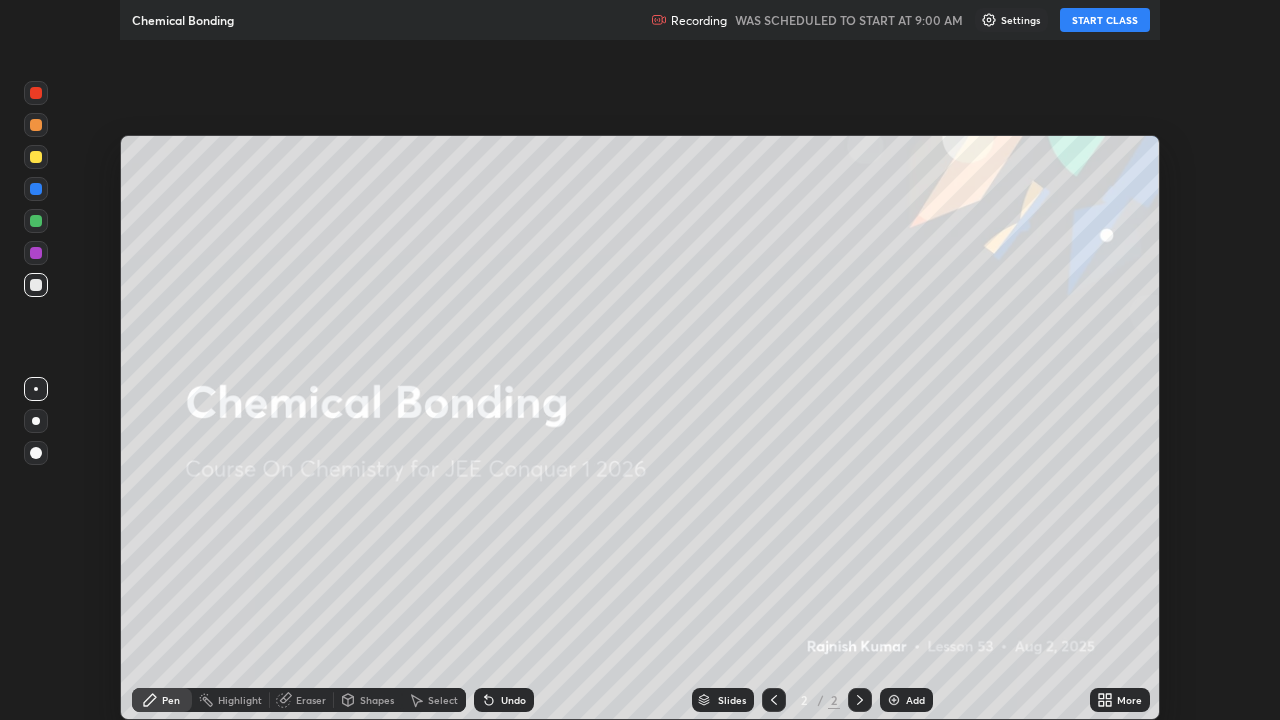 scroll, scrollTop: 99280, scrollLeft: 98720, axis: both 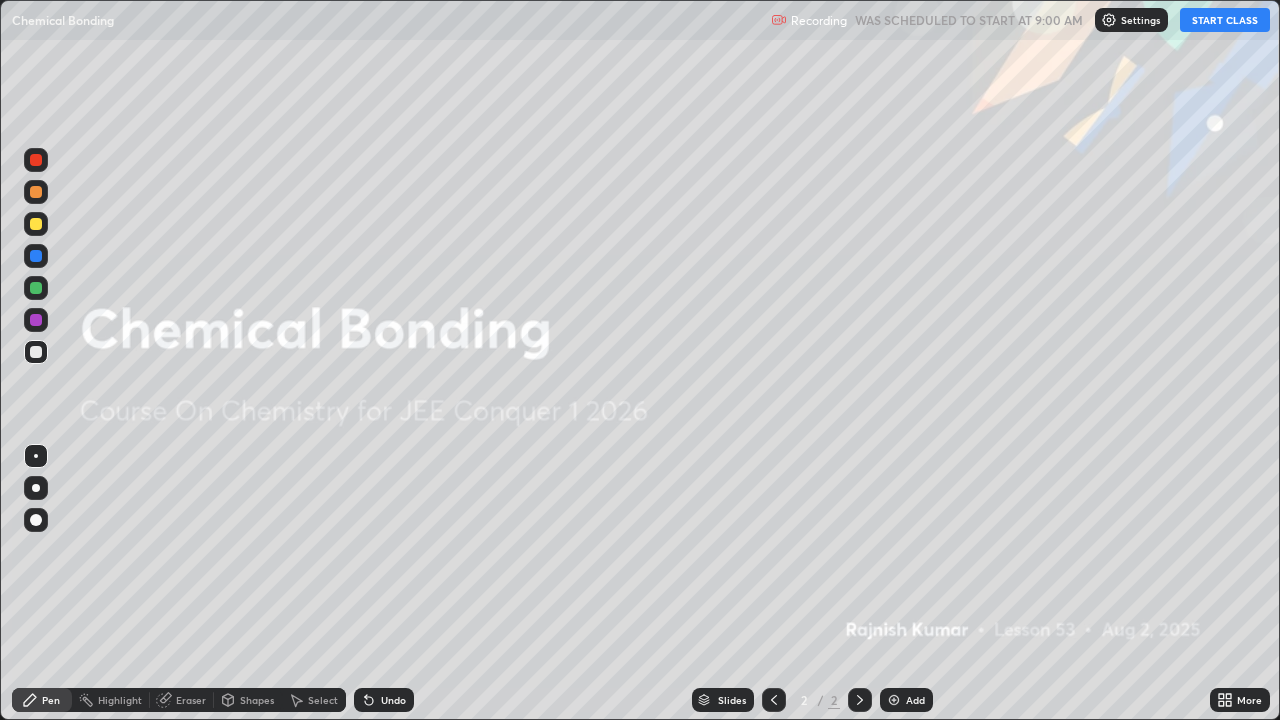 click on "START CLASS" at bounding box center (1225, 20) 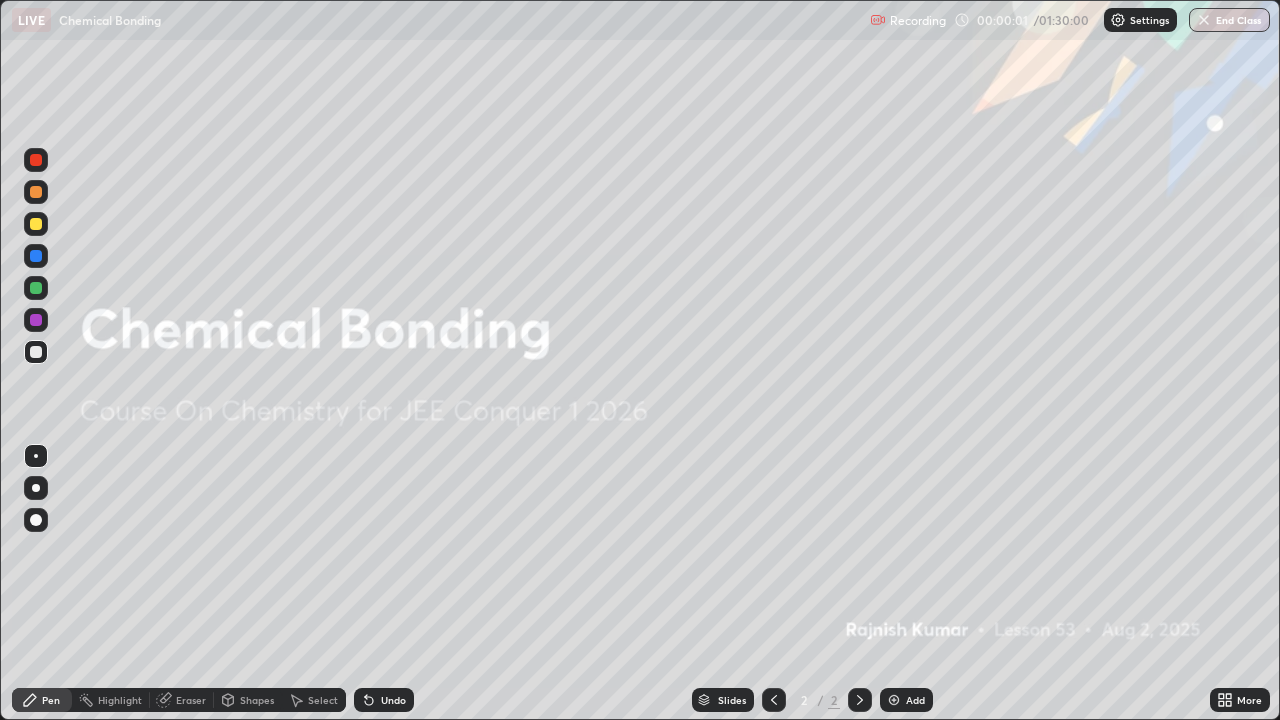 click on "Add" at bounding box center (906, 700) 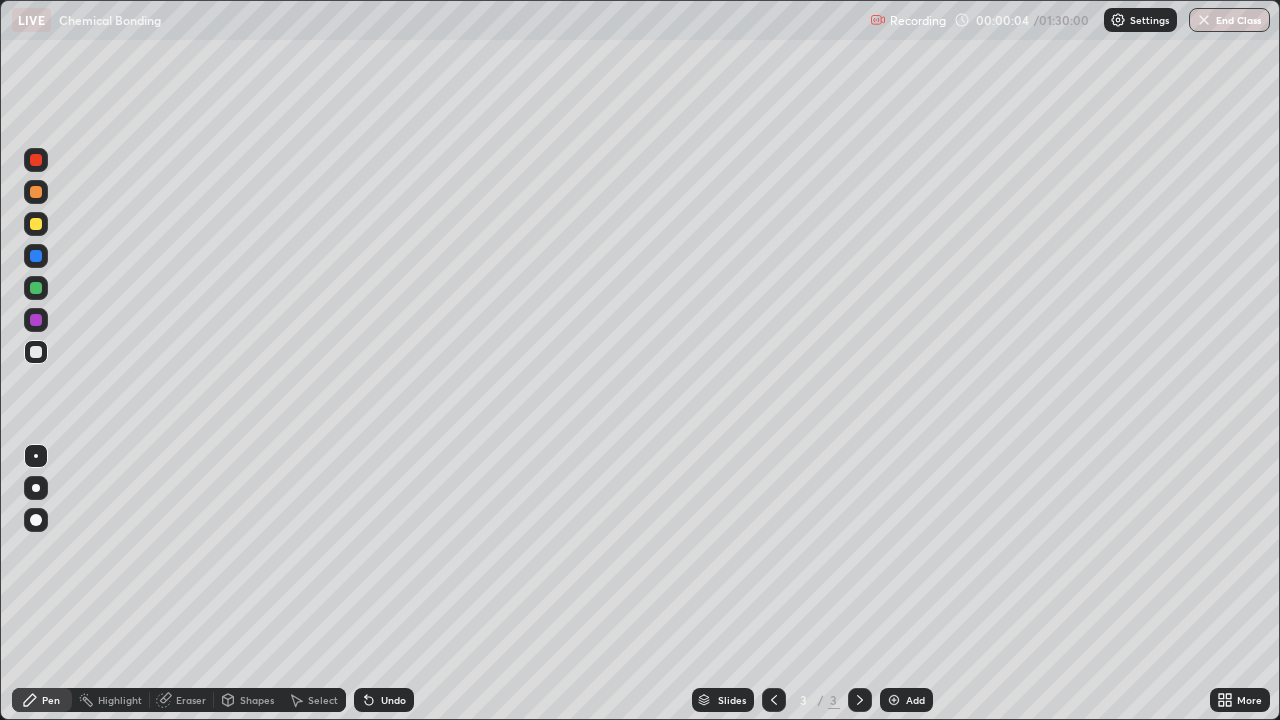 click at bounding box center [36, 224] 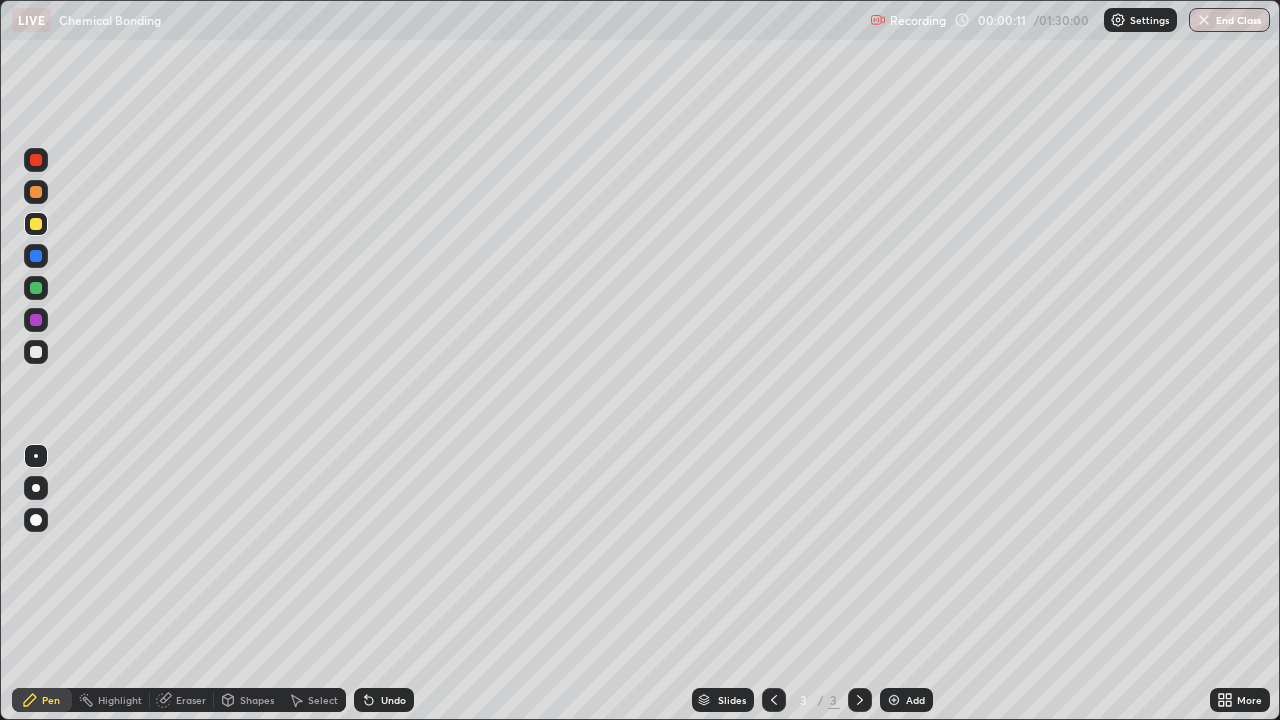 click at bounding box center [36, 520] 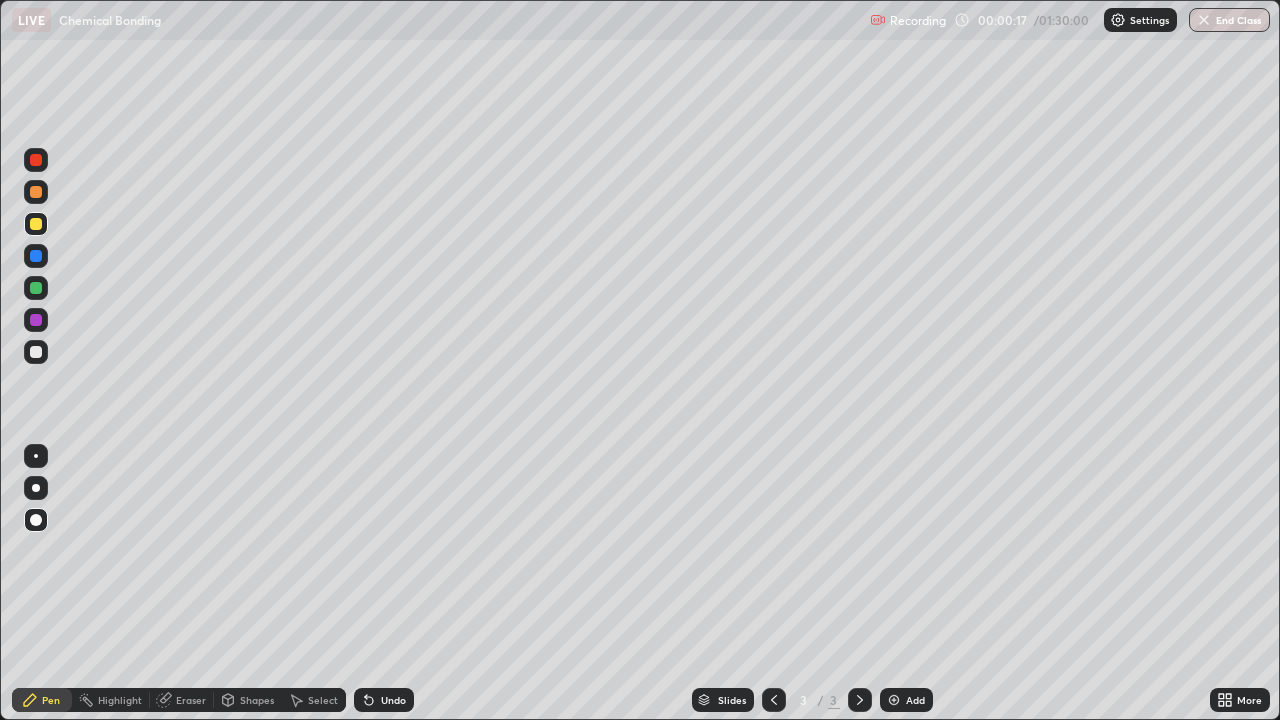 click on "Undo" at bounding box center (393, 700) 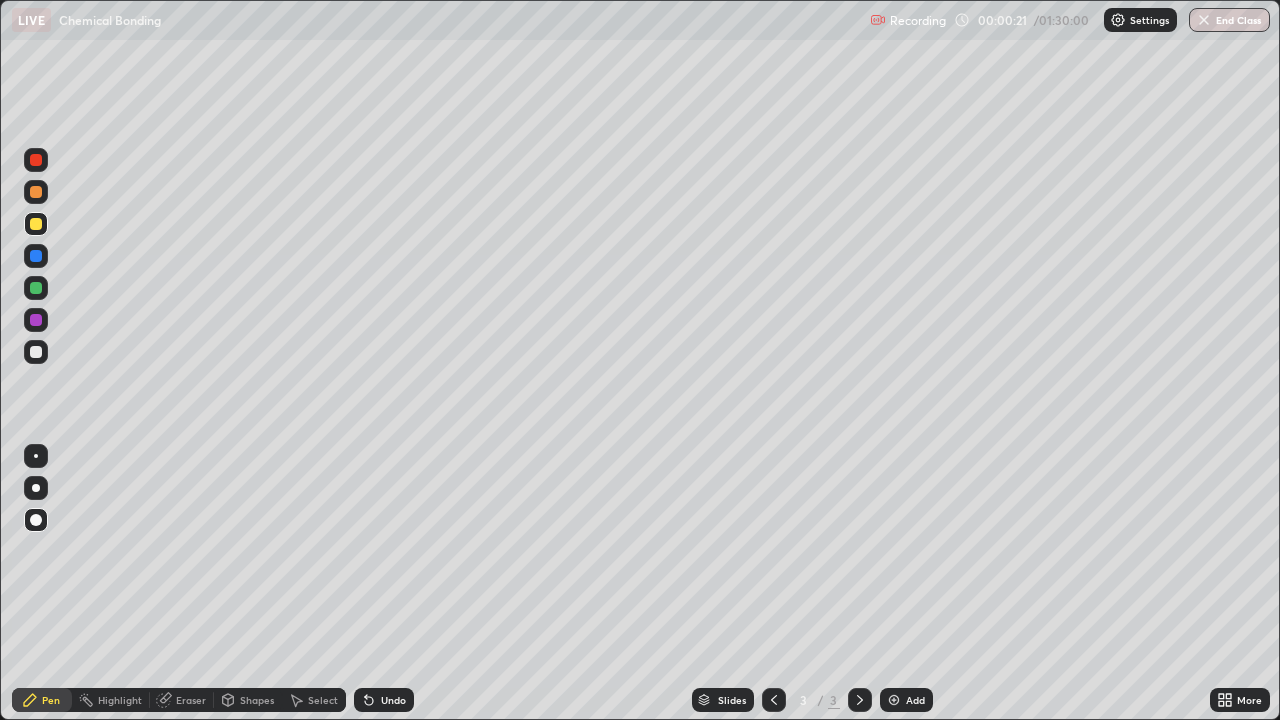 click on "Eraser" at bounding box center [191, 700] 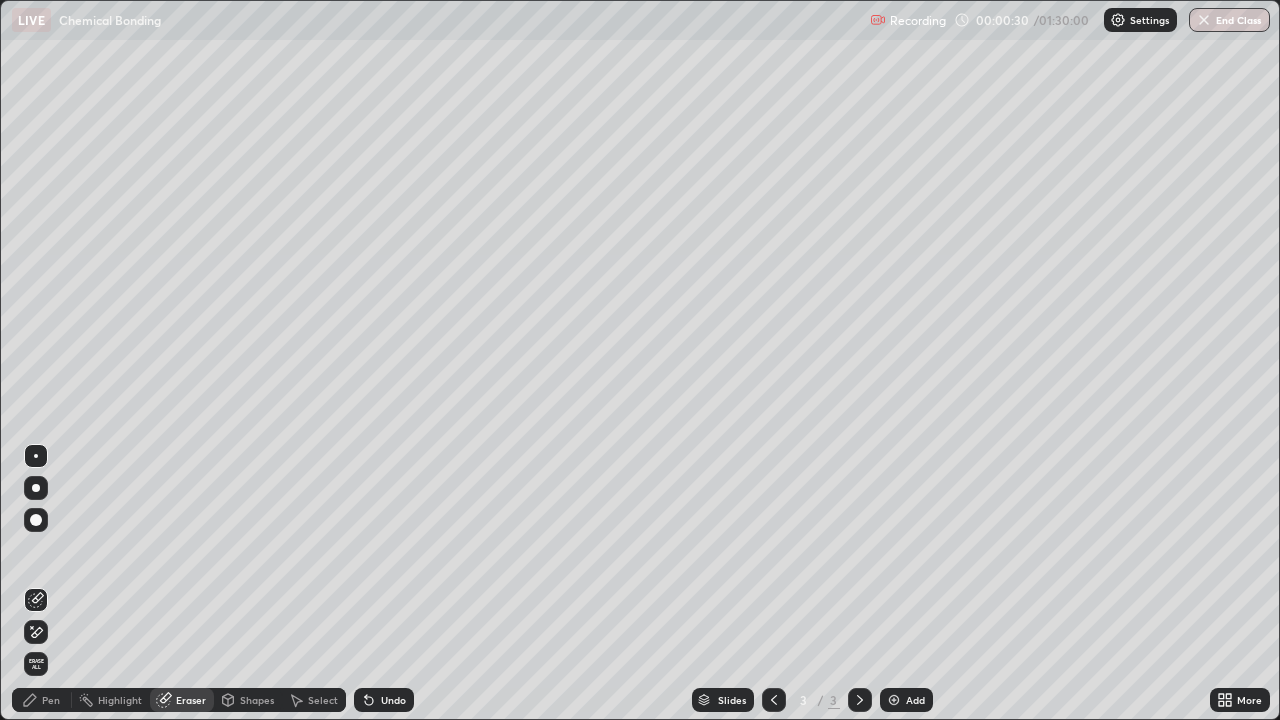 click on "Shapes" at bounding box center [257, 700] 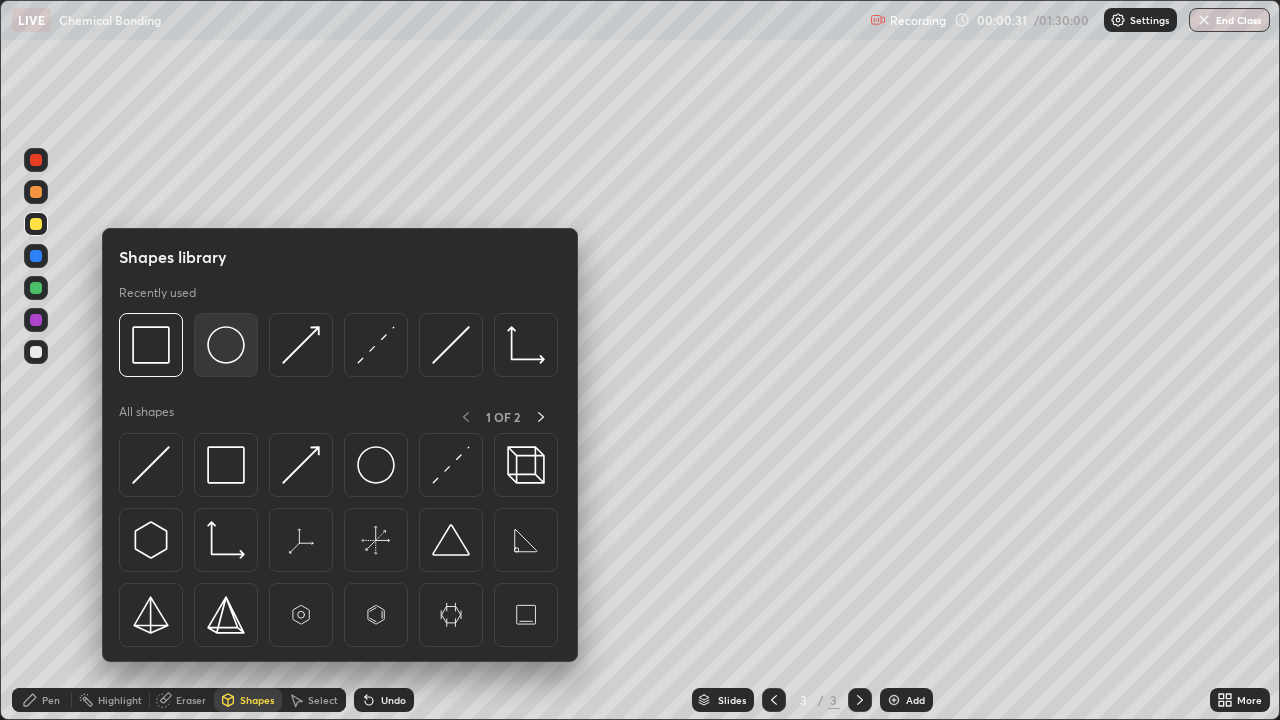click at bounding box center (226, 345) 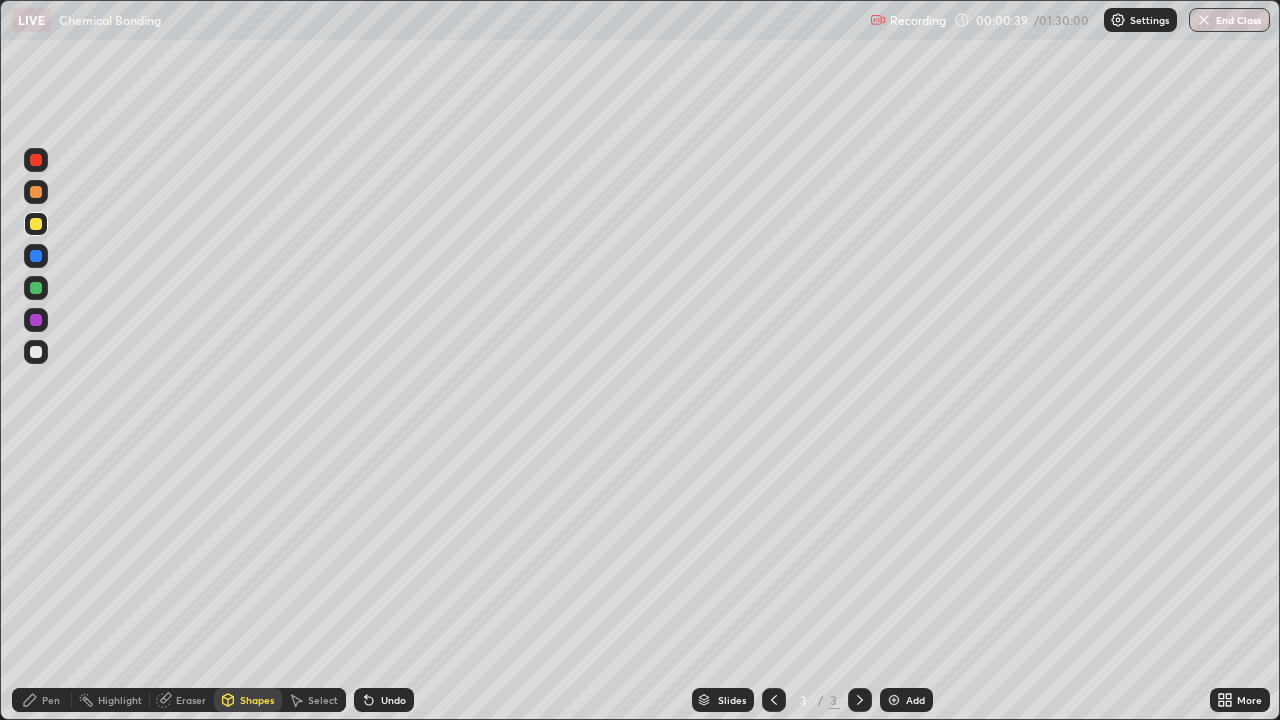 click on "Select" at bounding box center [323, 700] 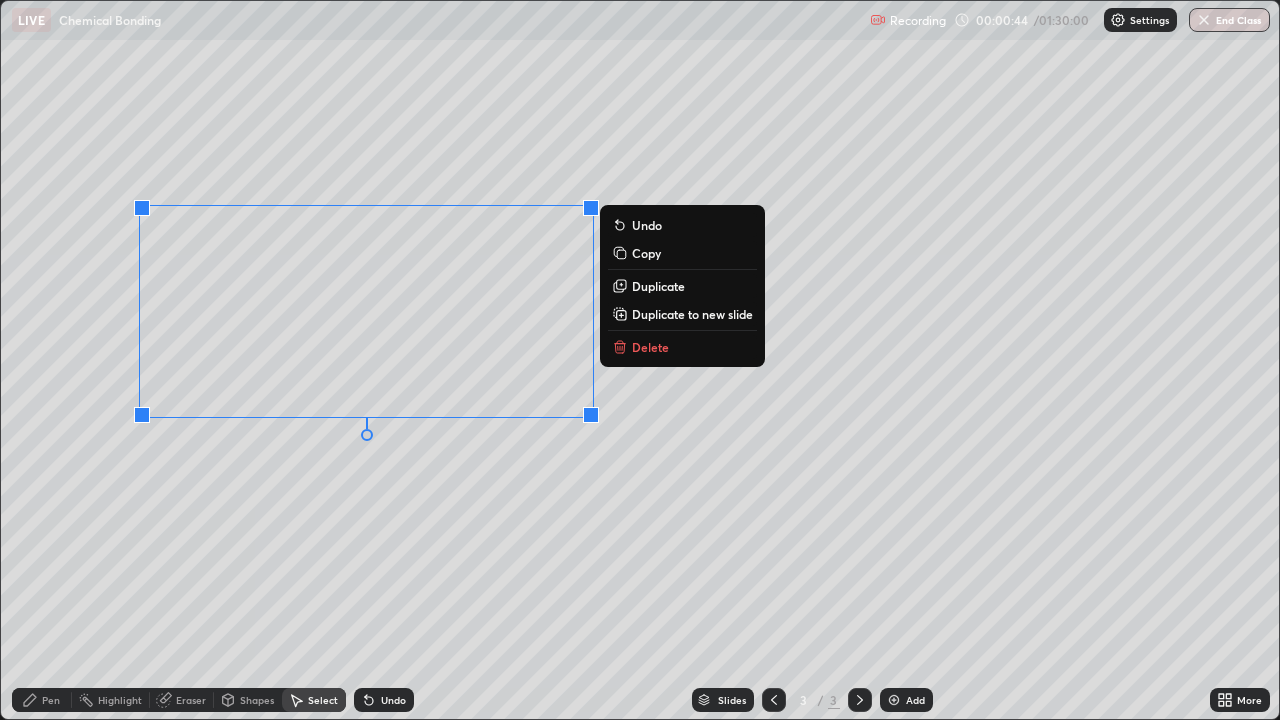 click on "Duplicate to new slide" at bounding box center (692, 314) 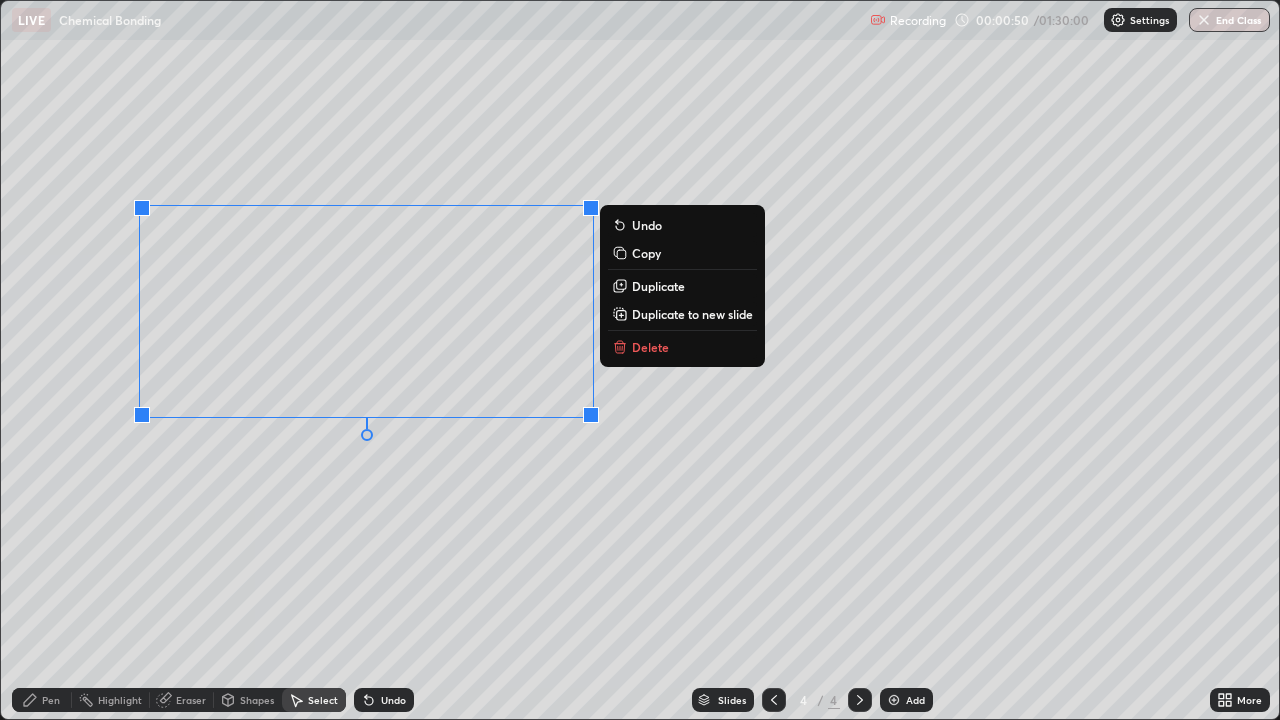 click on "Duplicate" at bounding box center [658, 286] 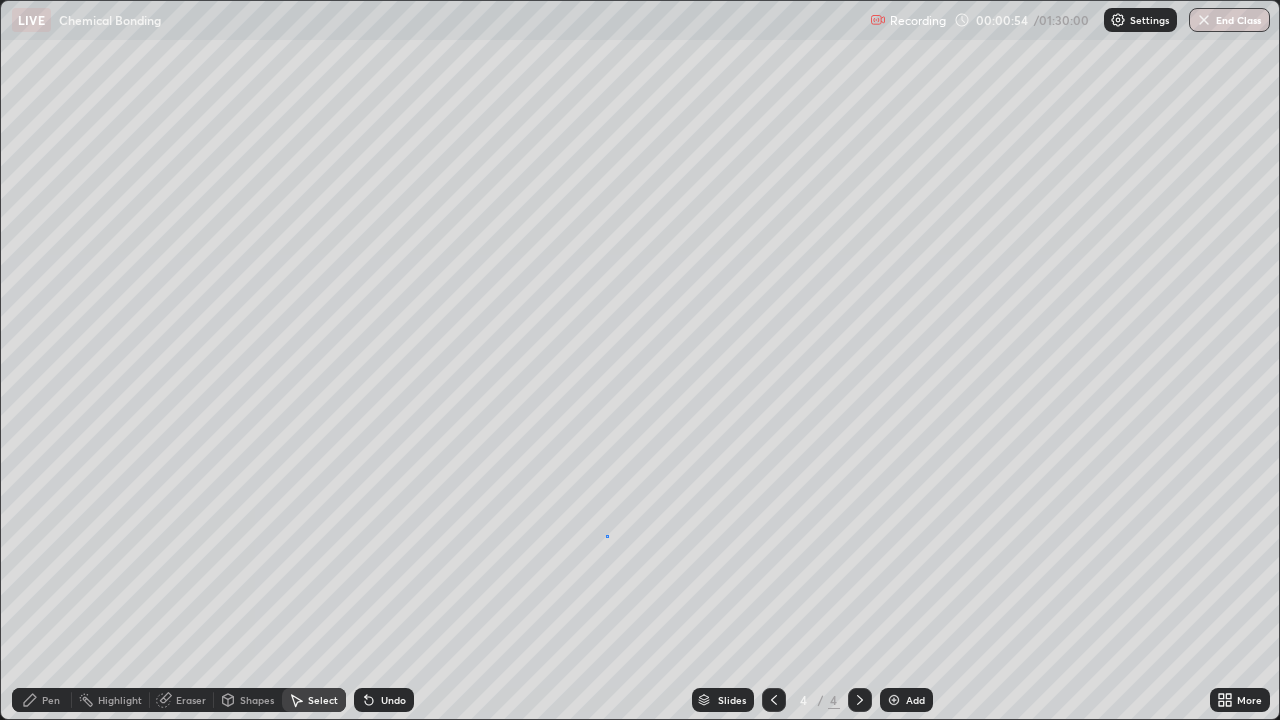 click on "0 ° Undo Copy Duplicate Duplicate to new slide Delete" at bounding box center (640, 360) 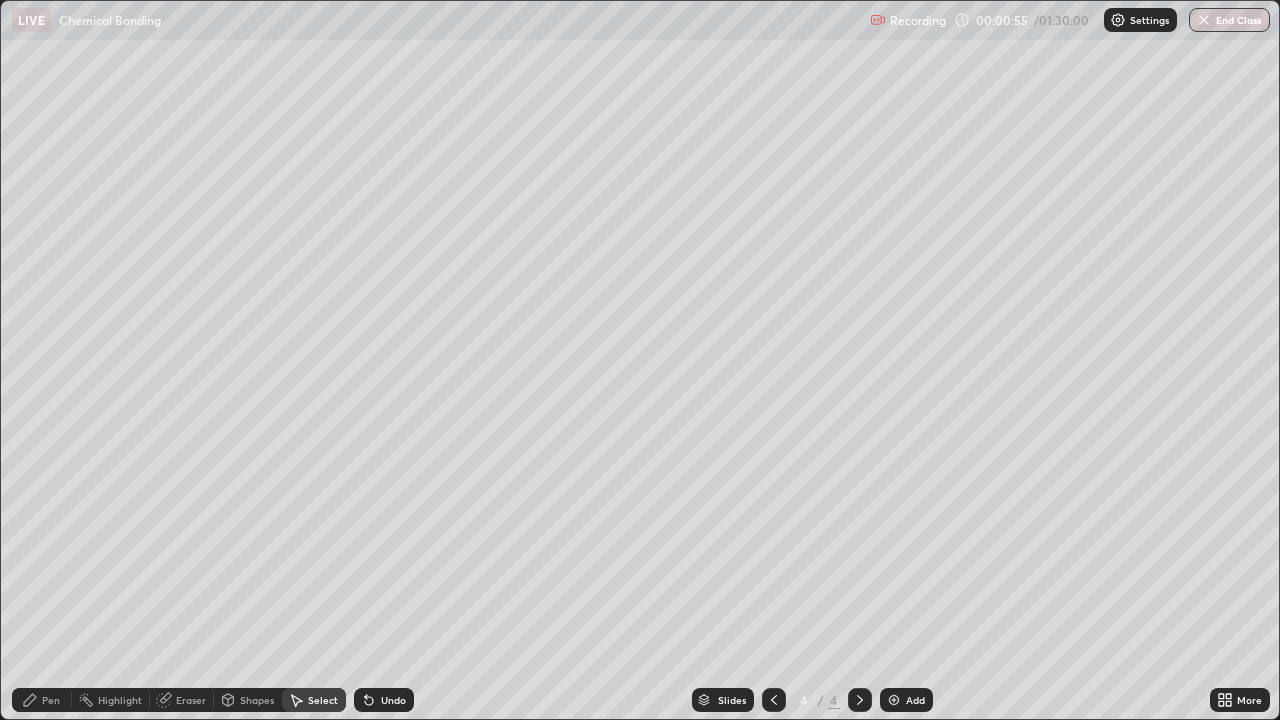 click on "Pen" at bounding box center [51, 700] 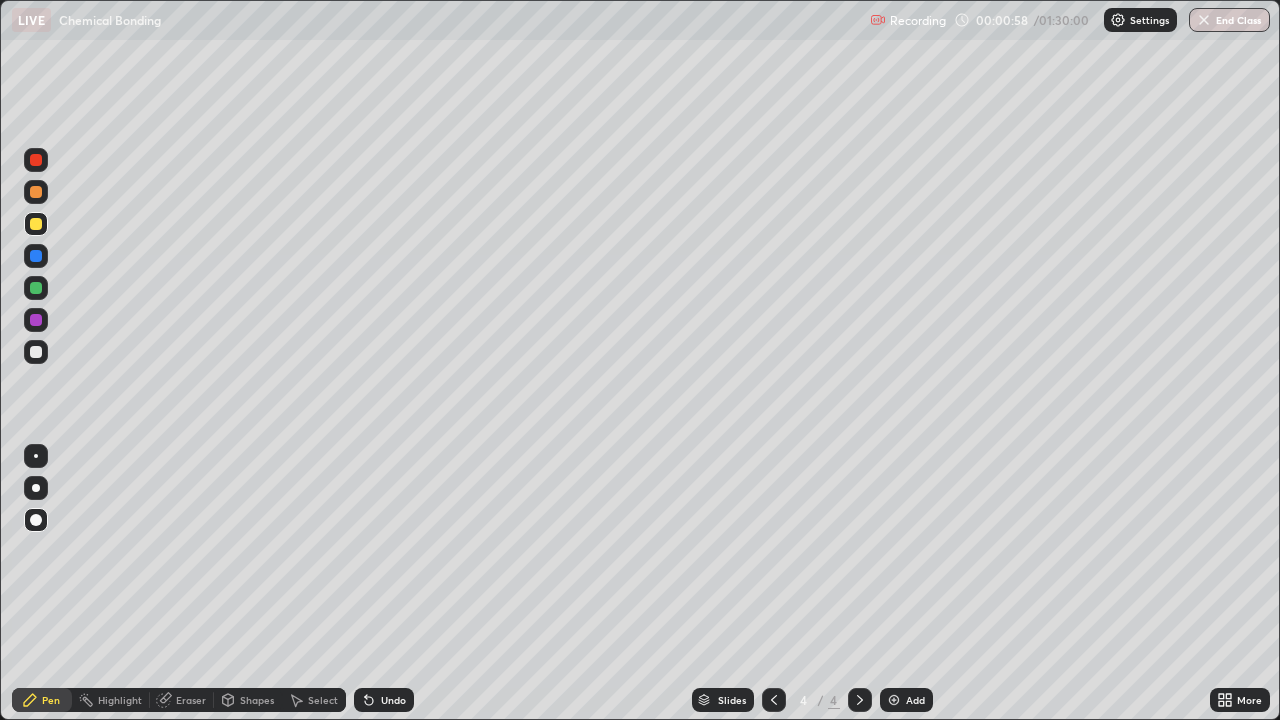 click on "Undo" at bounding box center (384, 700) 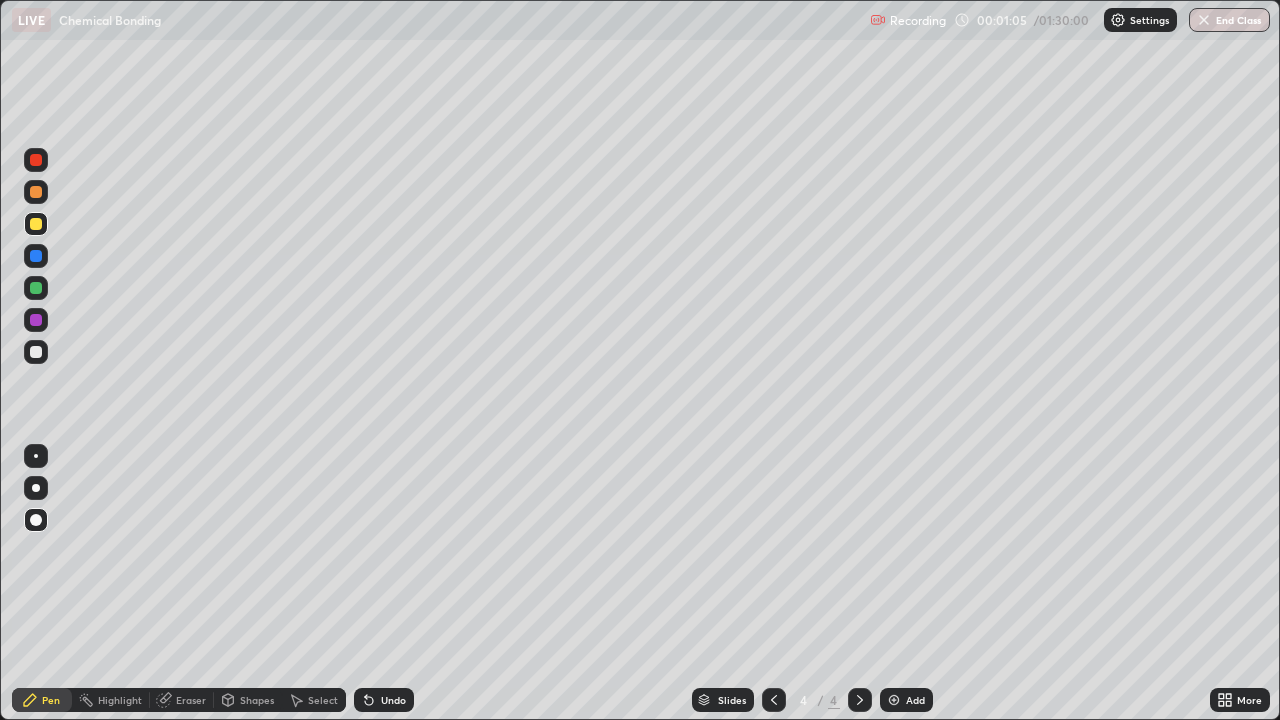 click 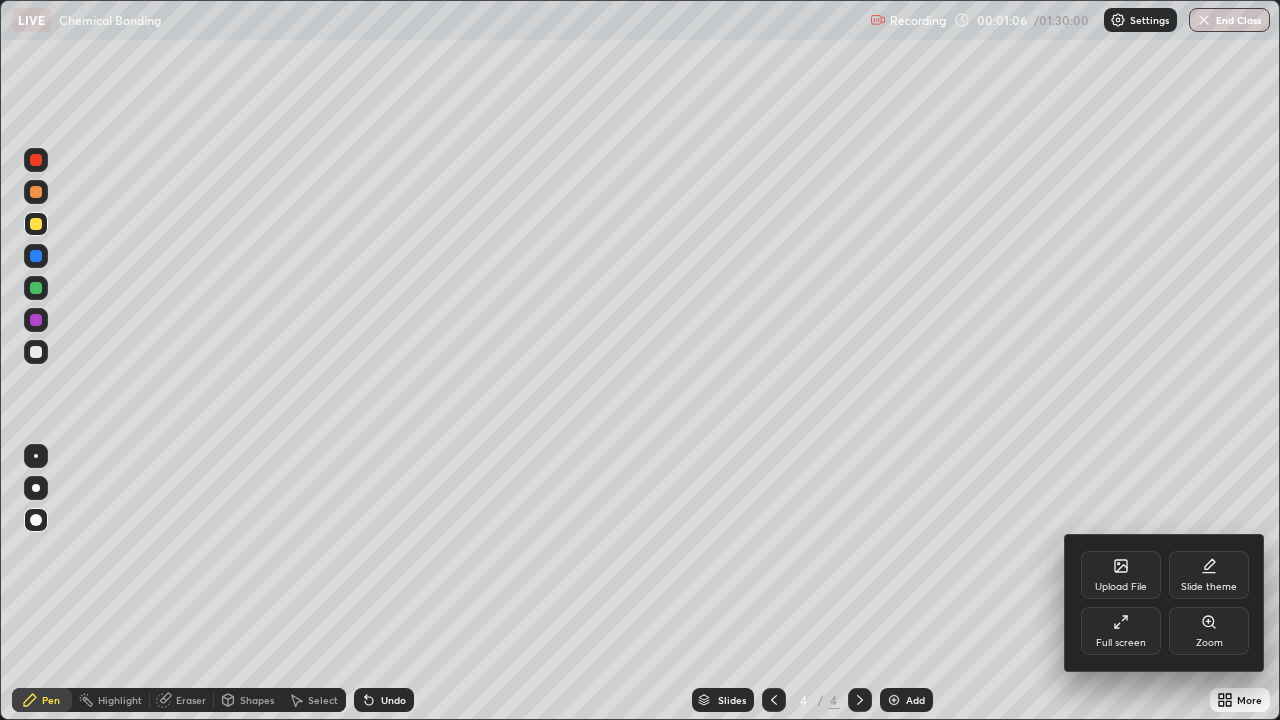 click 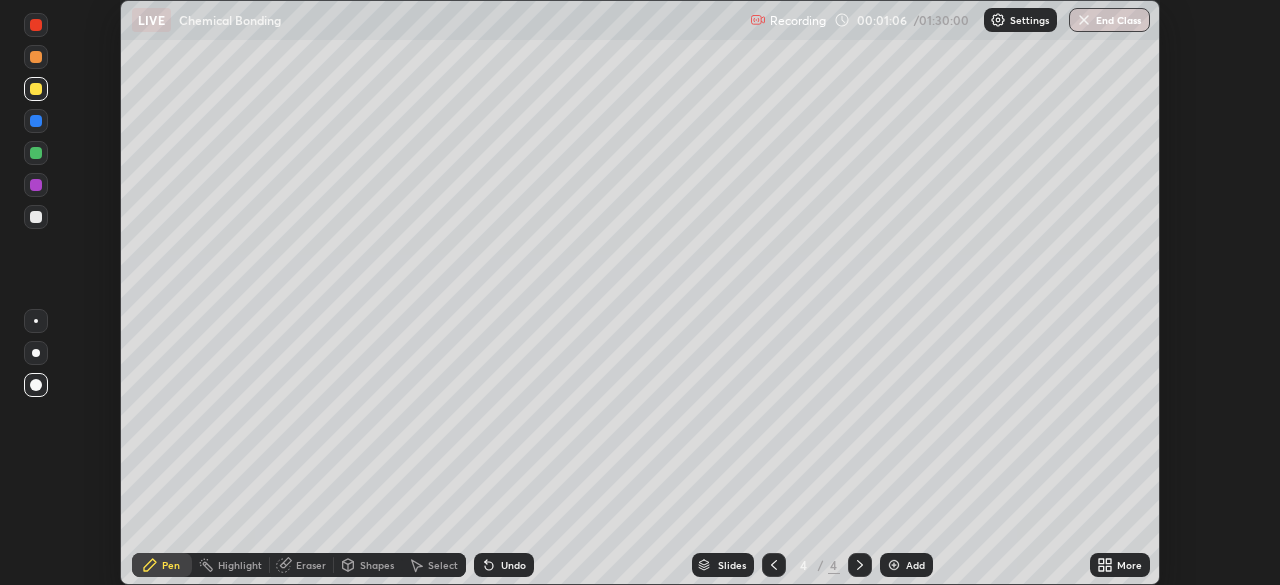 scroll, scrollTop: 585, scrollLeft: 1280, axis: both 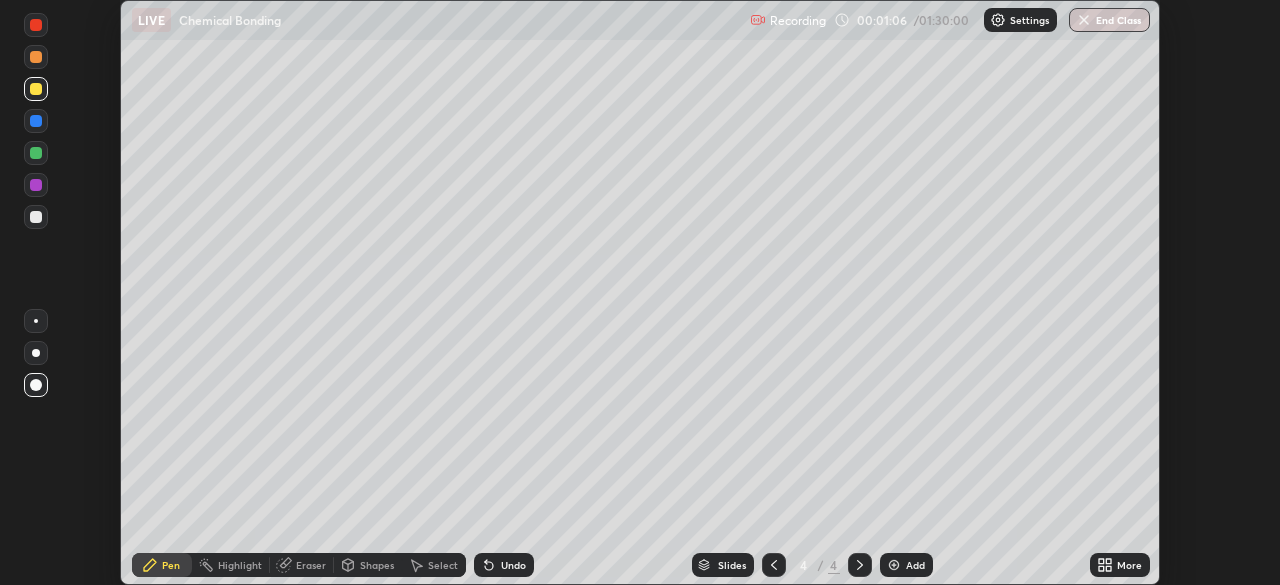 click 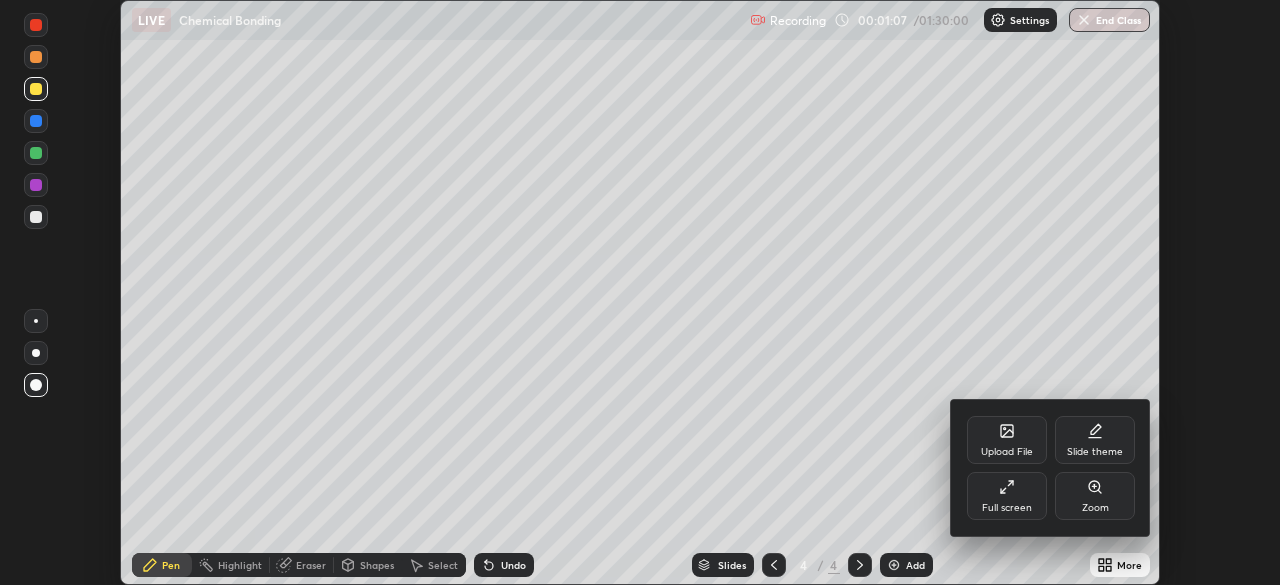 click on "Full screen" at bounding box center [1007, 508] 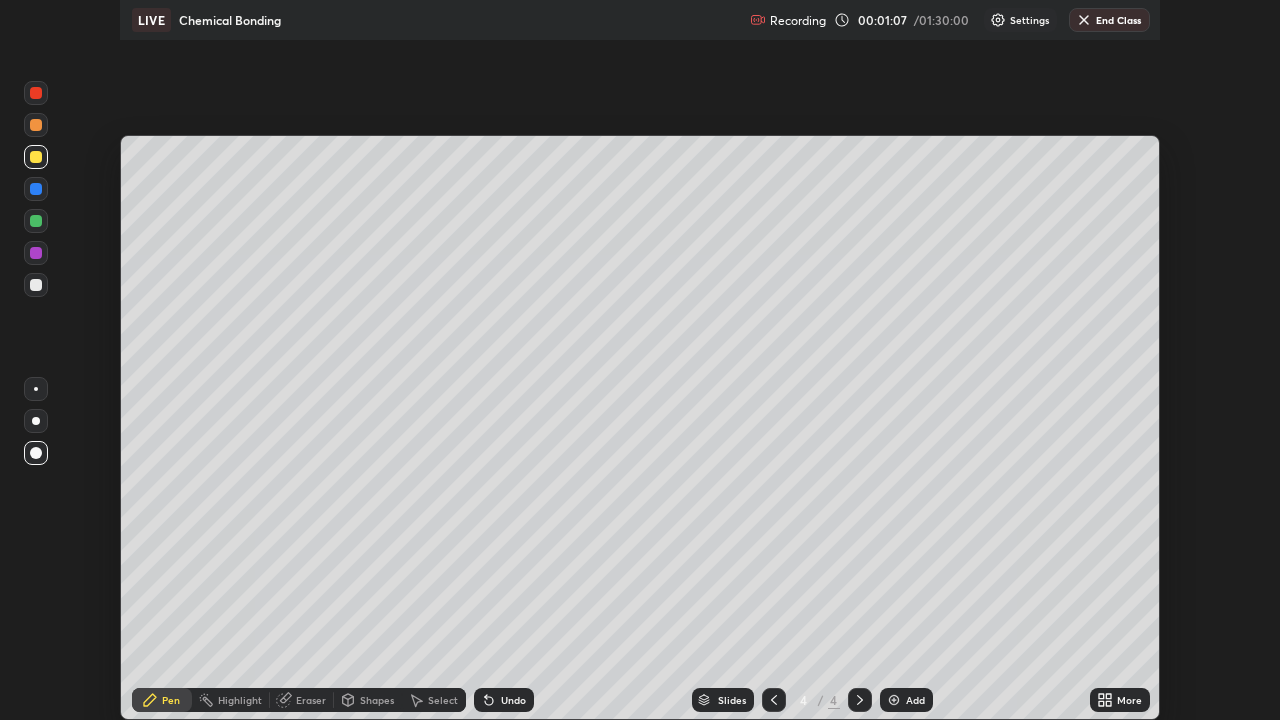 scroll, scrollTop: 99280, scrollLeft: 98720, axis: both 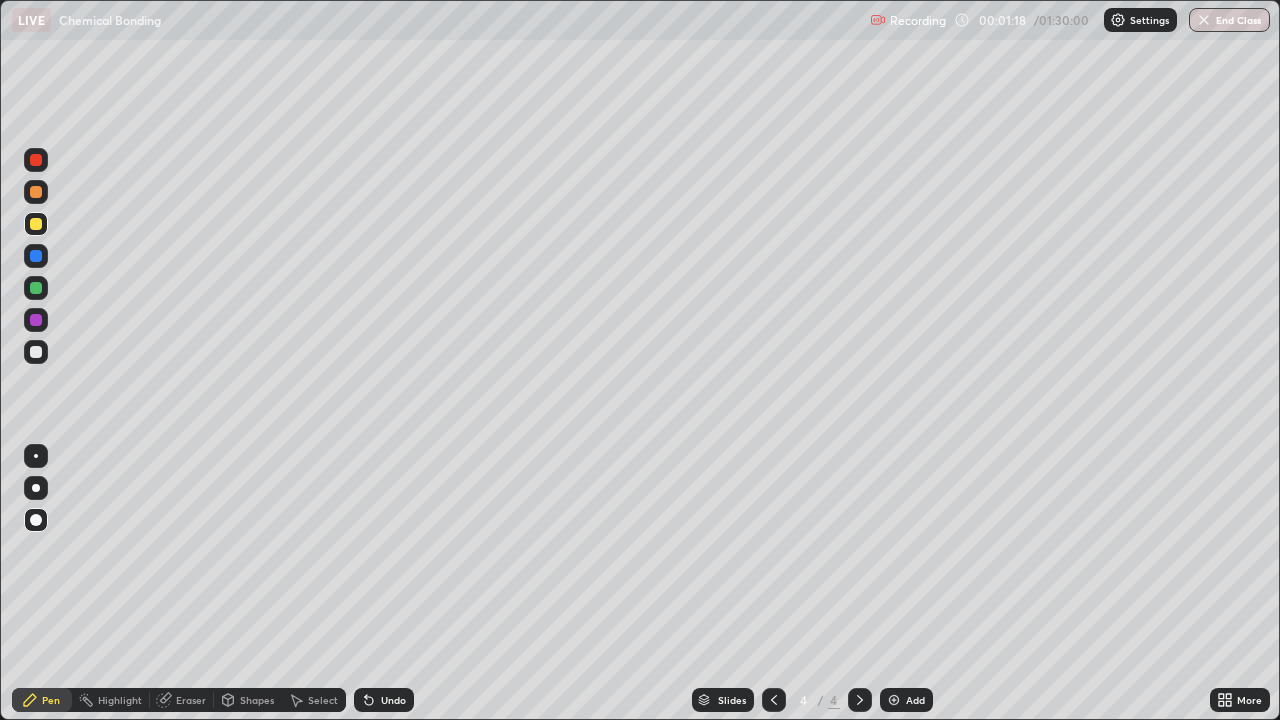 click on "Select" at bounding box center (323, 700) 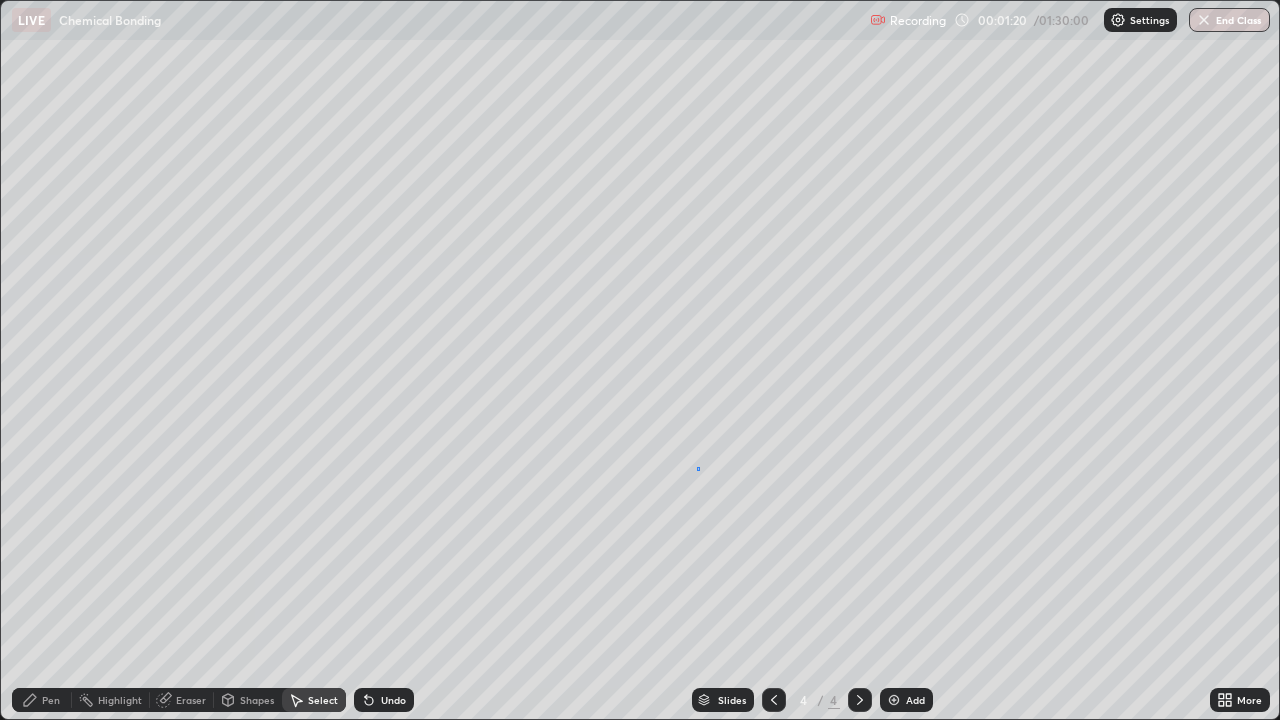 click on "0 ° Undo Copy Duplicate Duplicate to new slide Delete" at bounding box center (640, 360) 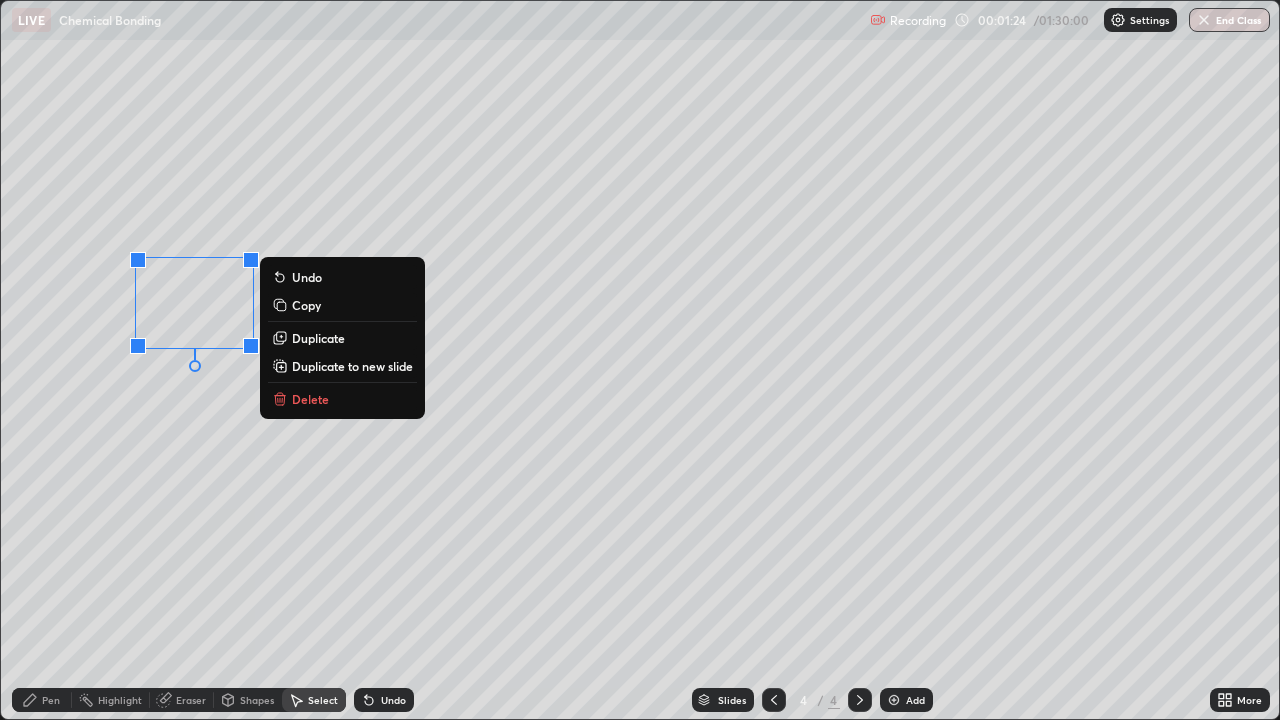 click on "0 ° Undo Copy Duplicate Duplicate to new slide Delete" at bounding box center (640, 360) 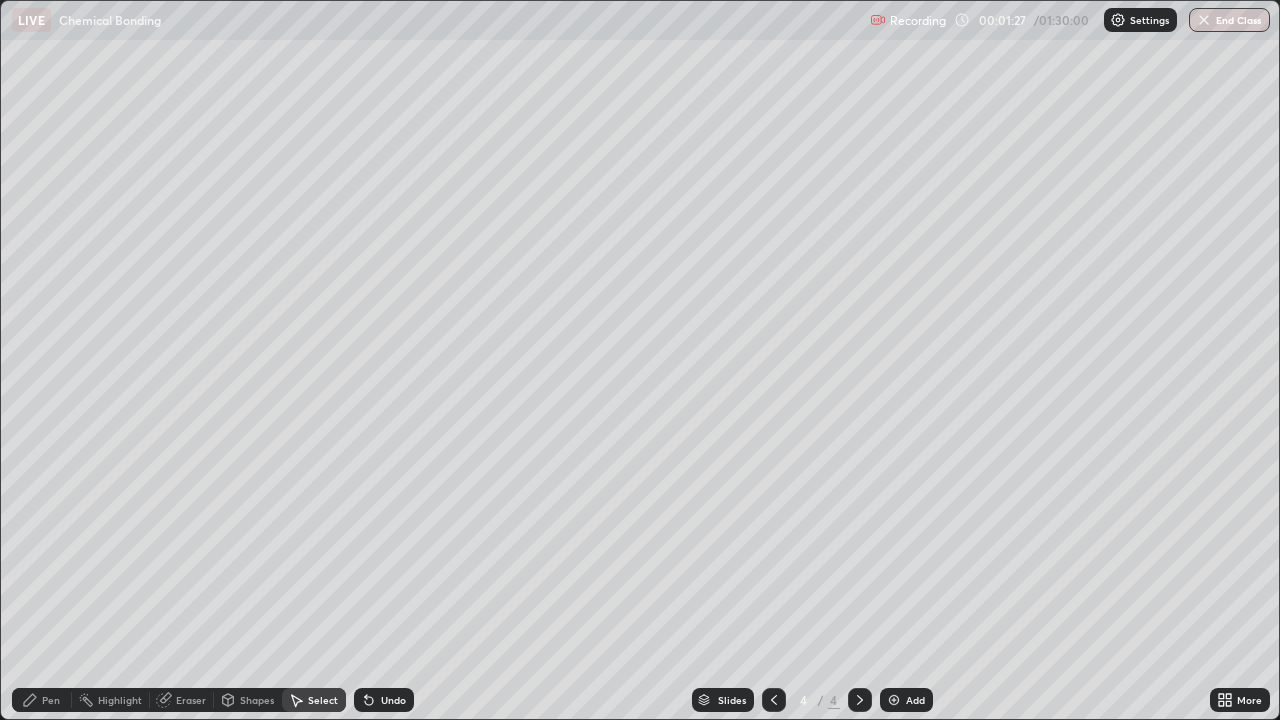 click on "Pen" at bounding box center [51, 700] 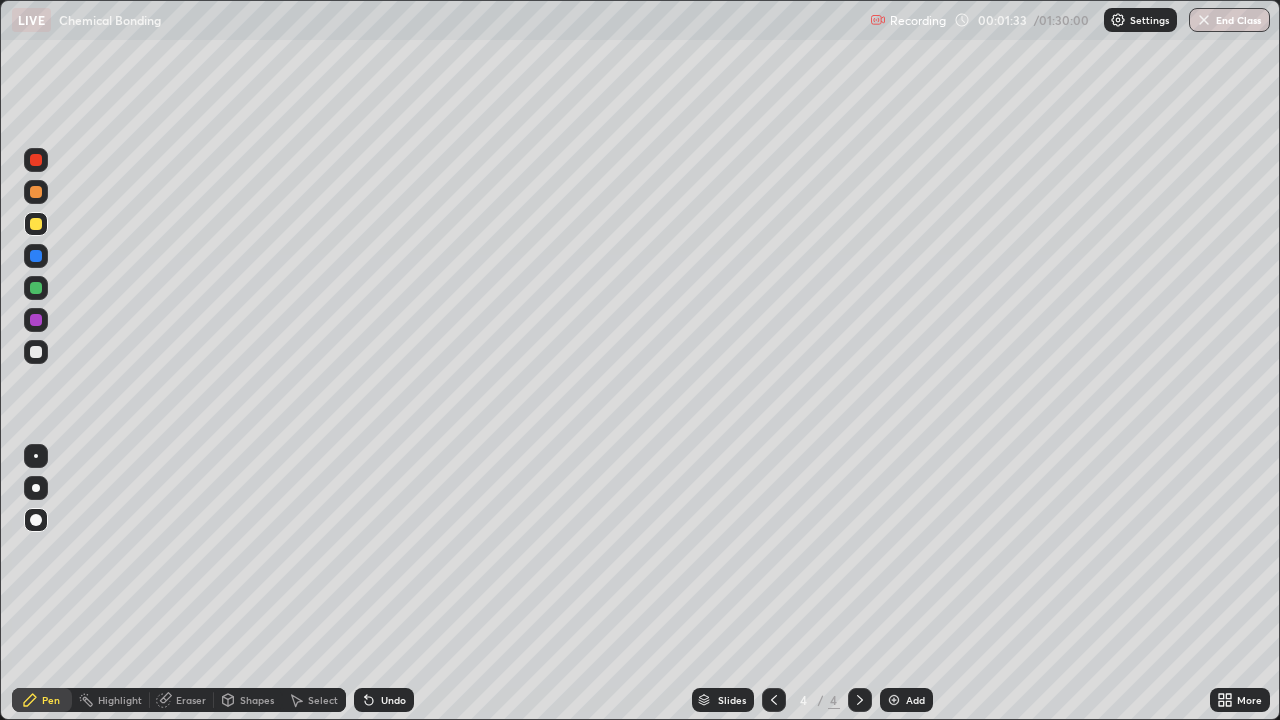 click on "Pen" at bounding box center [51, 700] 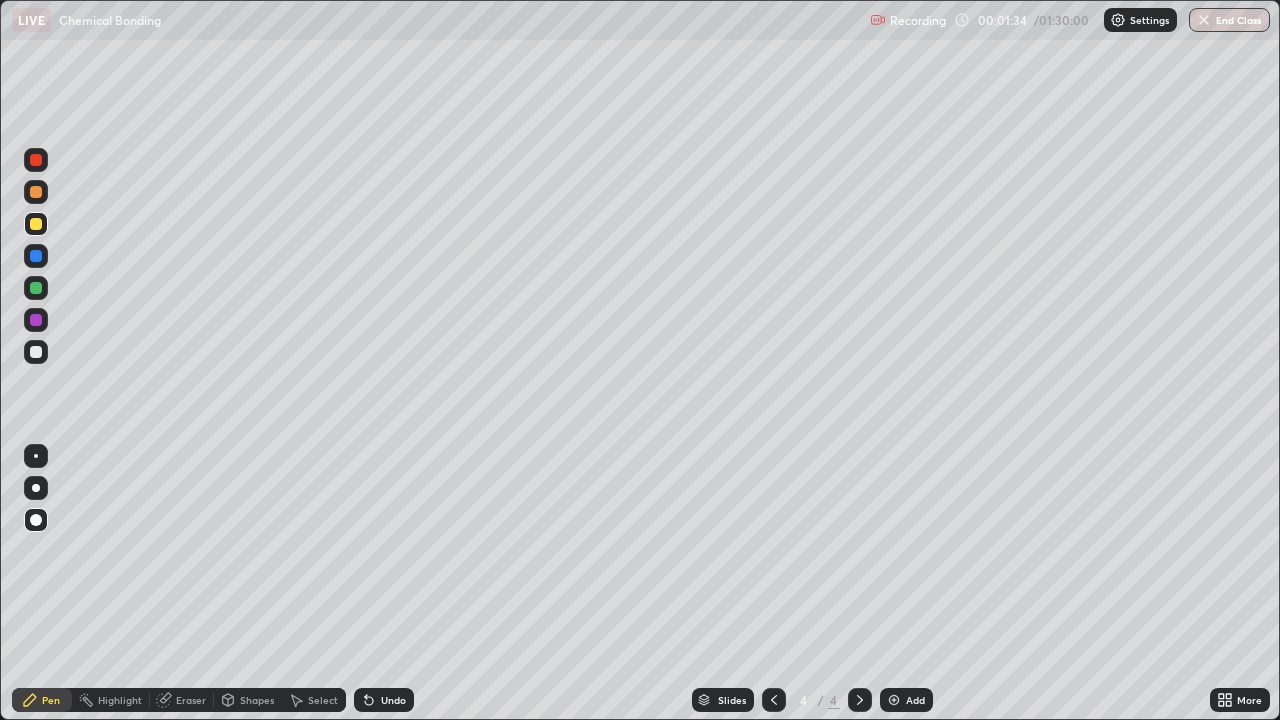 click on "Pen" at bounding box center (42, 700) 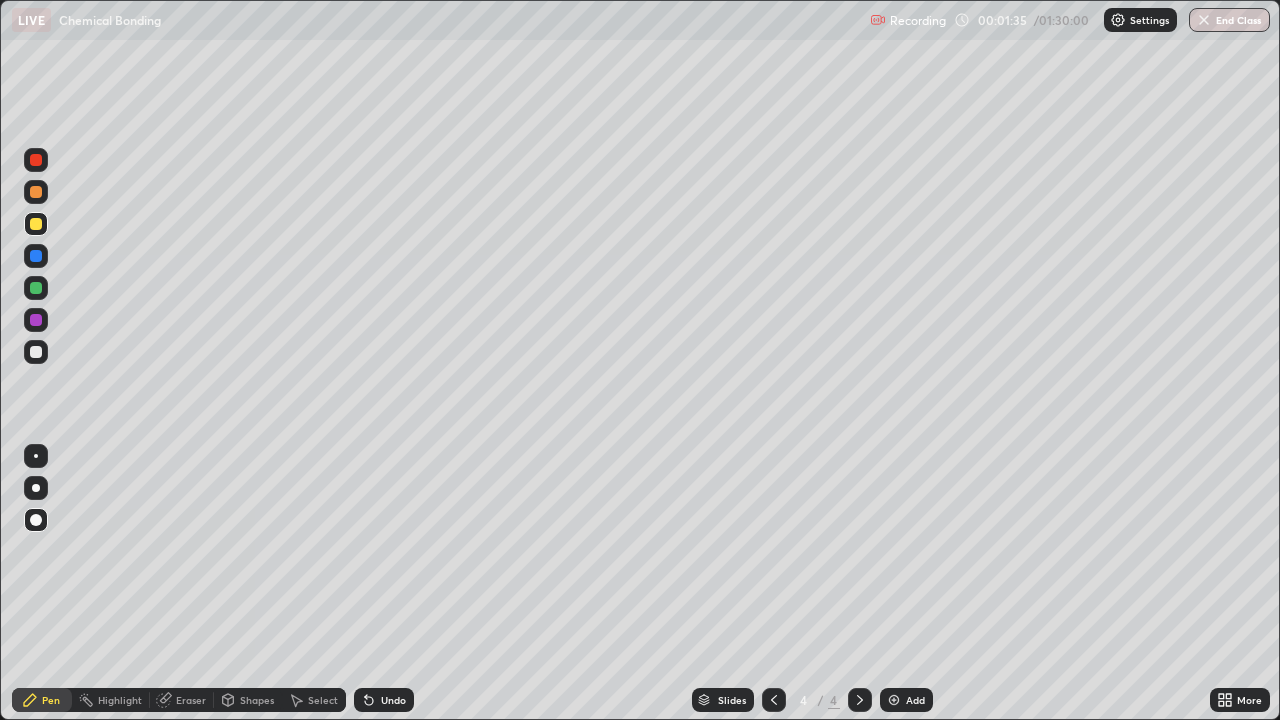 click at bounding box center [36, 520] 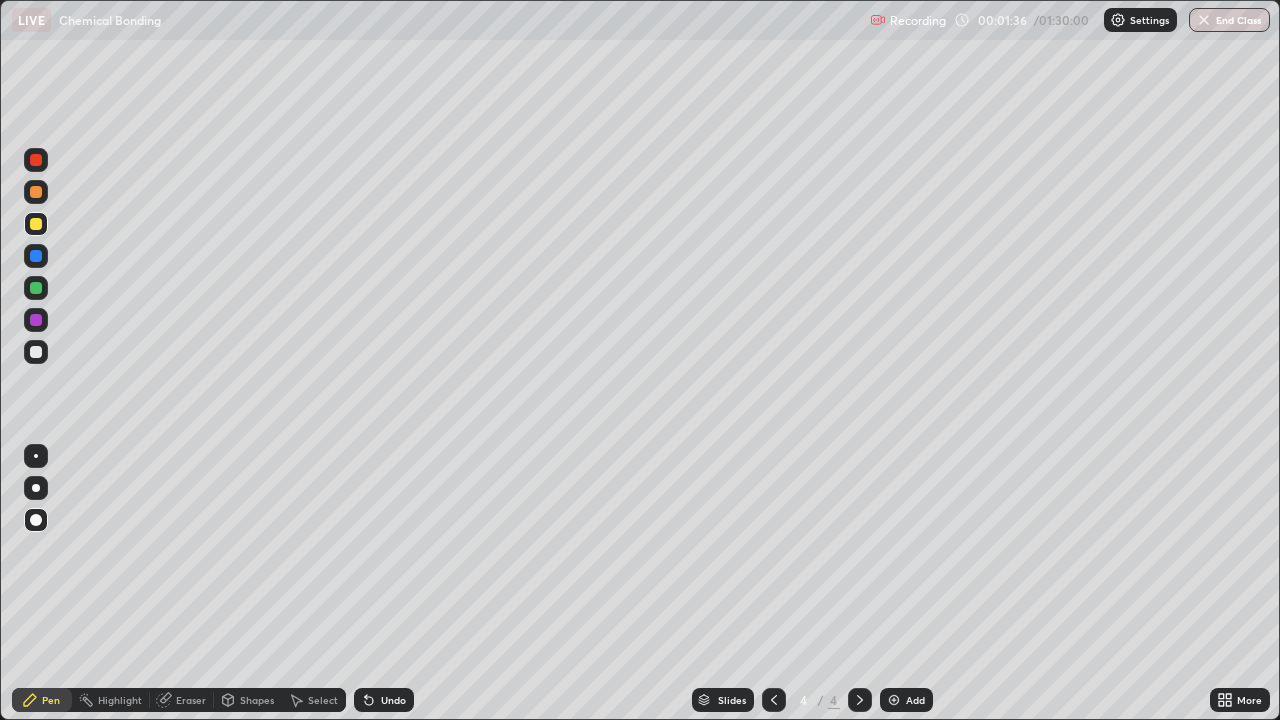 click at bounding box center [36, 320] 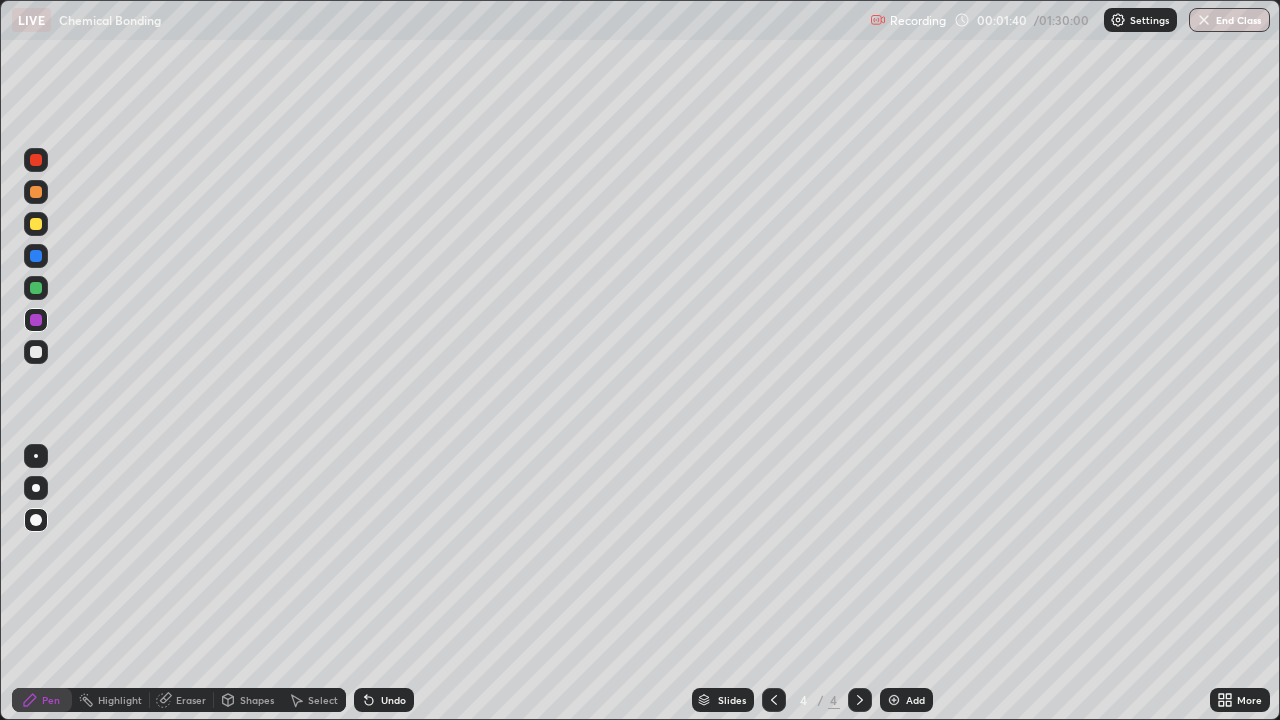 click on "Undo" at bounding box center (393, 700) 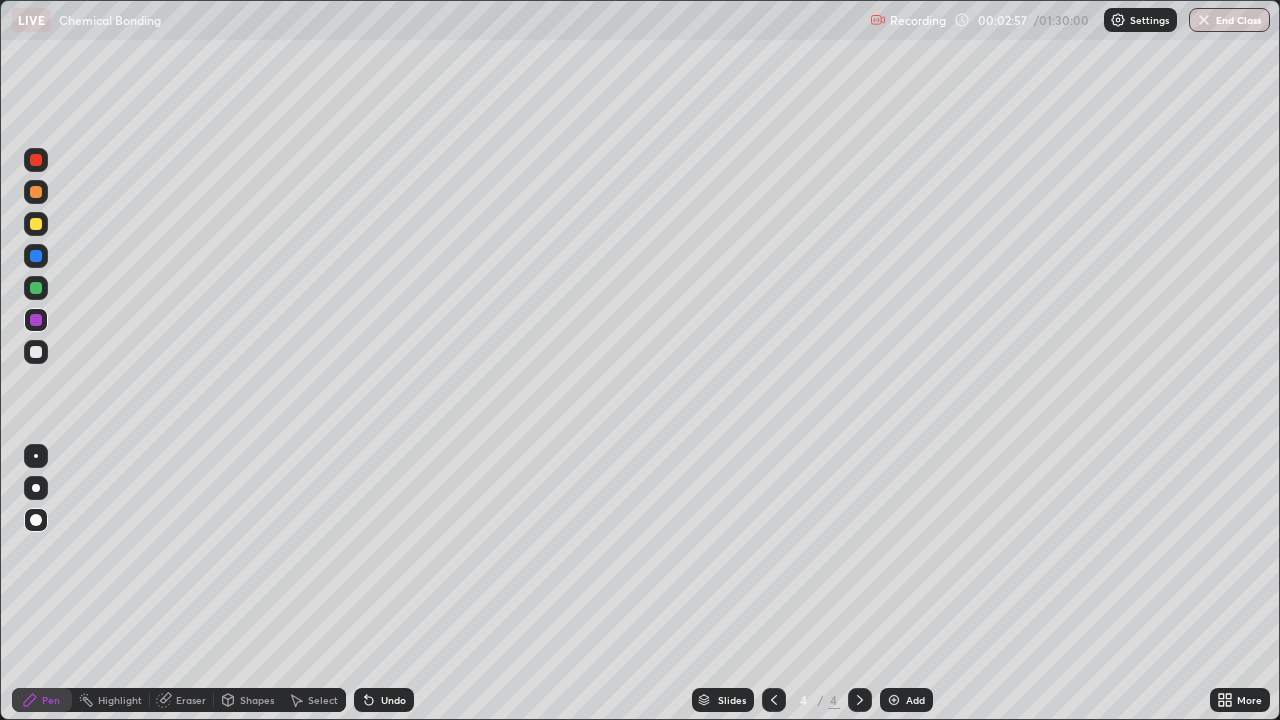 click 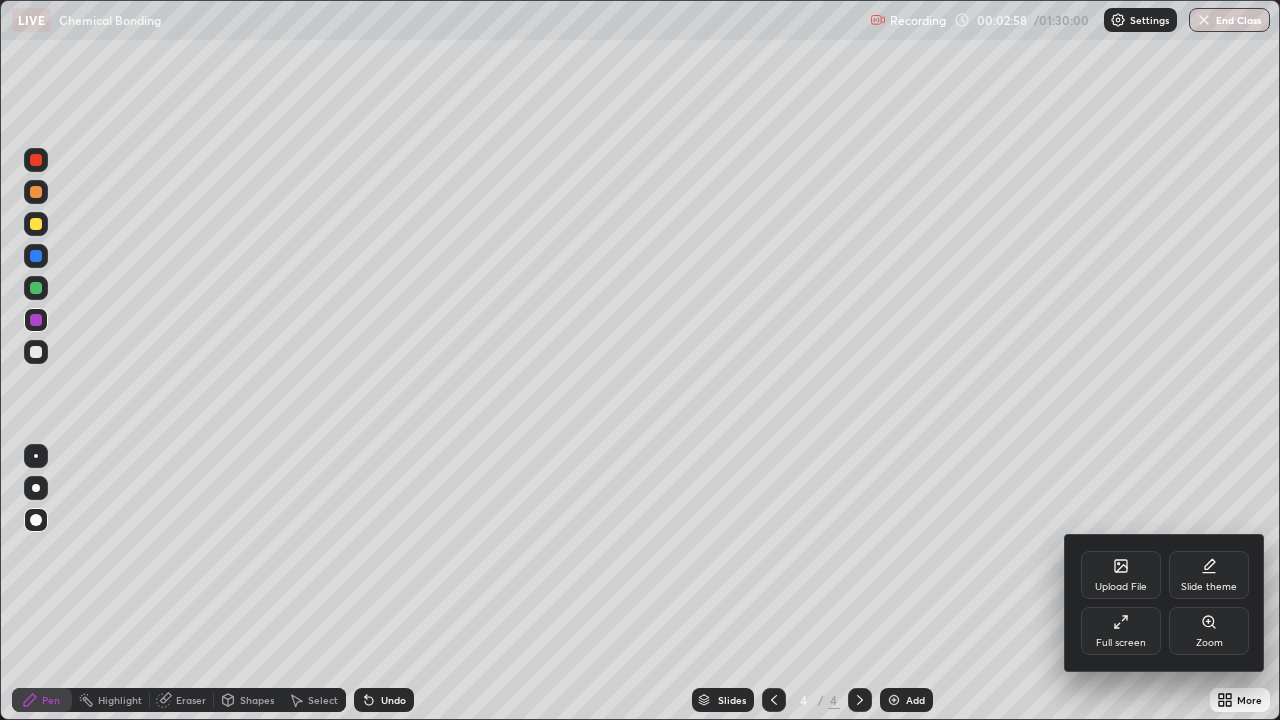 click 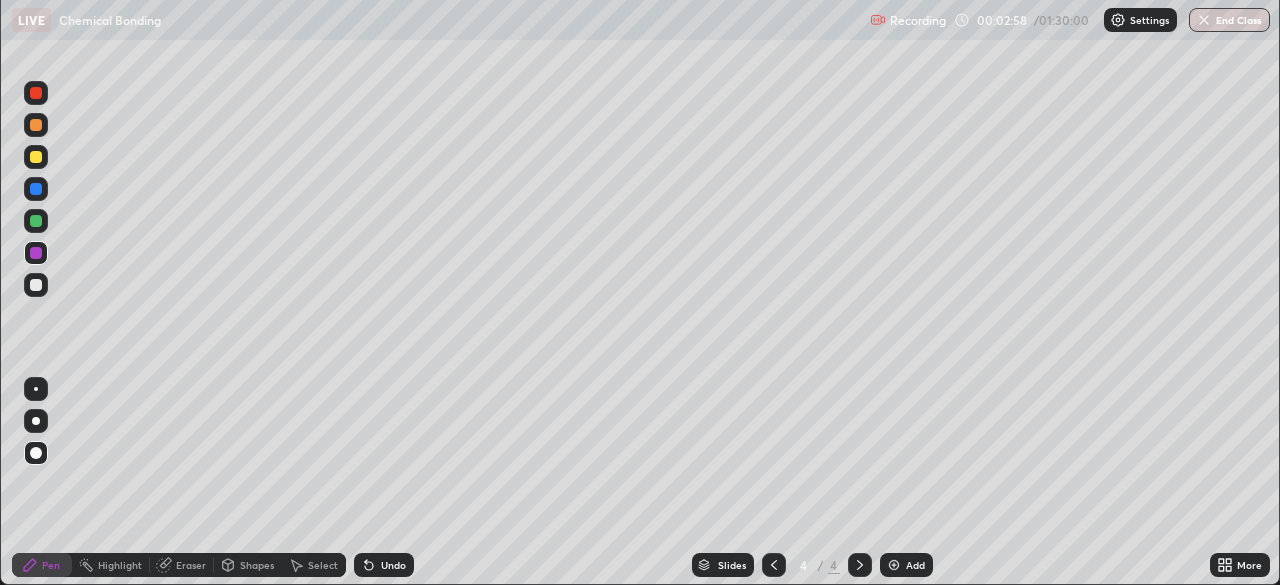 scroll, scrollTop: 585, scrollLeft: 1280, axis: both 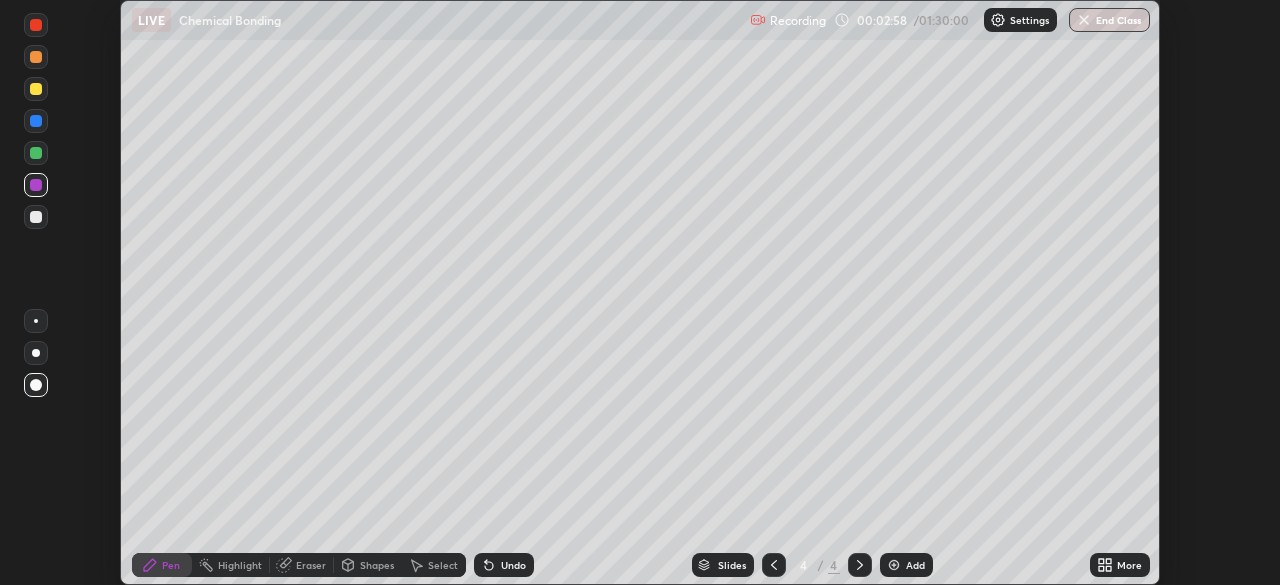 click on "More" at bounding box center (1129, 565) 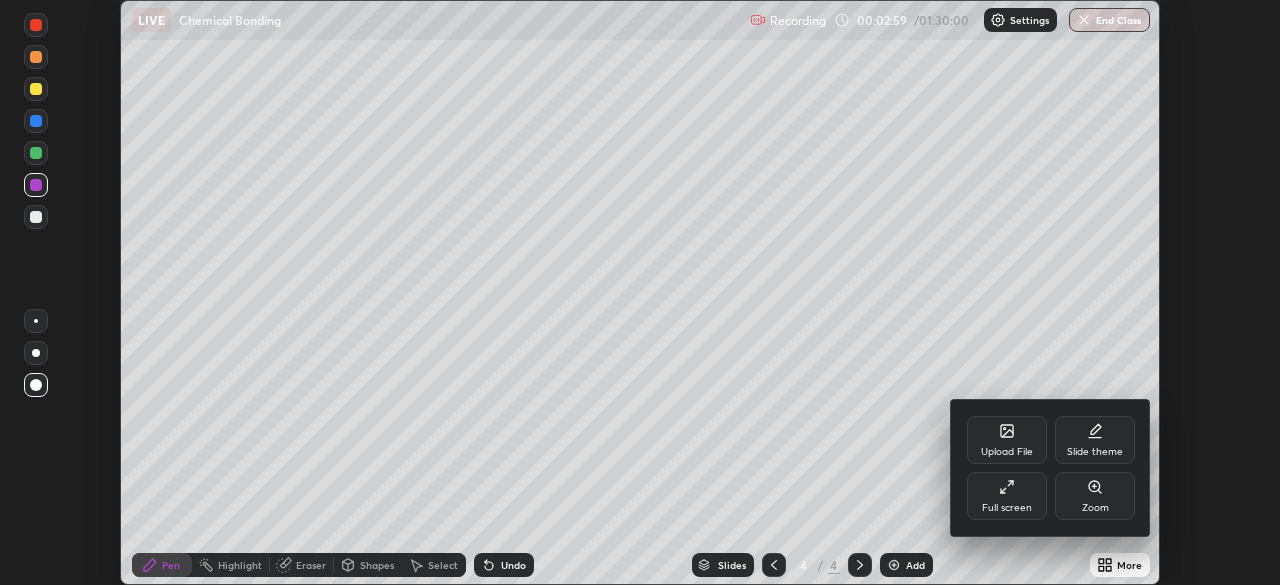 click on "Full screen" at bounding box center (1007, 496) 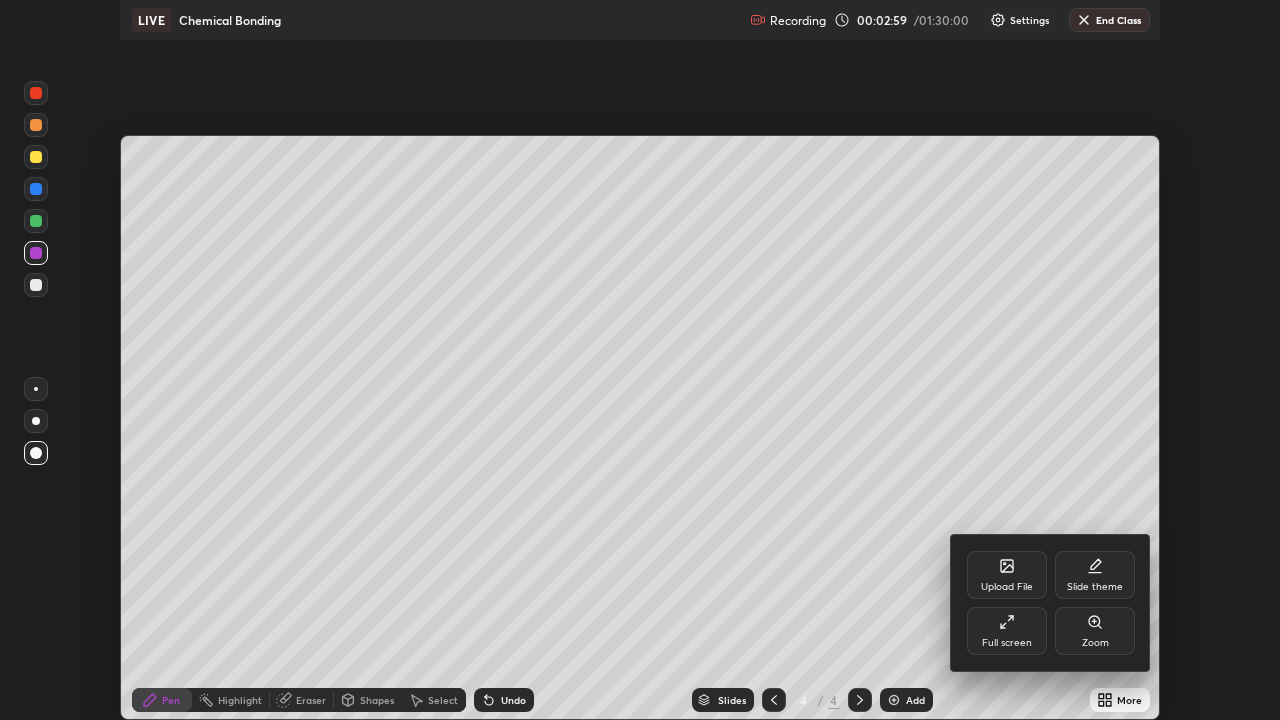 scroll, scrollTop: 99280, scrollLeft: 98720, axis: both 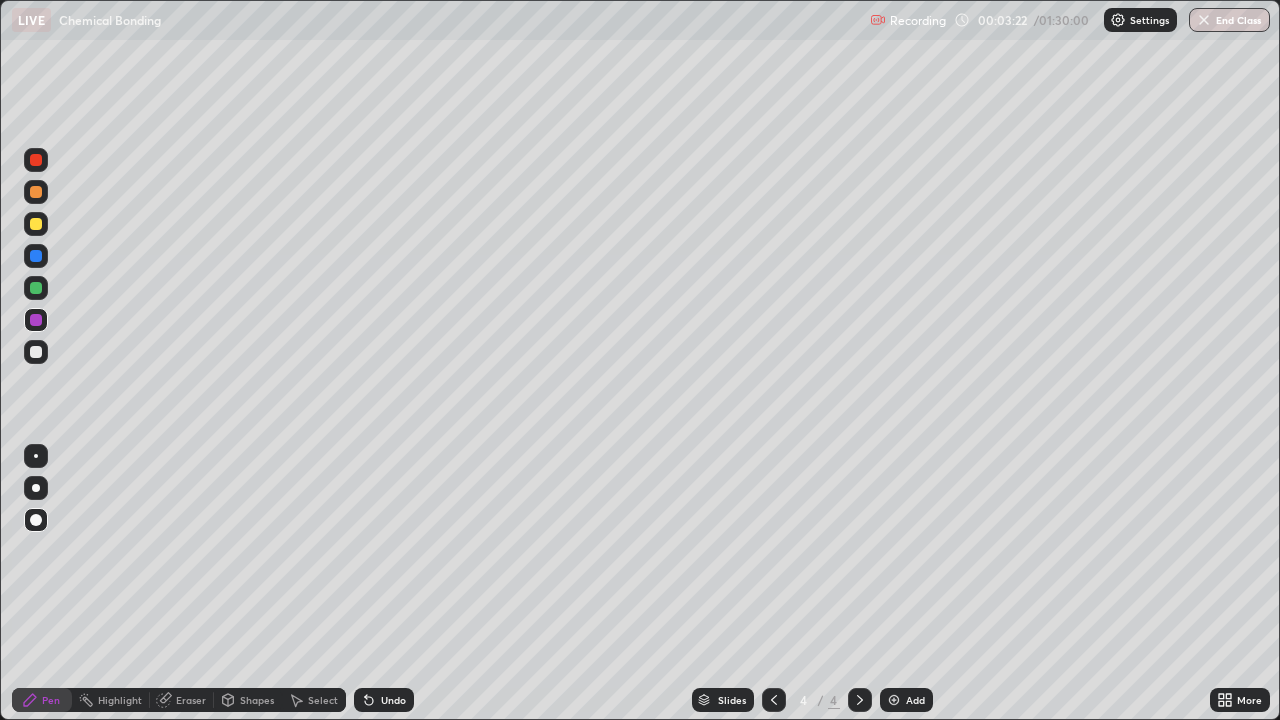 click on "Add" at bounding box center (906, 700) 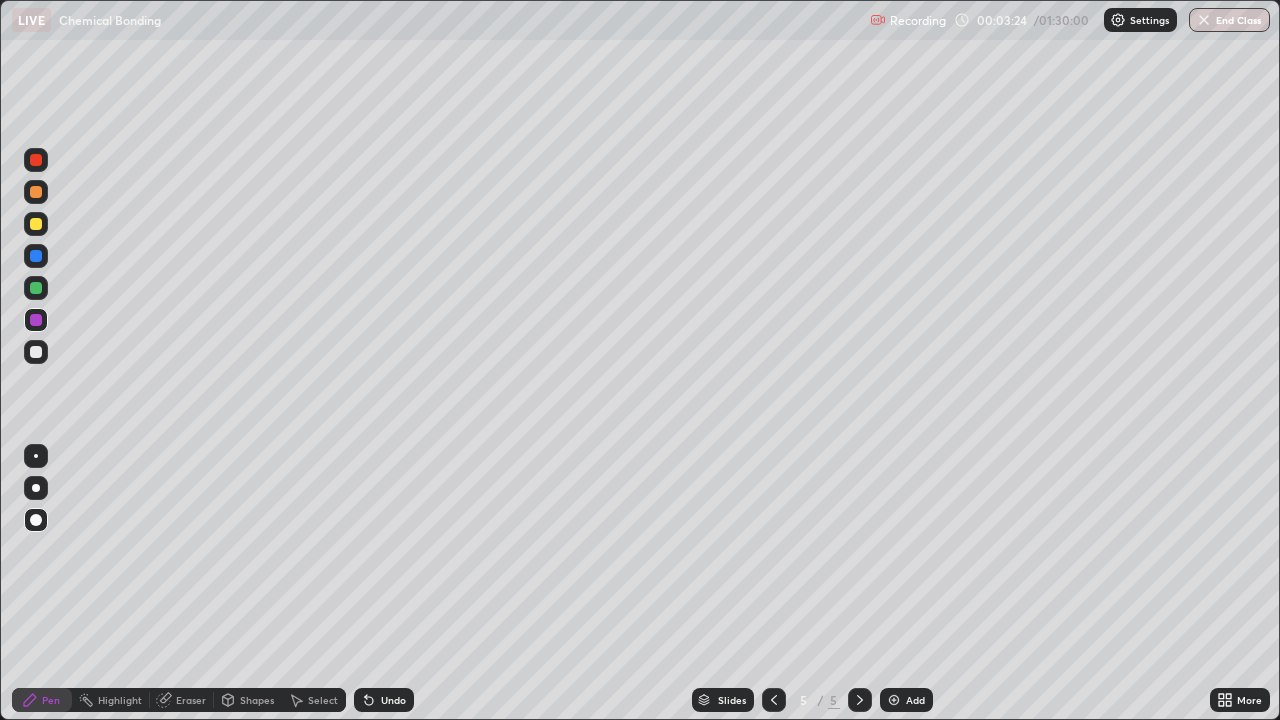 click at bounding box center [36, 352] 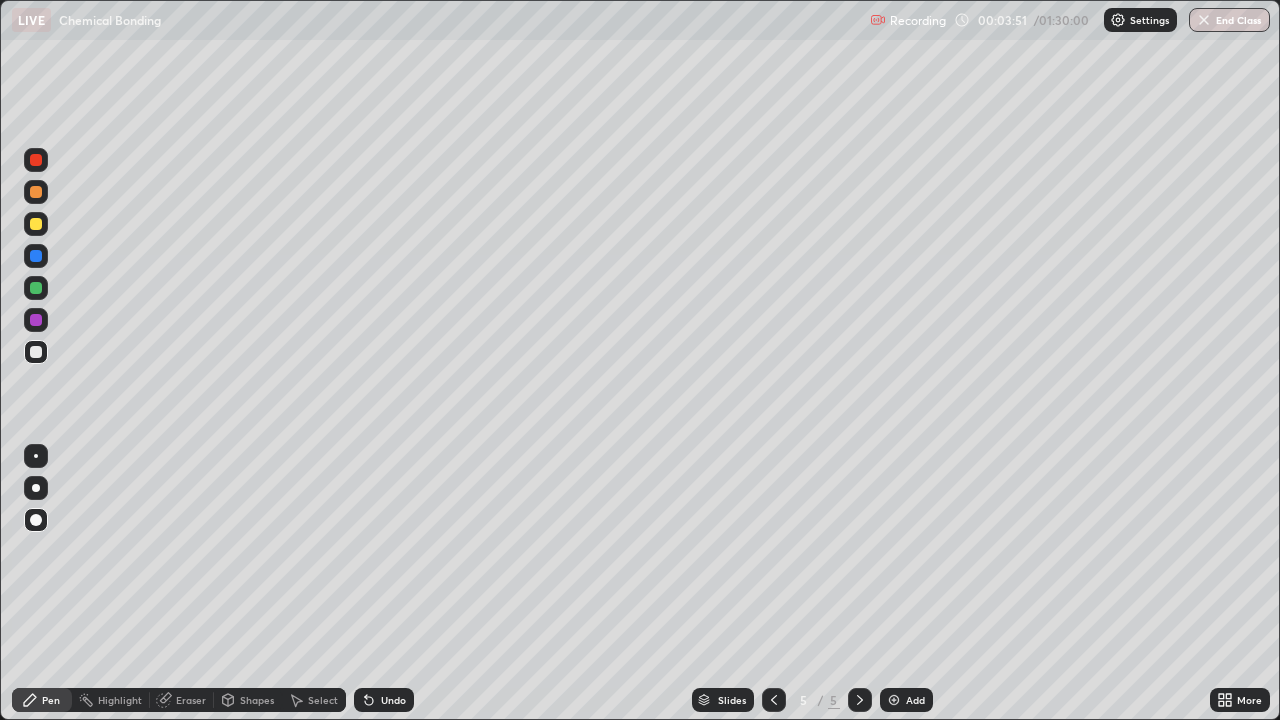 click on "Undo" at bounding box center [384, 700] 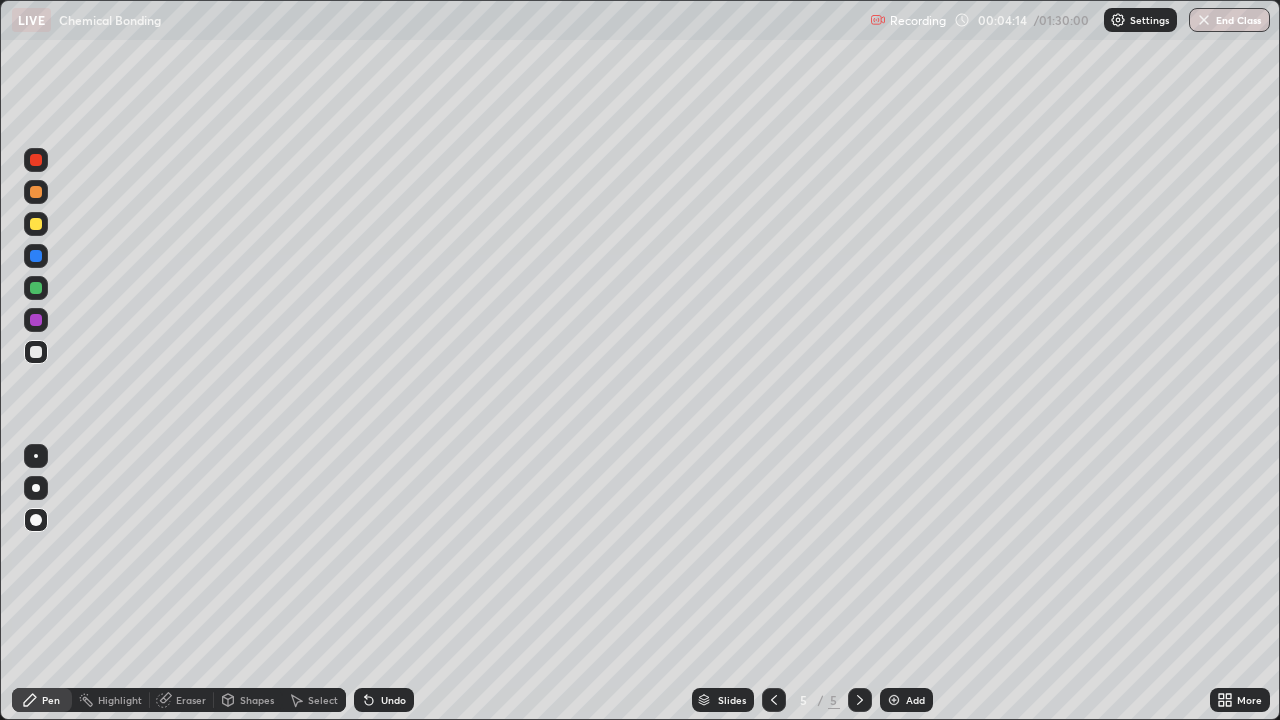 click at bounding box center (36, 288) 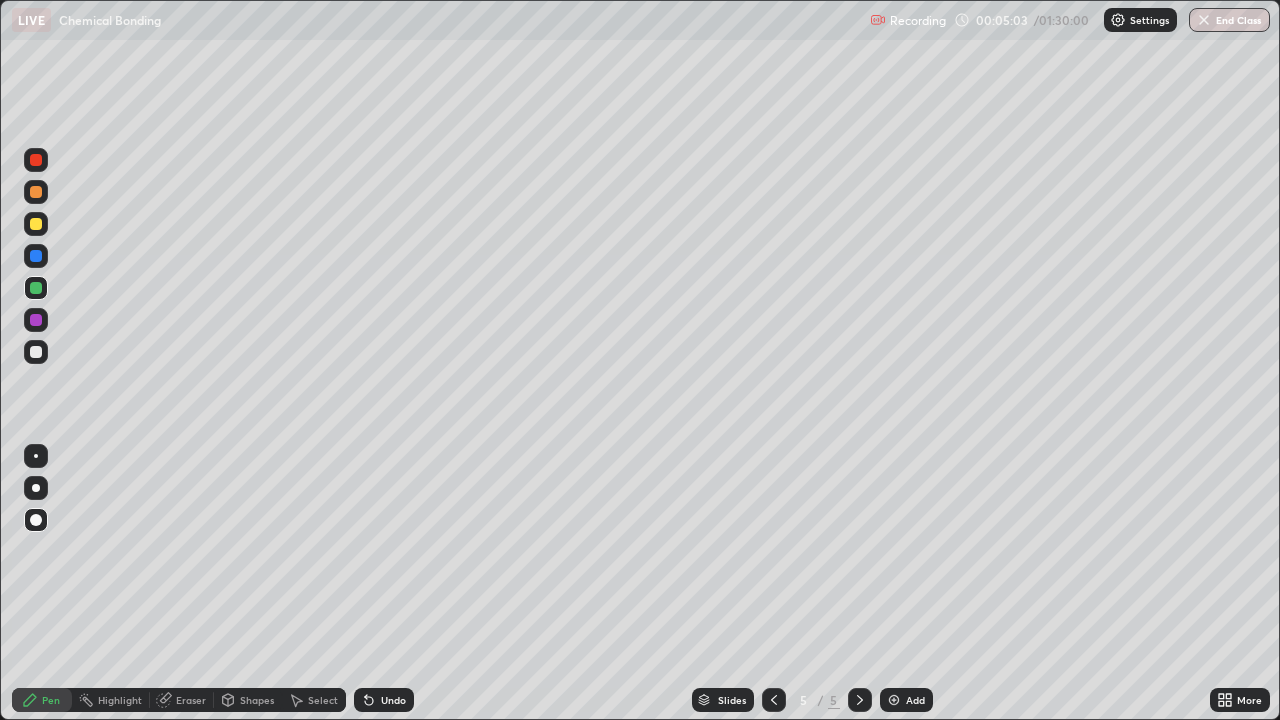 click on "Undo" at bounding box center [393, 700] 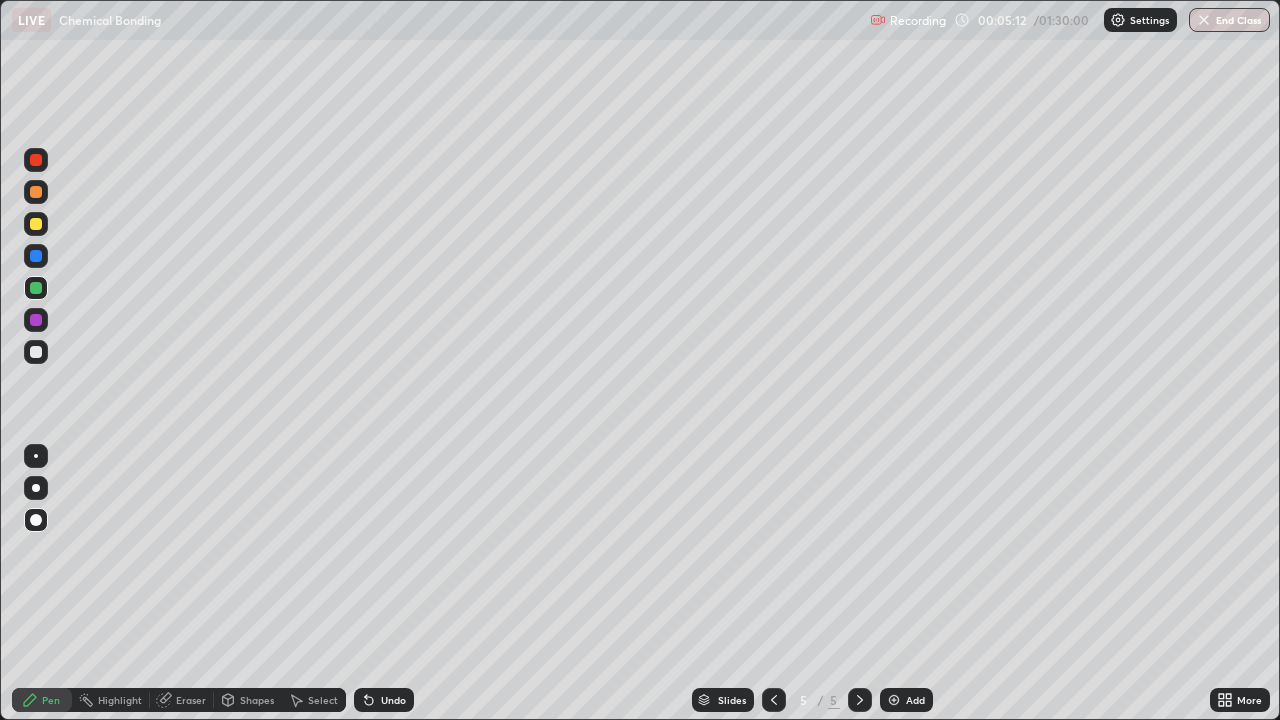 click on "Undo" at bounding box center [393, 700] 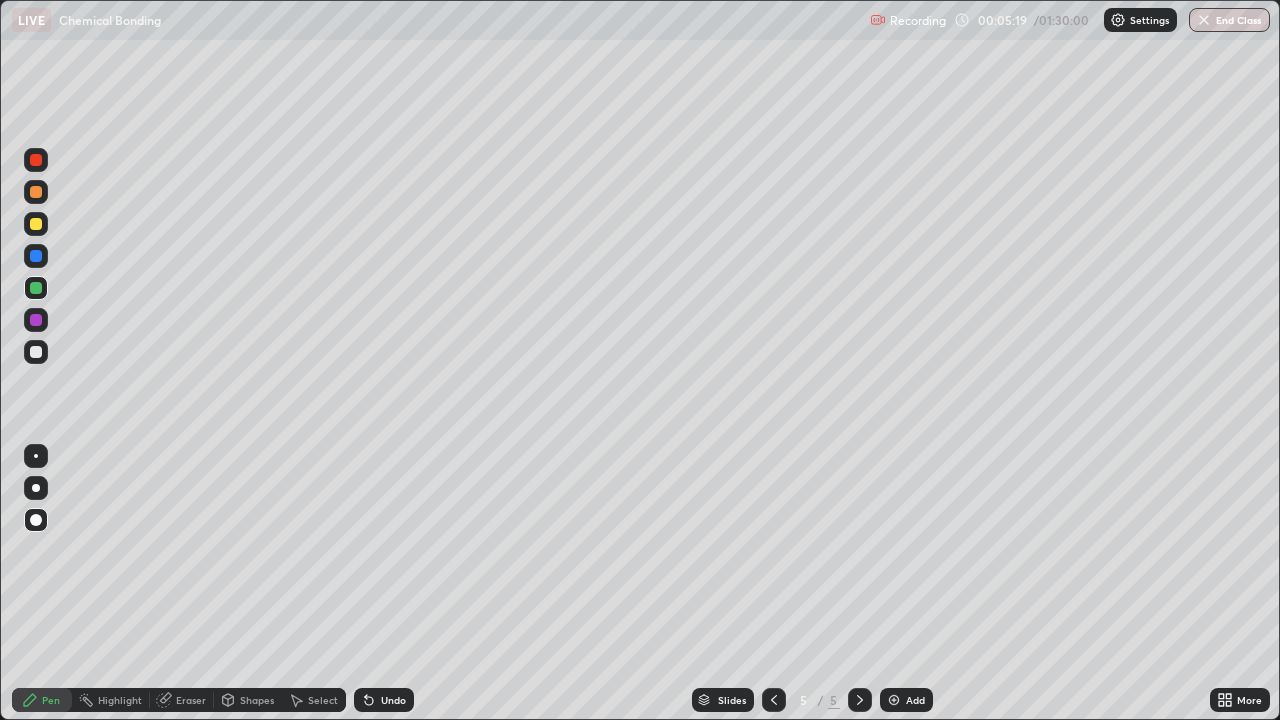 click on "Undo" at bounding box center (393, 700) 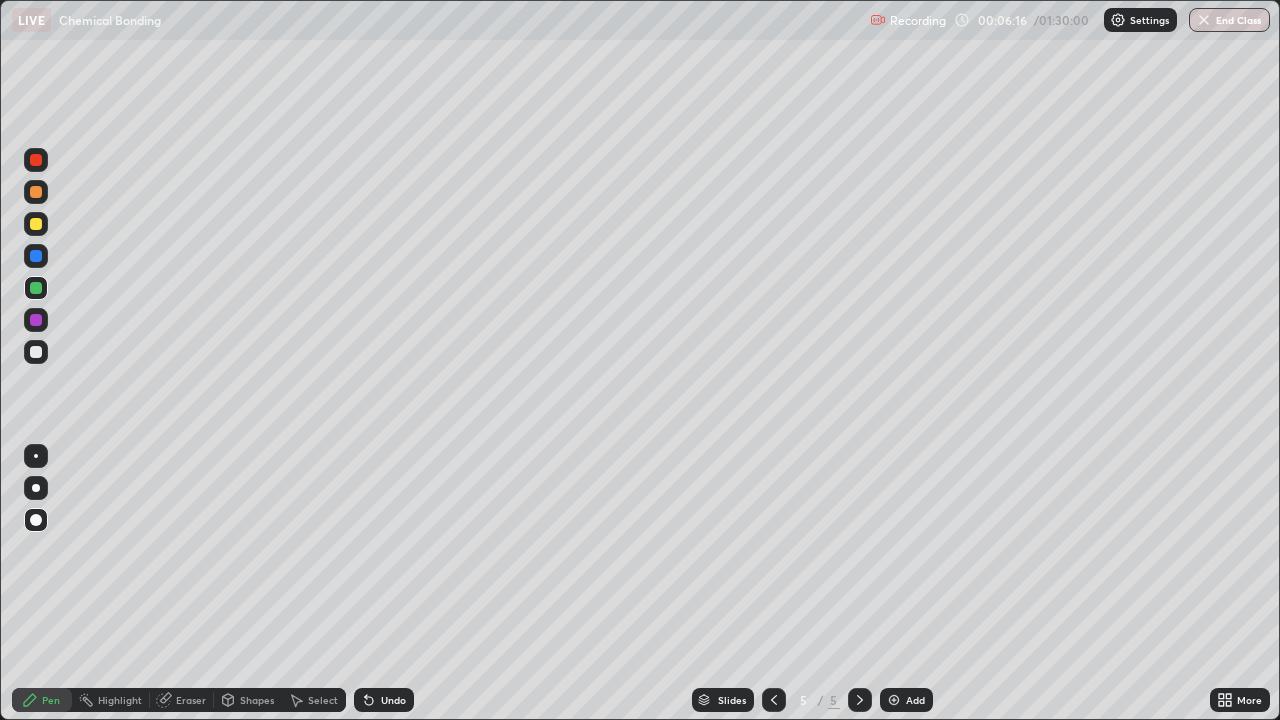click on "Undo" at bounding box center (384, 700) 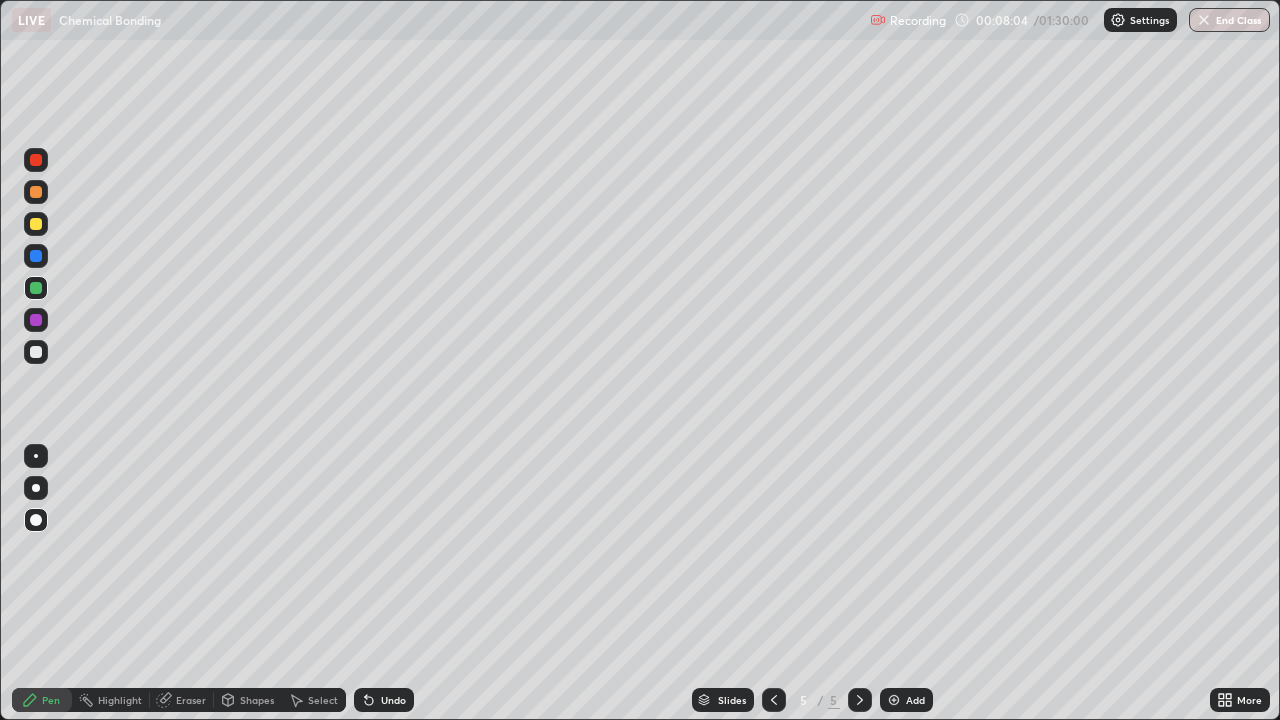 click on "Add" at bounding box center (906, 700) 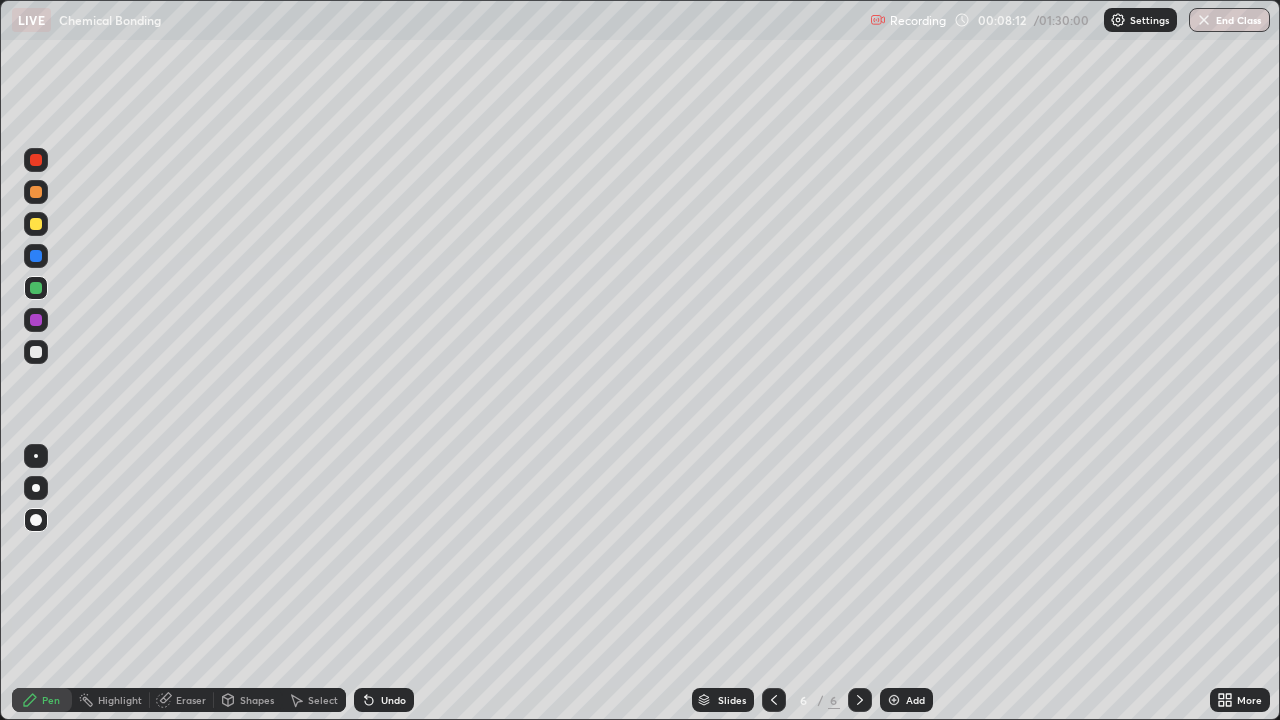 click on "Undo" at bounding box center [393, 700] 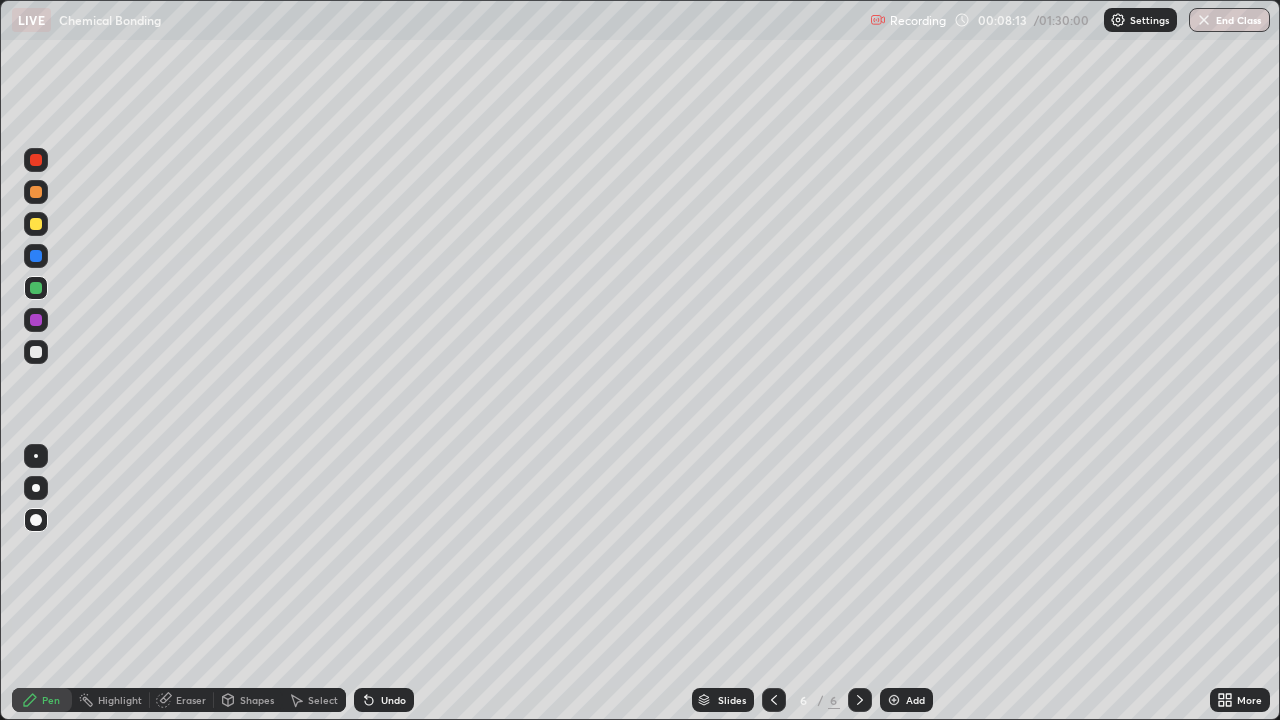 click on "Undo" at bounding box center (384, 700) 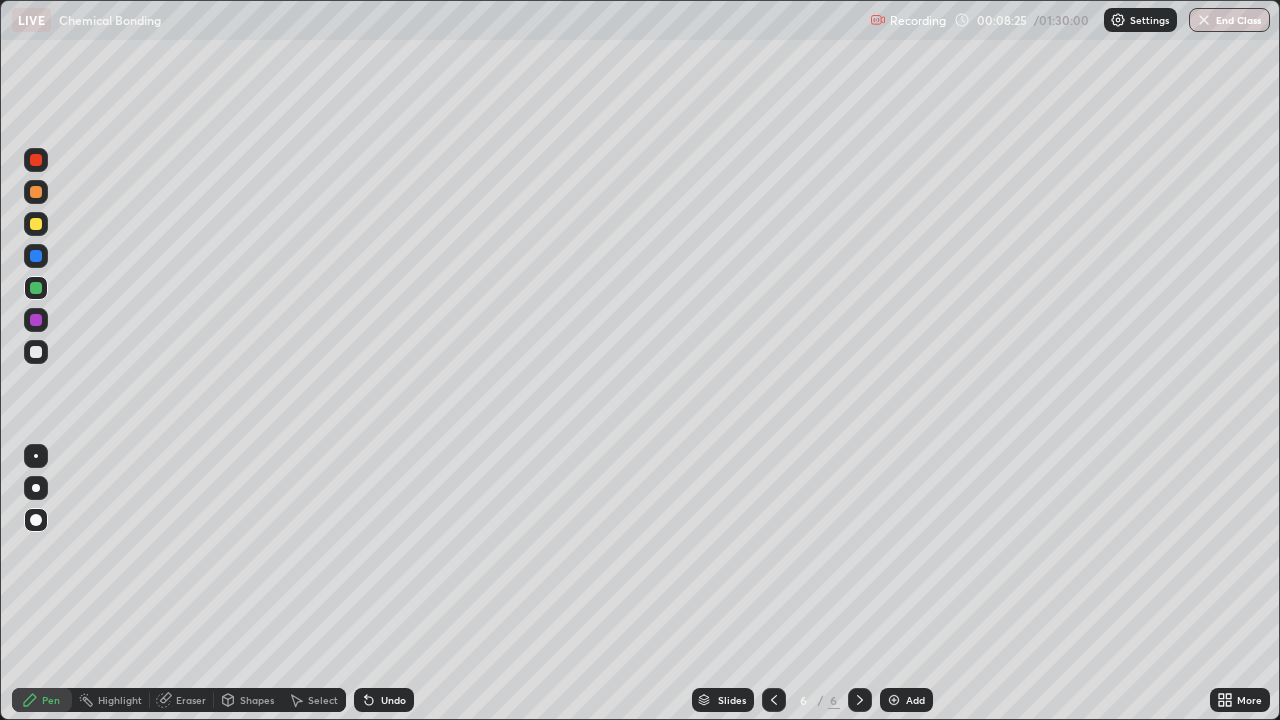 click at bounding box center [36, 288] 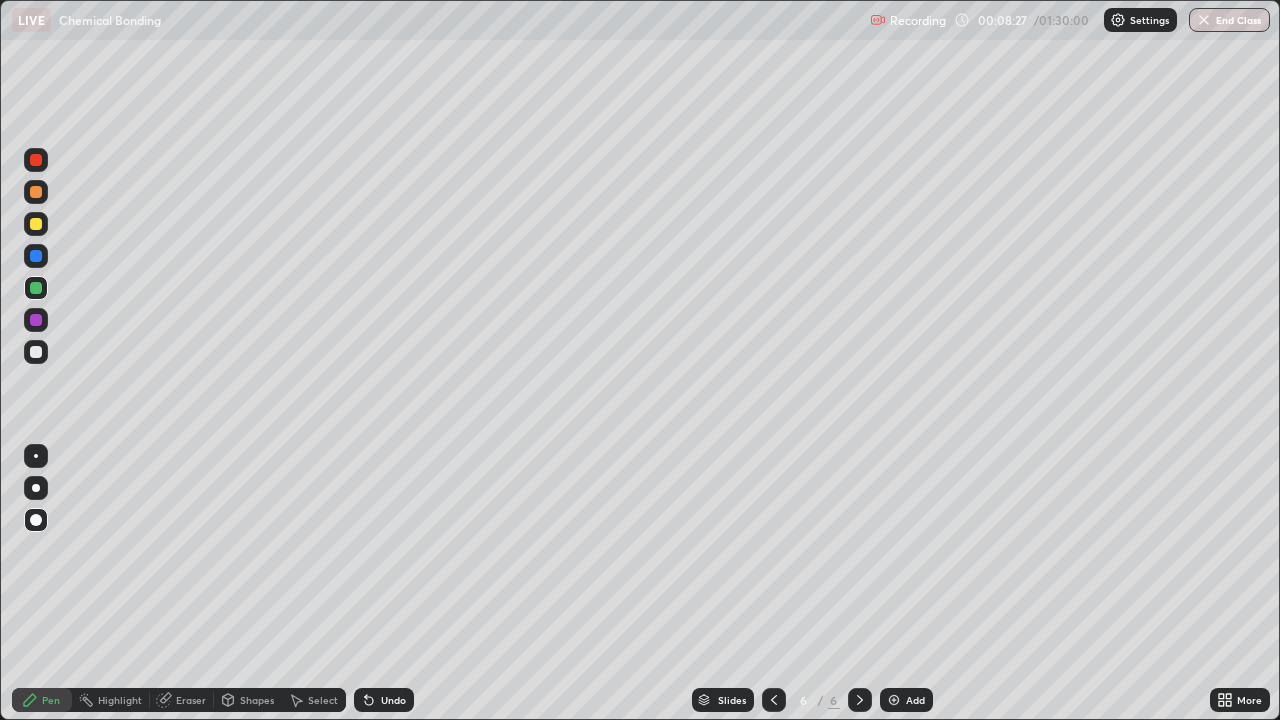 click at bounding box center (36, 352) 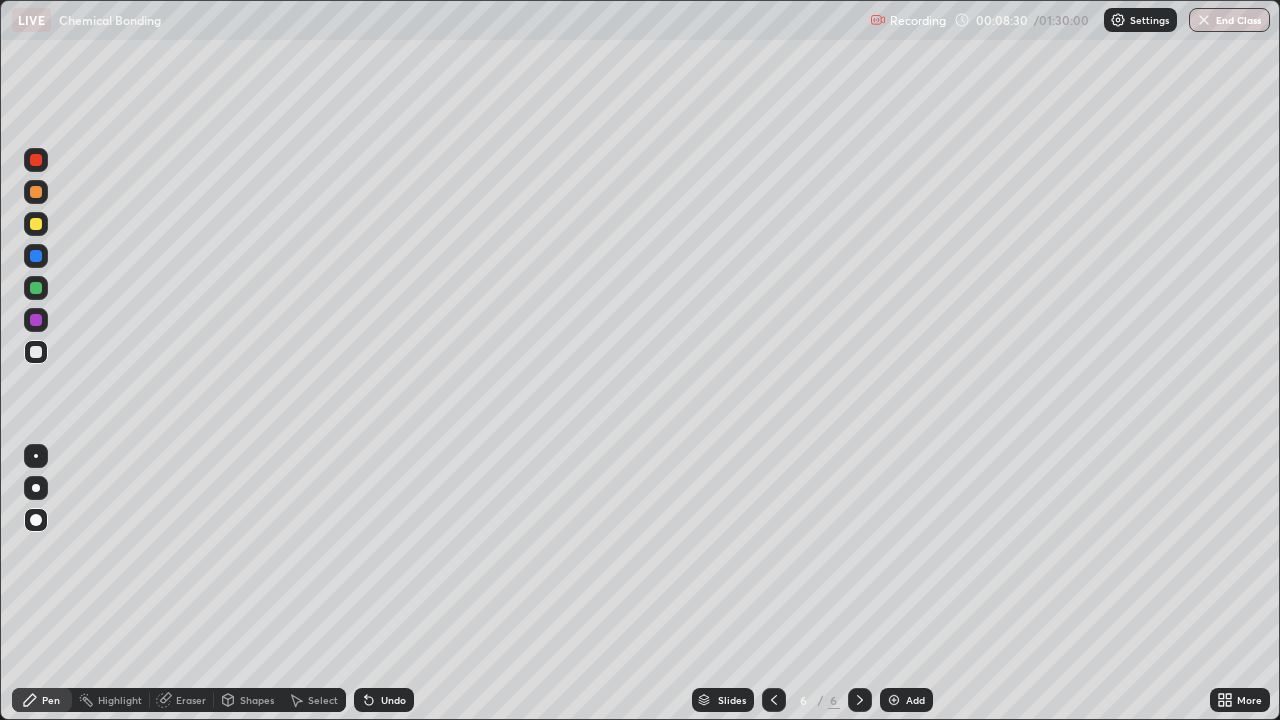 click on "Undo" at bounding box center (384, 700) 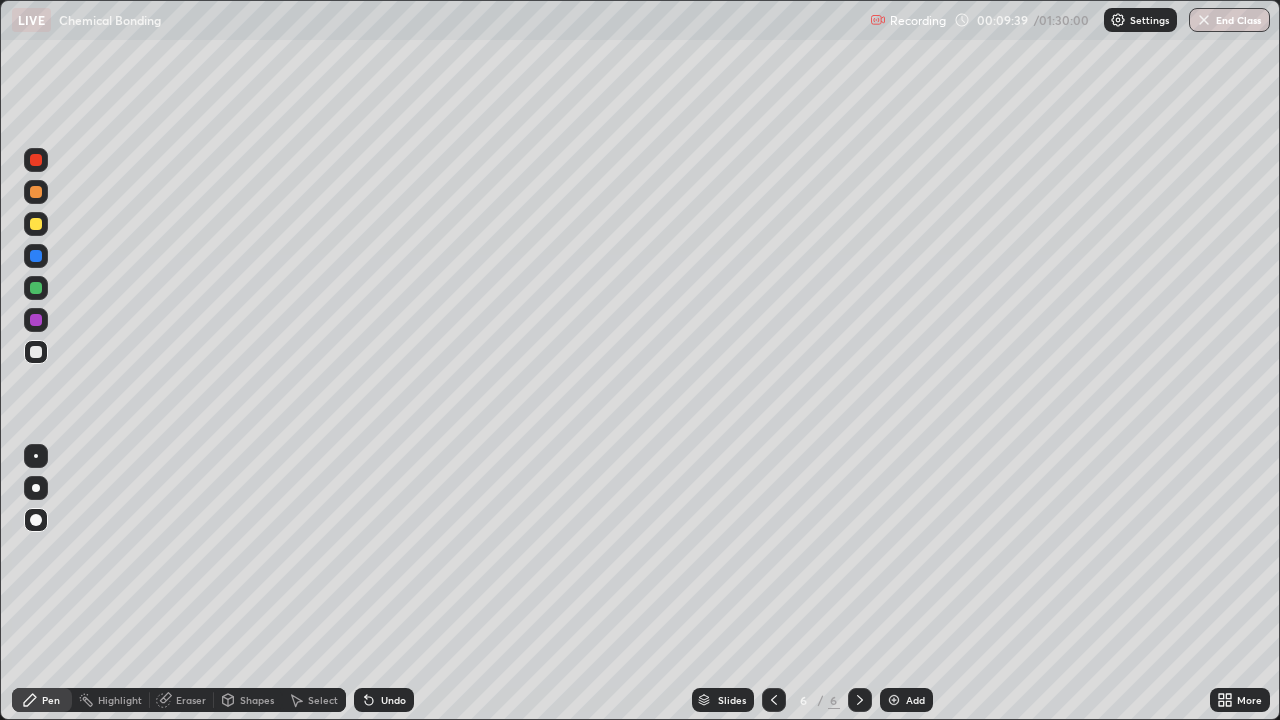 click on "Shapes" at bounding box center (257, 700) 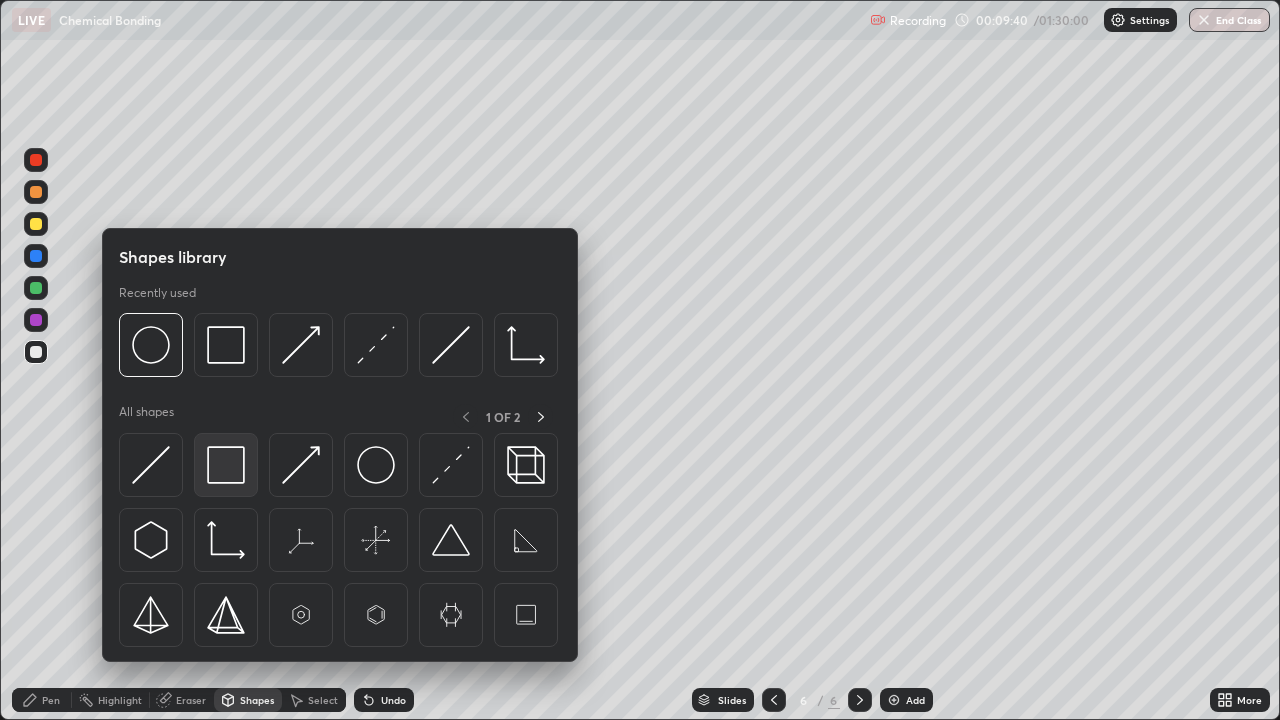click at bounding box center (226, 465) 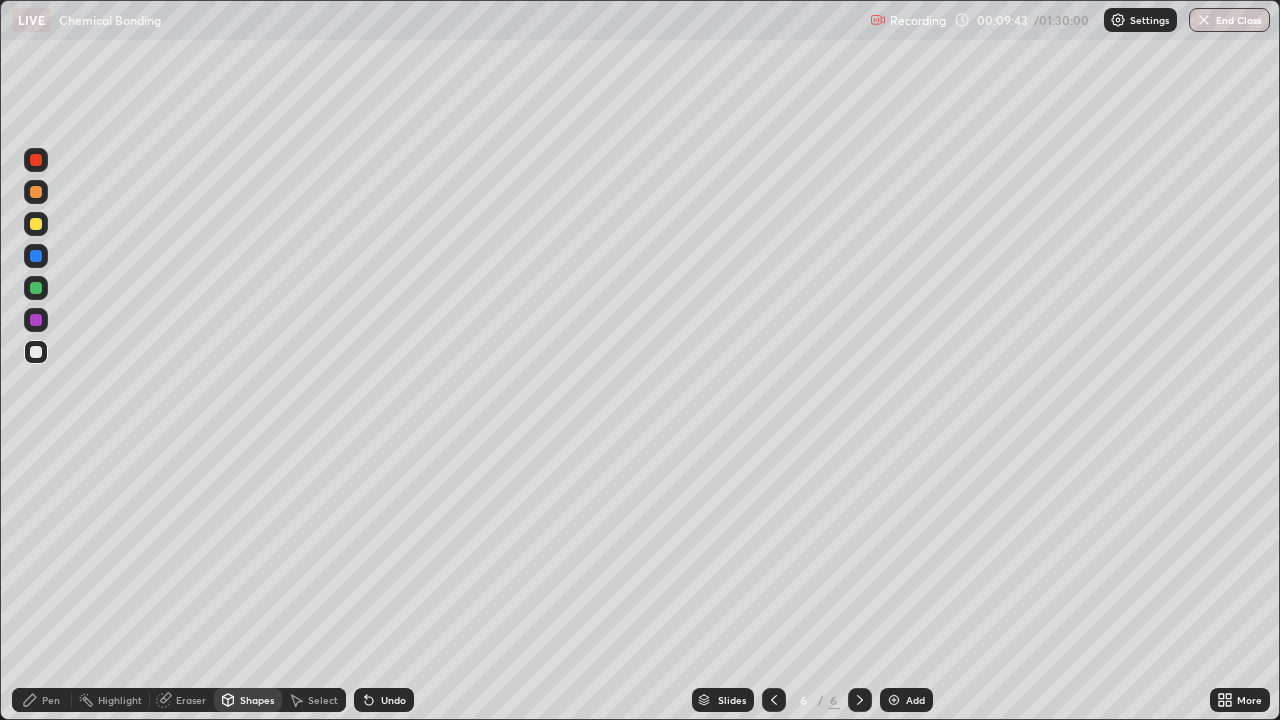 click on "Select" at bounding box center (314, 700) 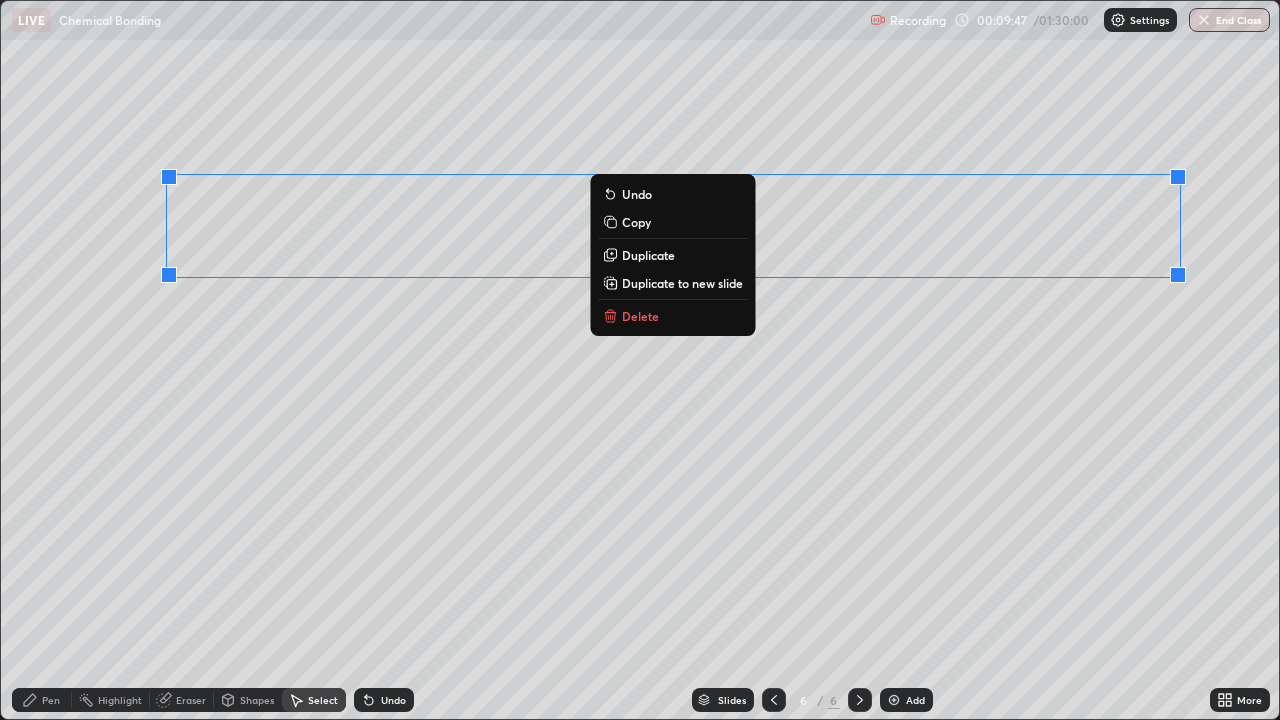 click on "0 ° Undo Copy Duplicate Duplicate to new slide Delete" at bounding box center (640, 360) 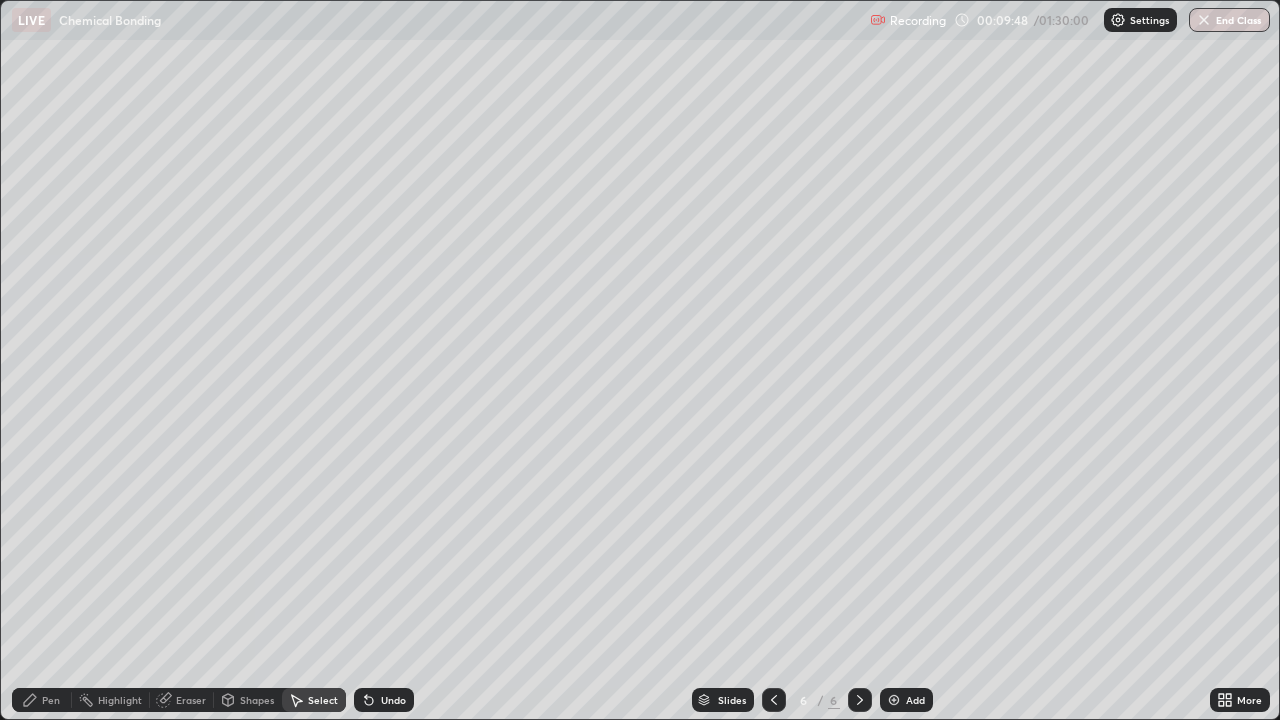 click on "Pen" at bounding box center (42, 700) 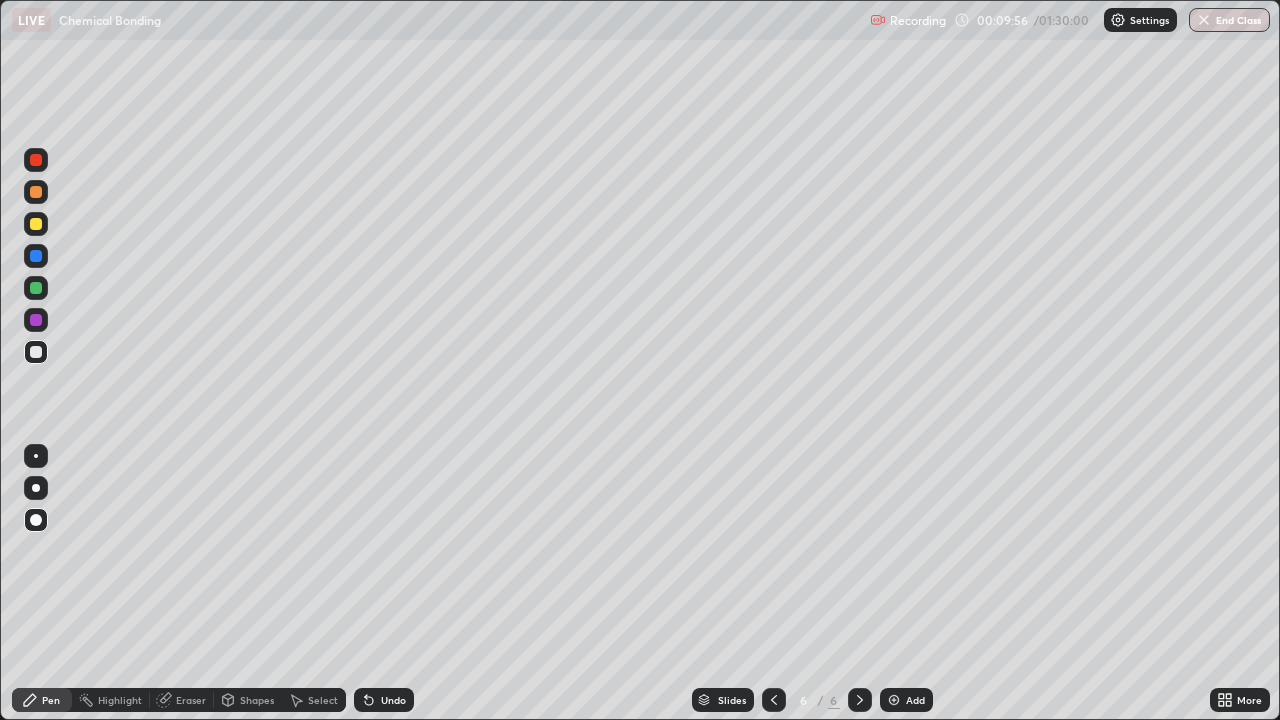 click at bounding box center (36, 352) 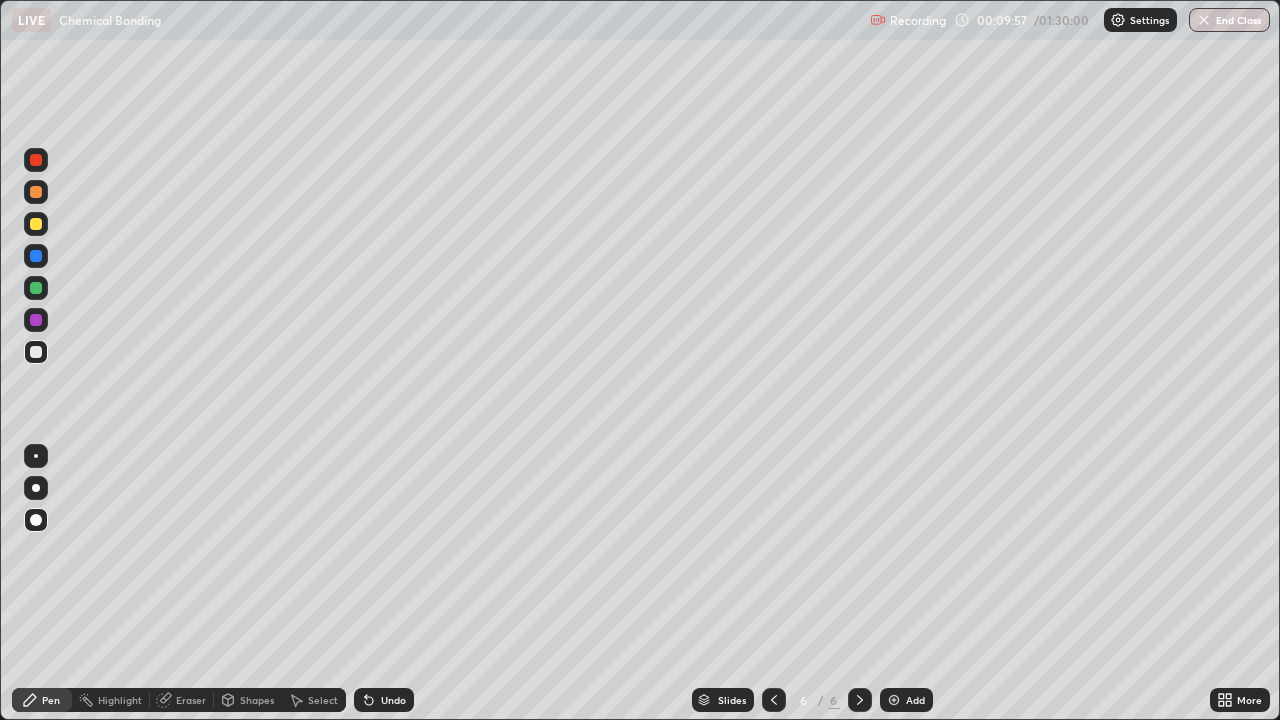 click at bounding box center [36, 288] 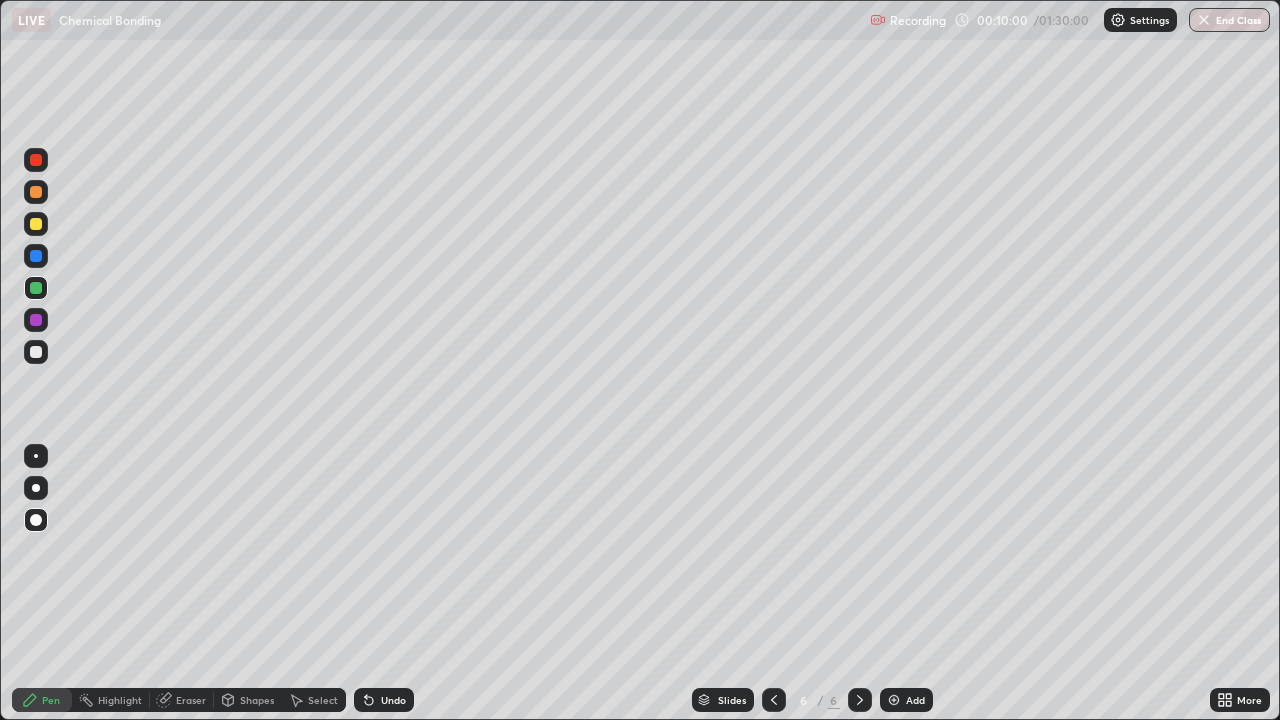 click 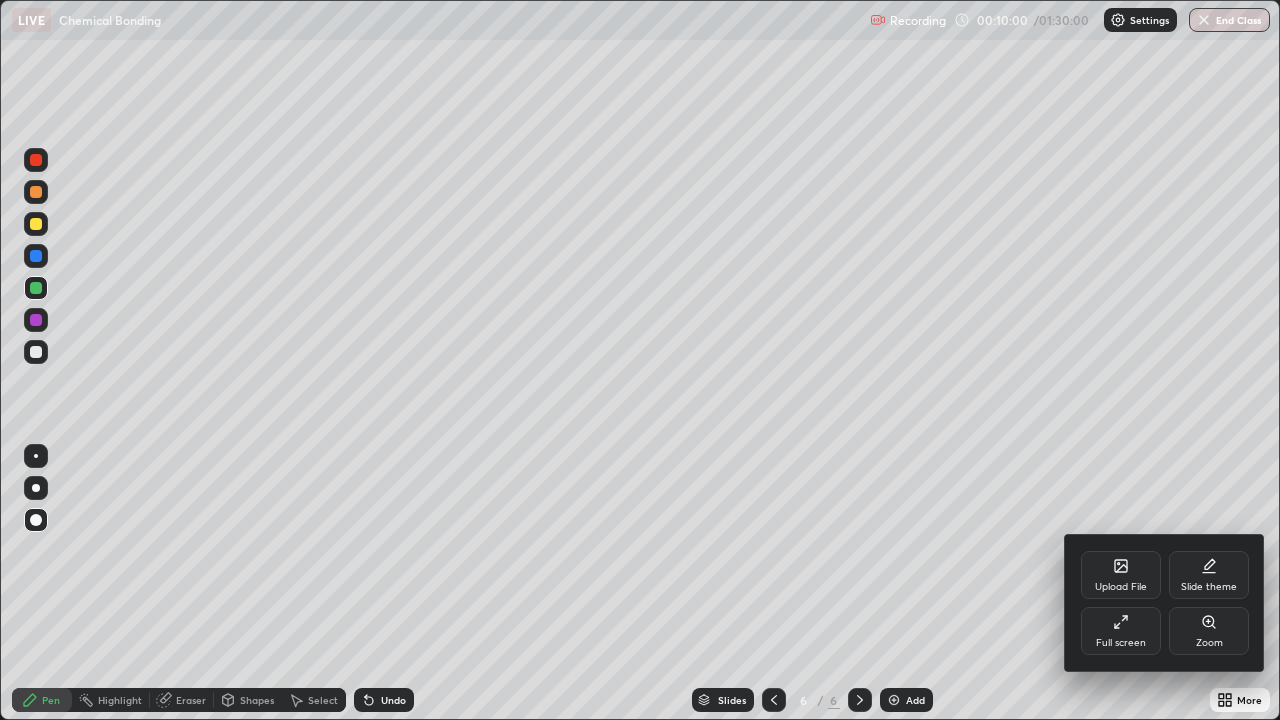 click on "Full screen" at bounding box center [1121, 631] 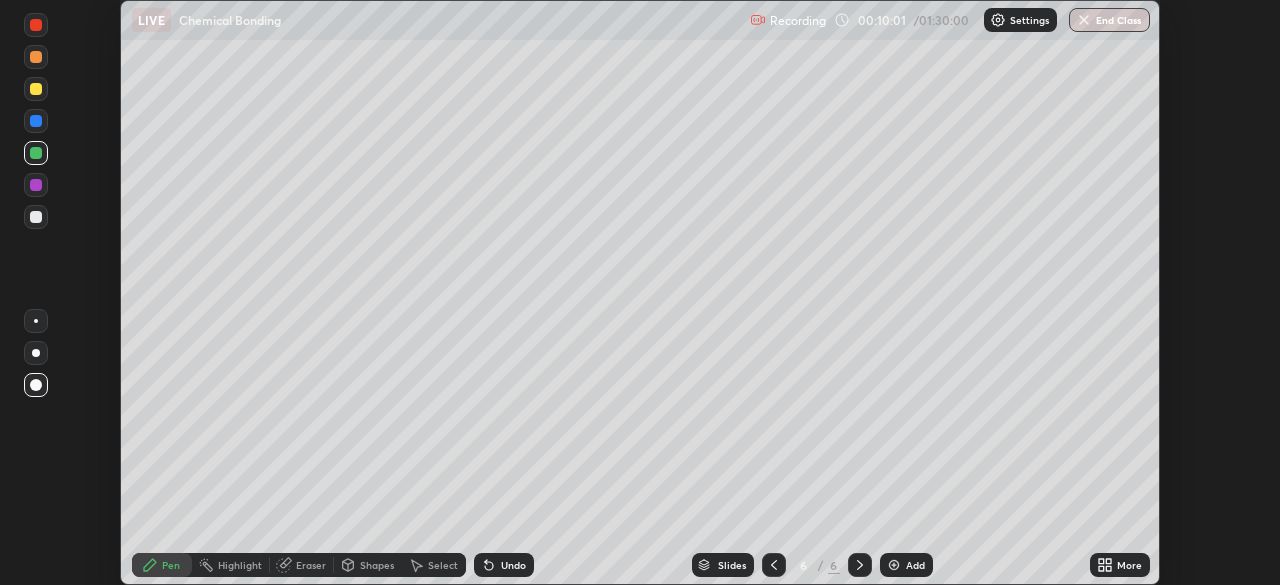scroll, scrollTop: 585, scrollLeft: 1280, axis: both 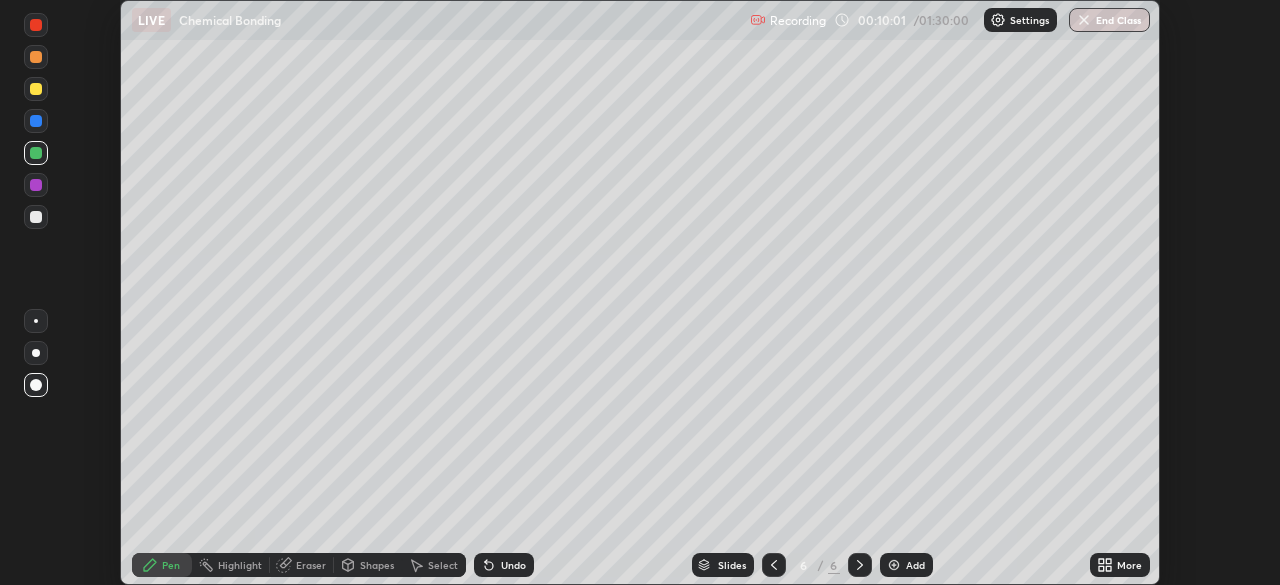 click on "More" at bounding box center (1129, 565) 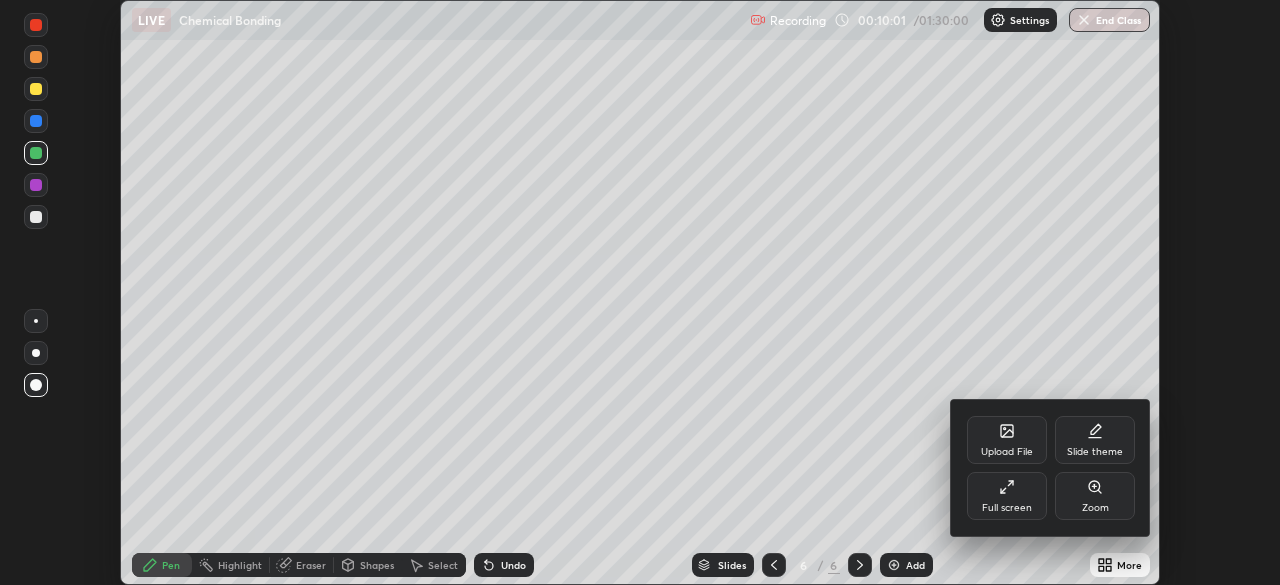 click 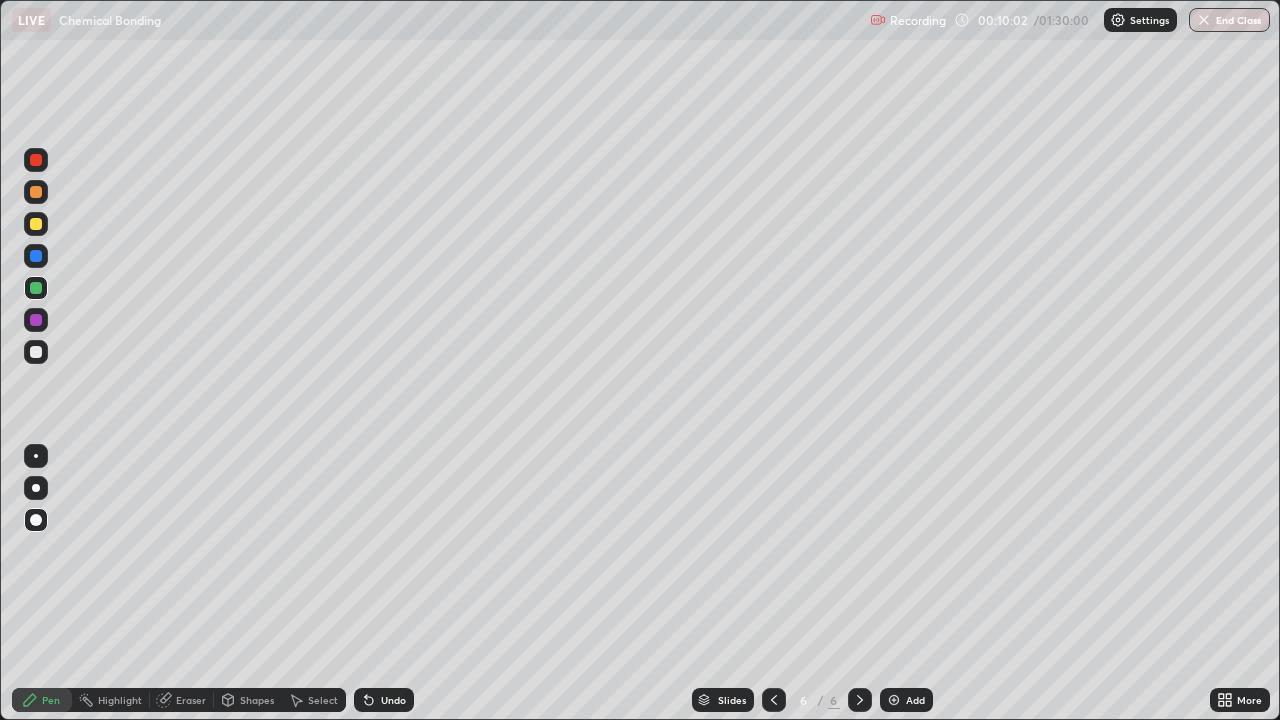 scroll, scrollTop: 99280, scrollLeft: 98720, axis: both 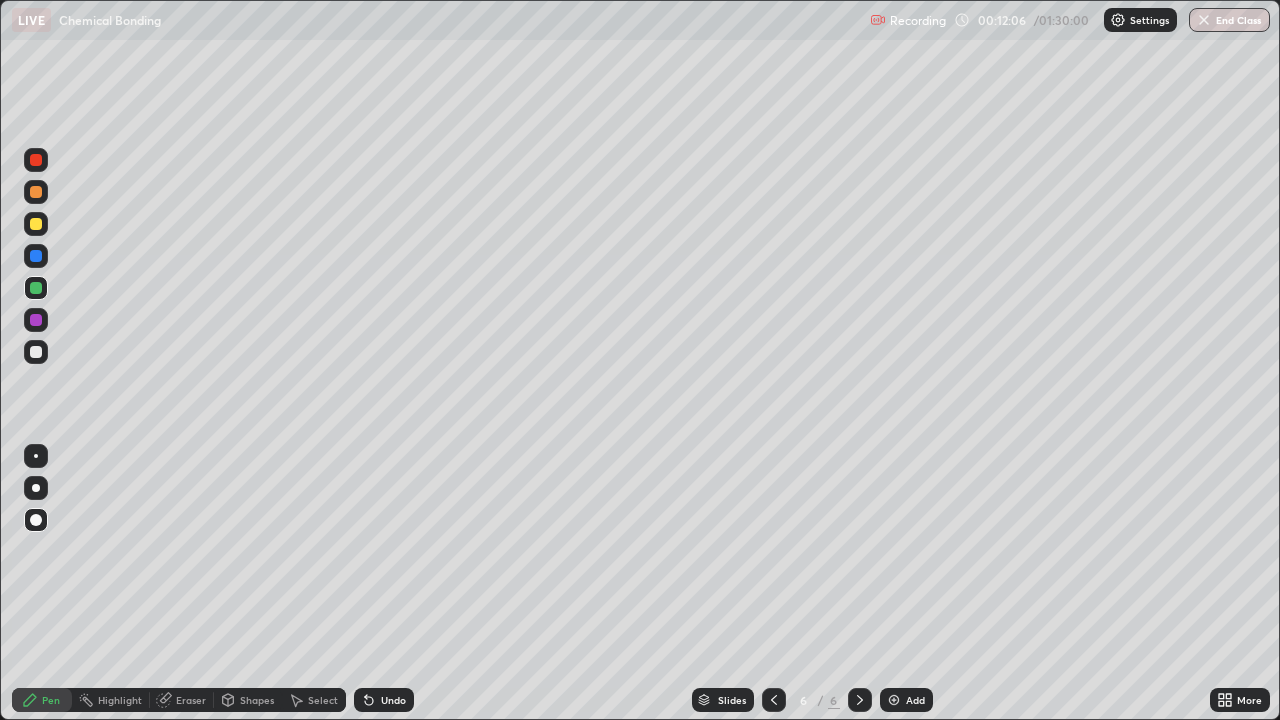 click on "Select" at bounding box center [323, 700] 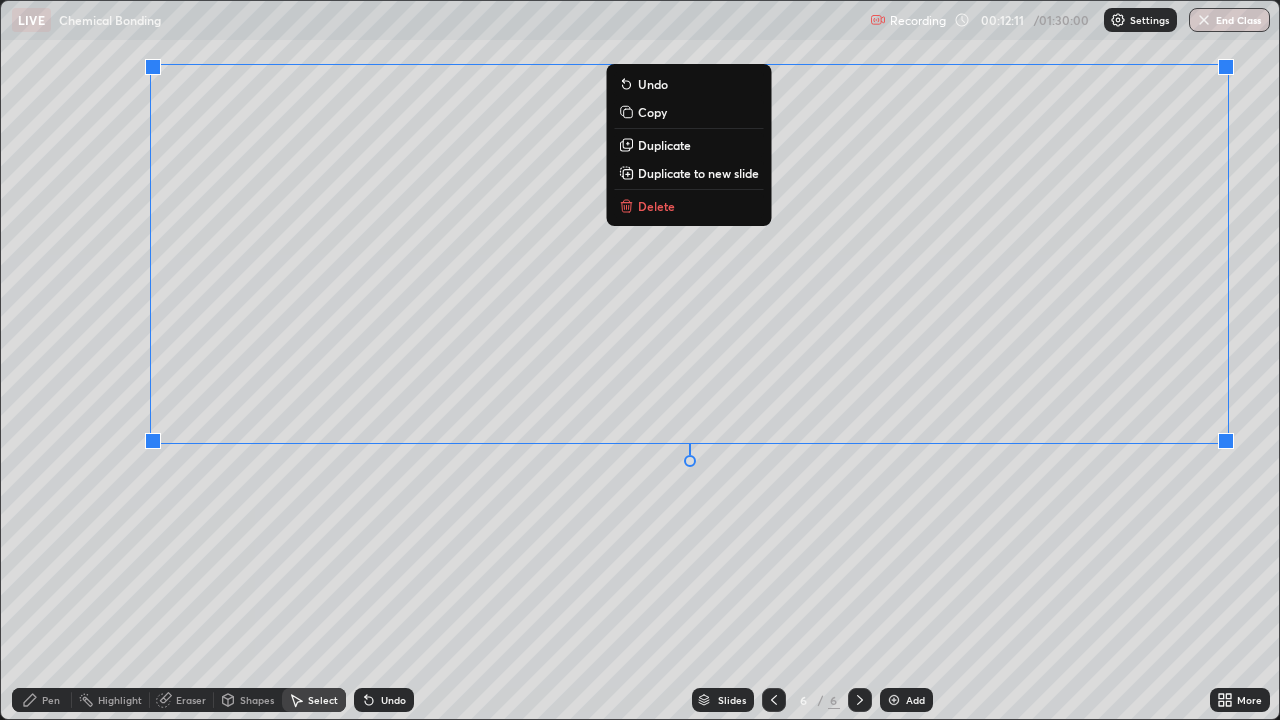 click on "0 ° Undo Copy Duplicate Duplicate to new slide Delete" at bounding box center (640, 360) 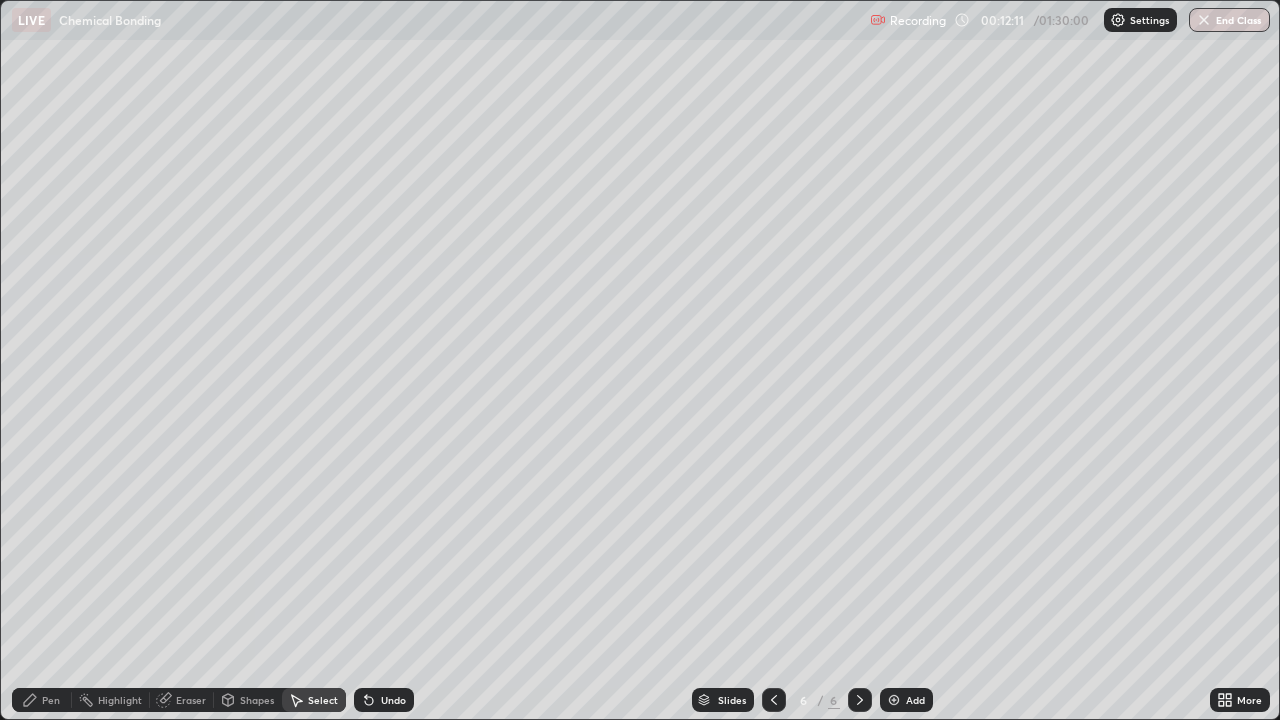 click on "Pen" at bounding box center (42, 700) 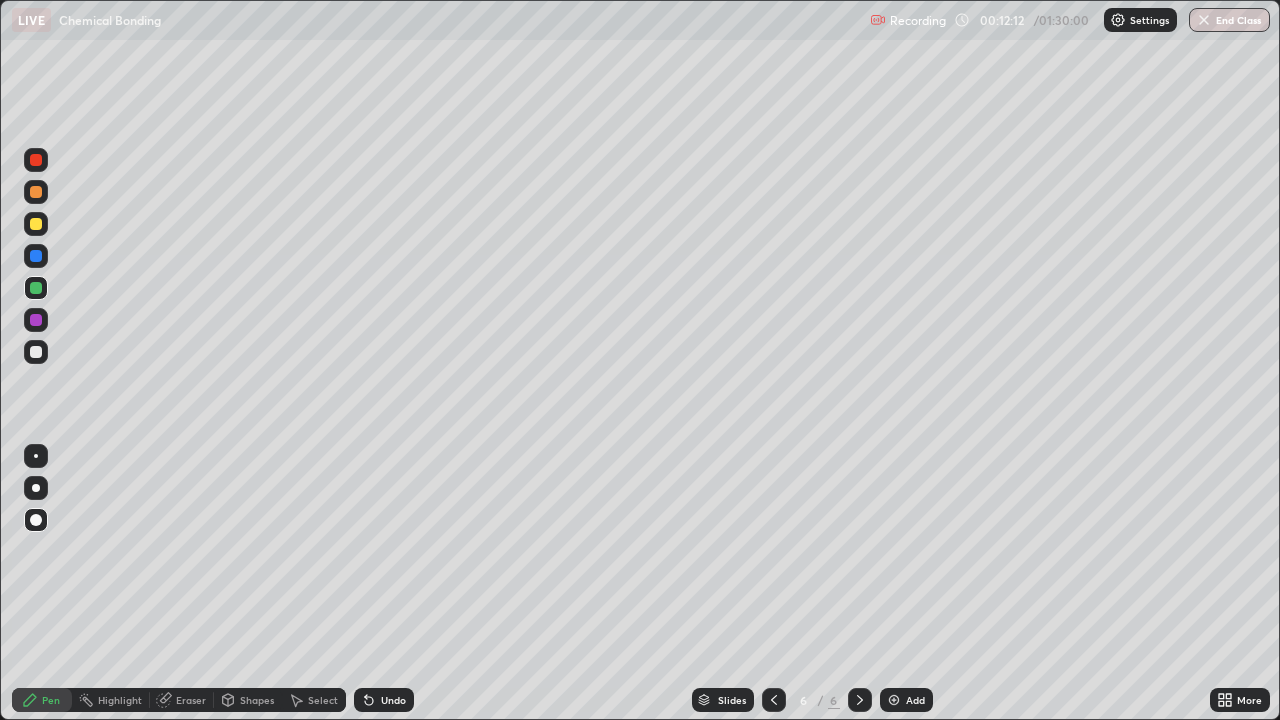 click at bounding box center (36, 352) 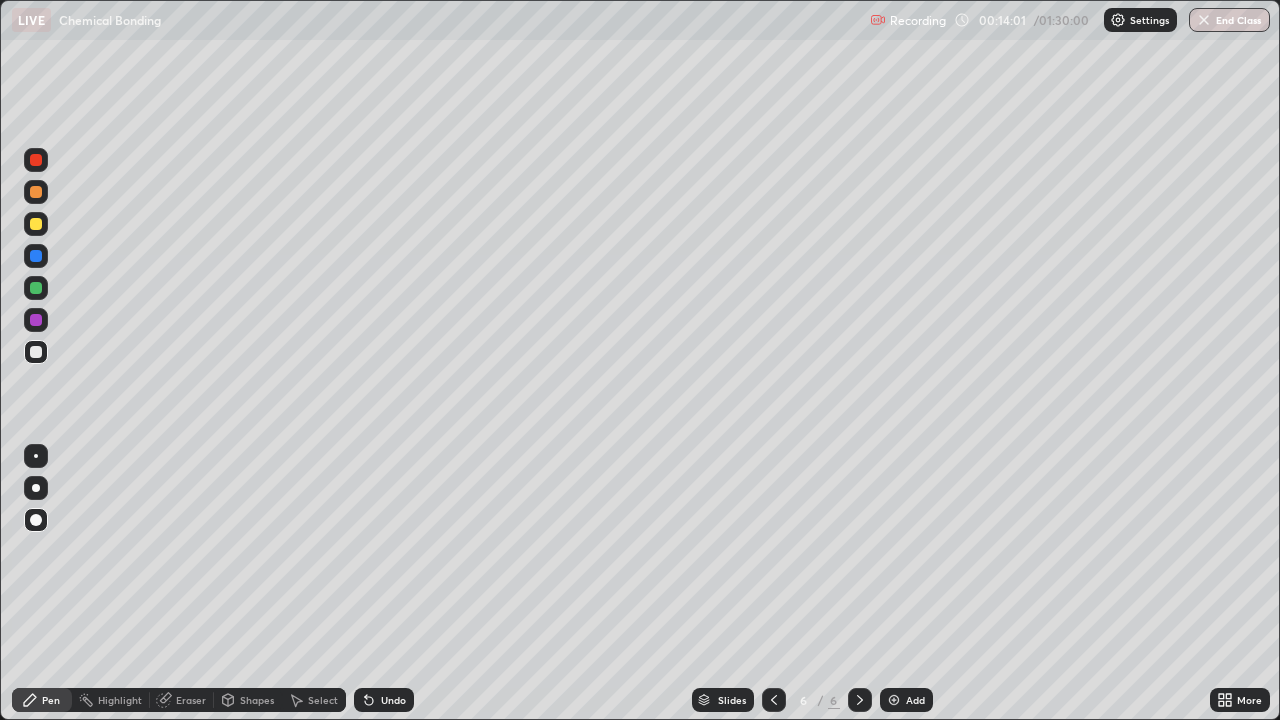 click on "Add" at bounding box center (906, 700) 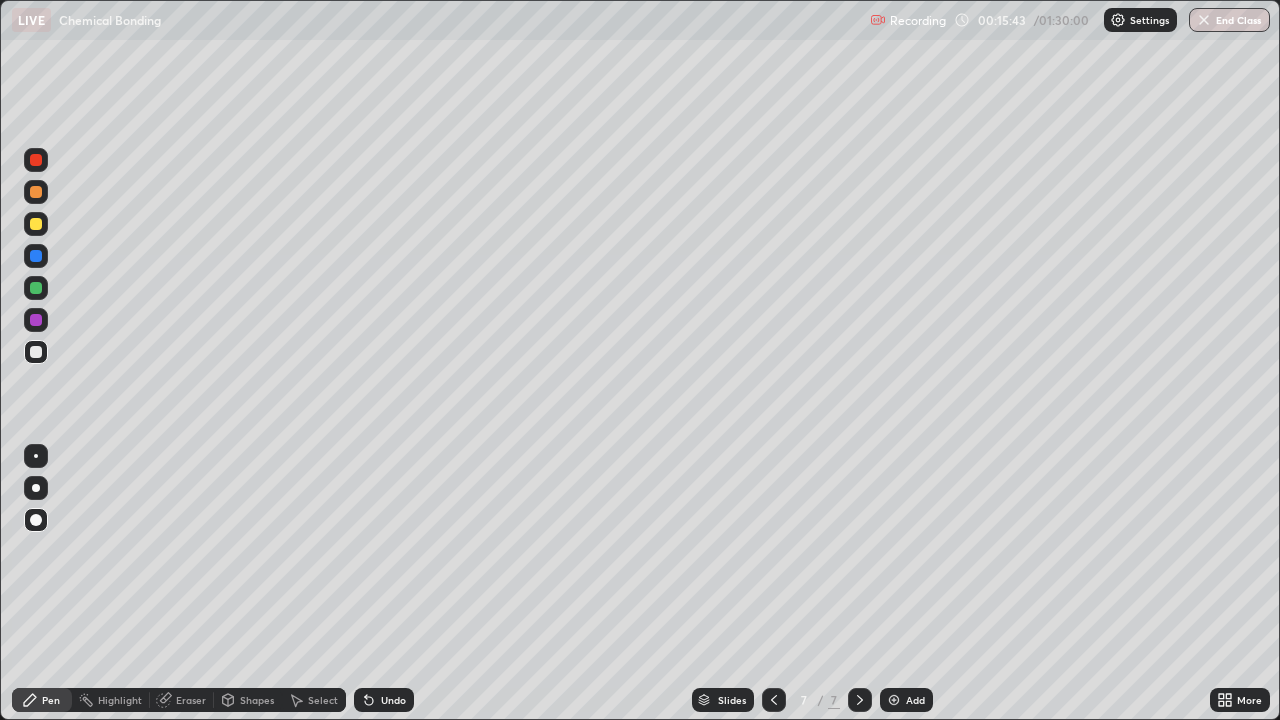 click at bounding box center (36, 288) 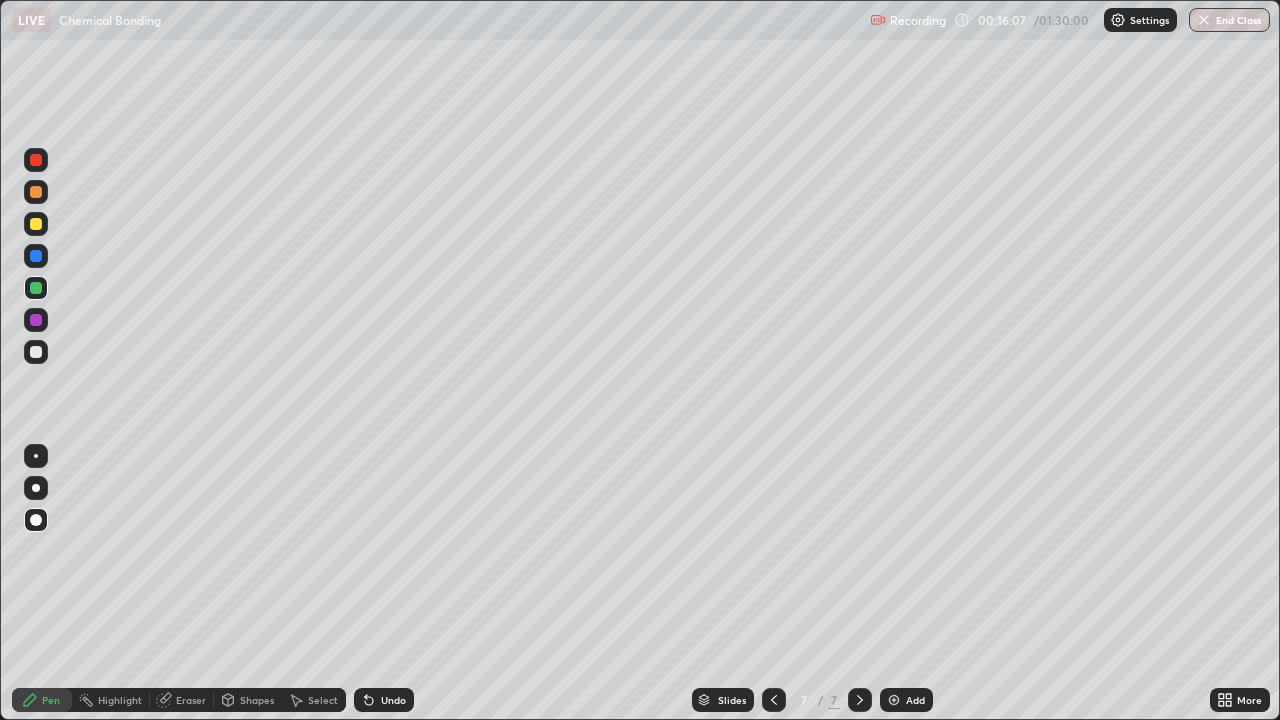 click on "Shapes" at bounding box center (257, 700) 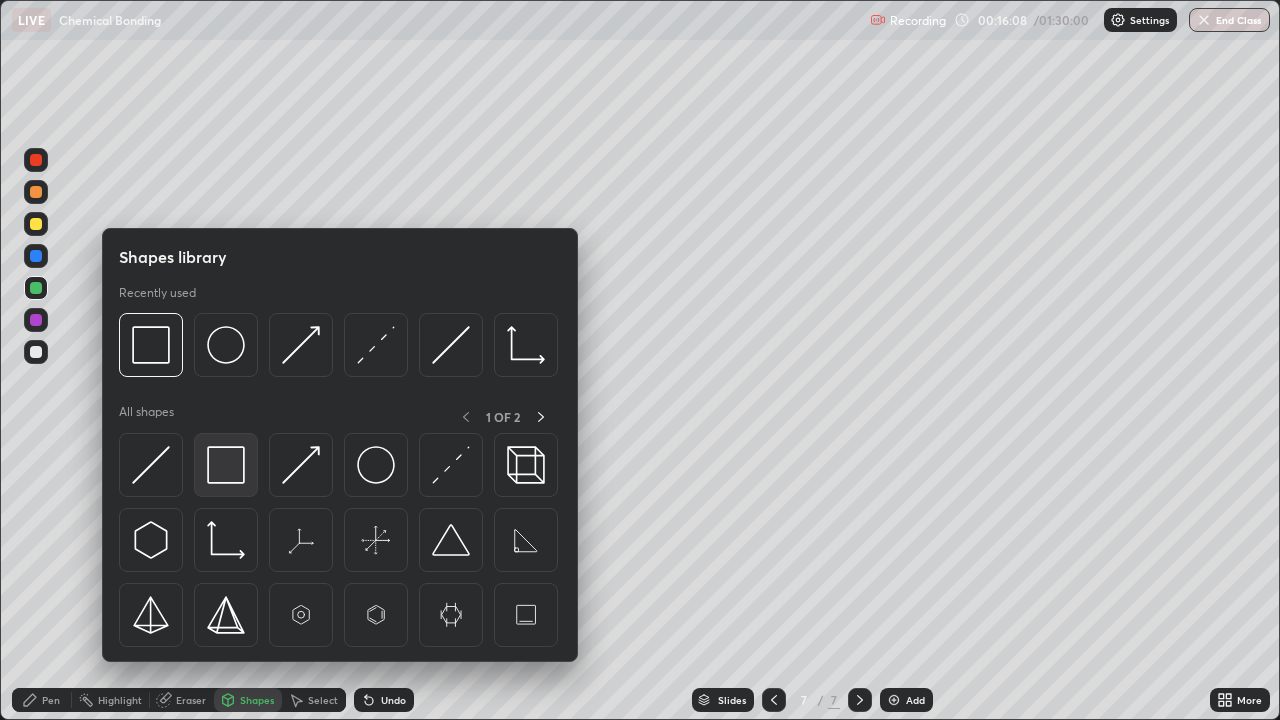 click at bounding box center (226, 465) 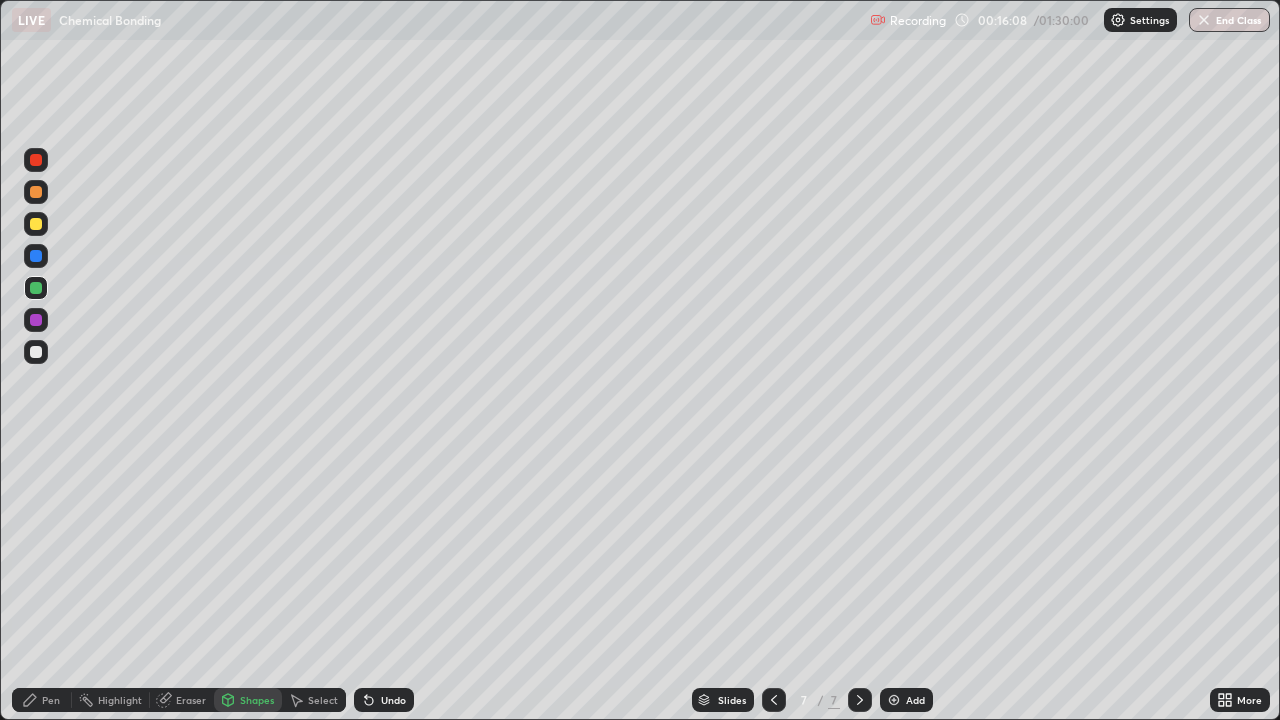 click at bounding box center (36, 320) 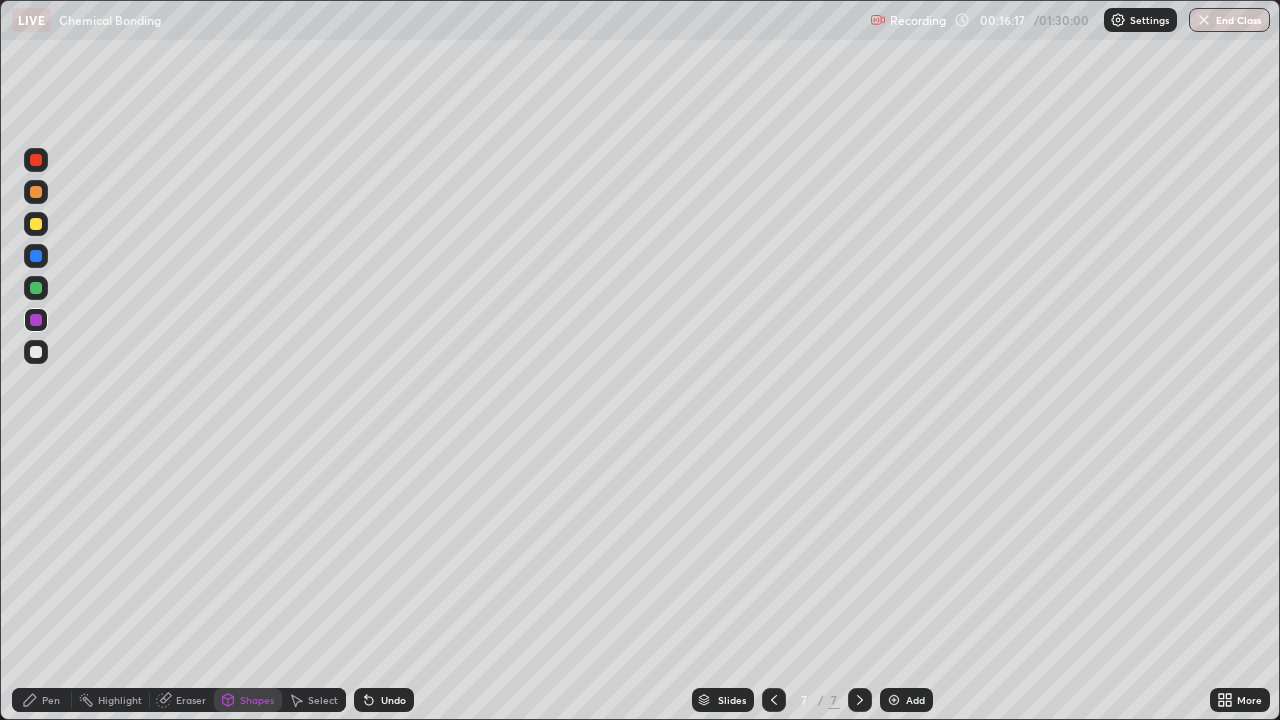 click at bounding box center (36, 288) 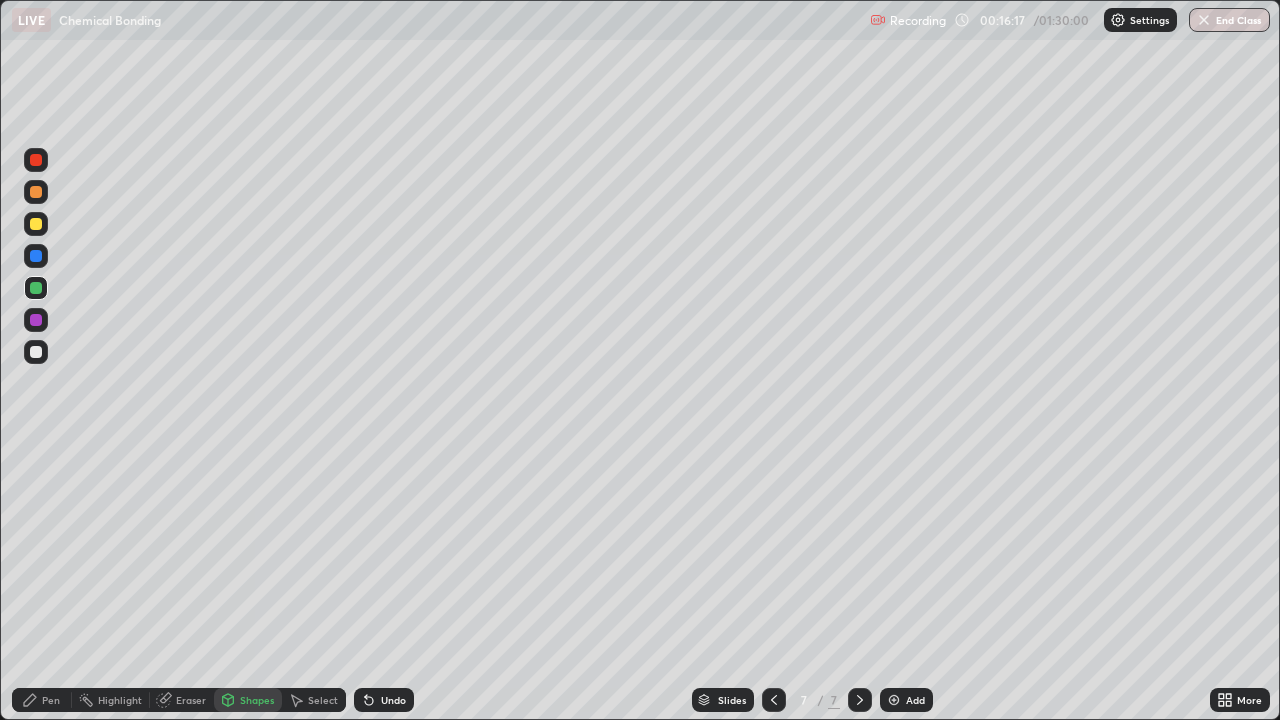 click at bounding box center (36, 320) 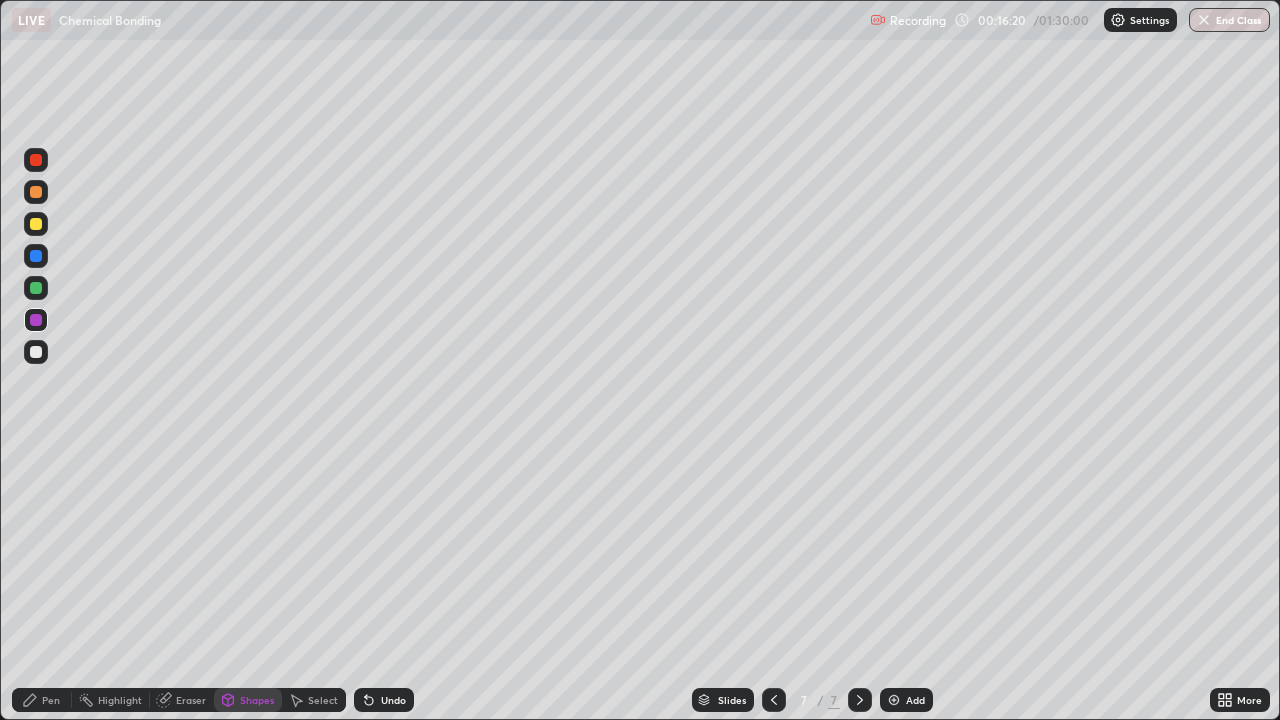 click on "Pen" at bounding box center [42, 700] 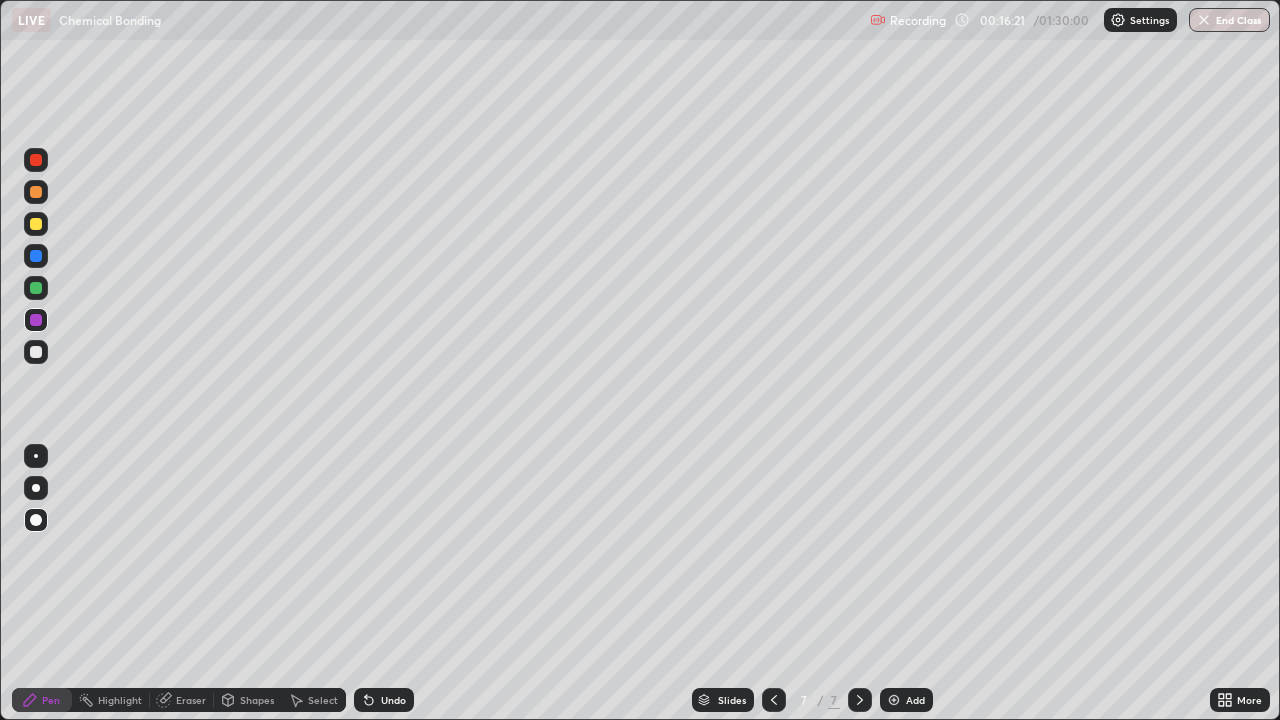 click at bounding box center (36, 224) 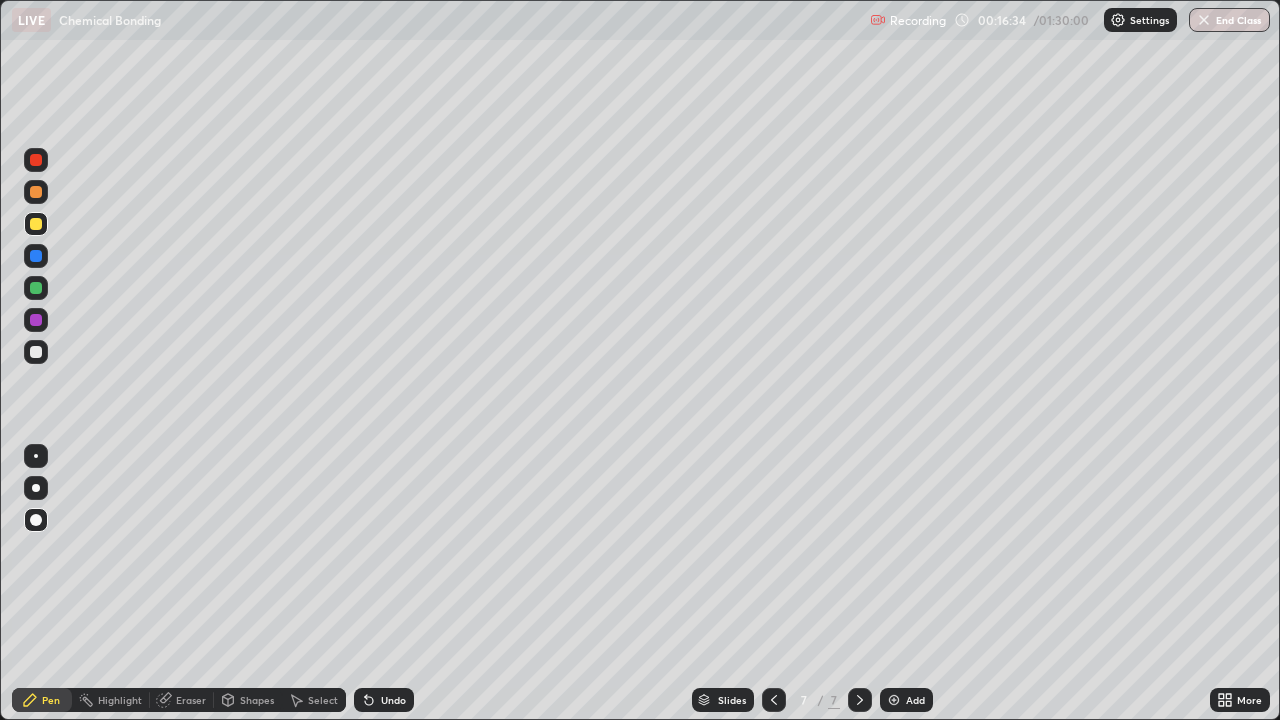 click at bounding box center (36, 352) 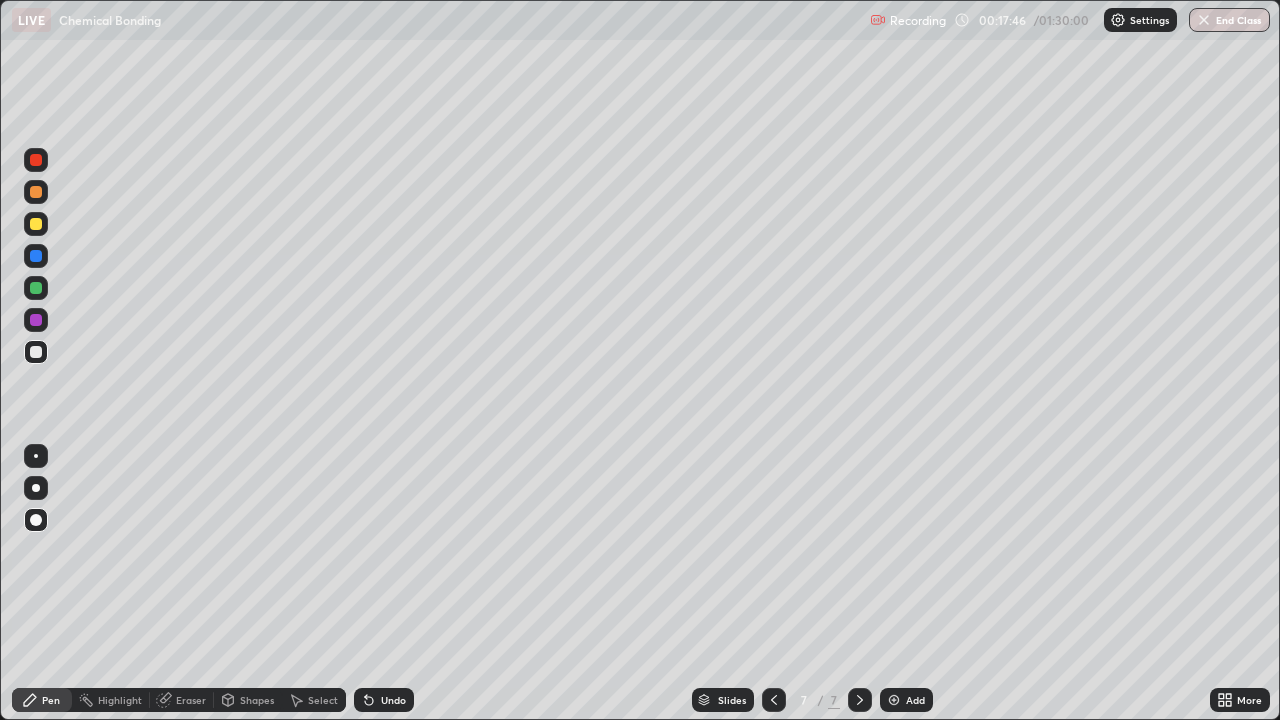 click on "Add" at bounding box center (915, 700) 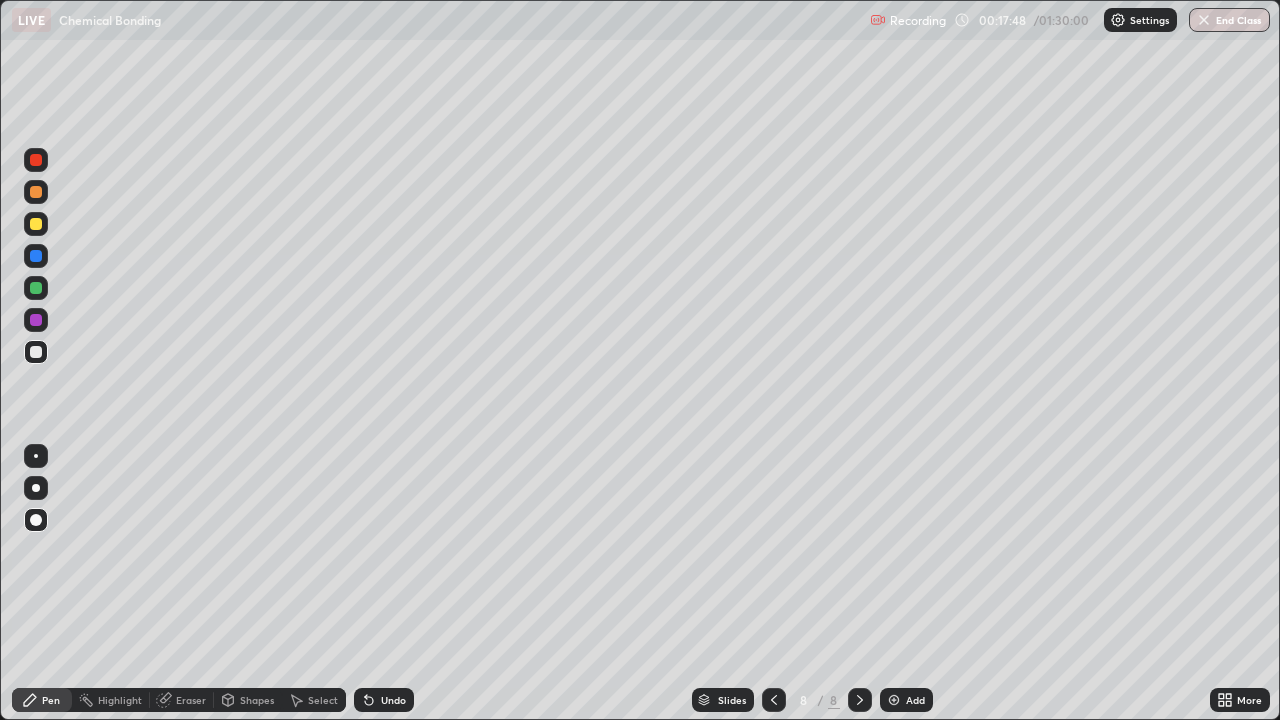 click at bounding box center (36, 288) 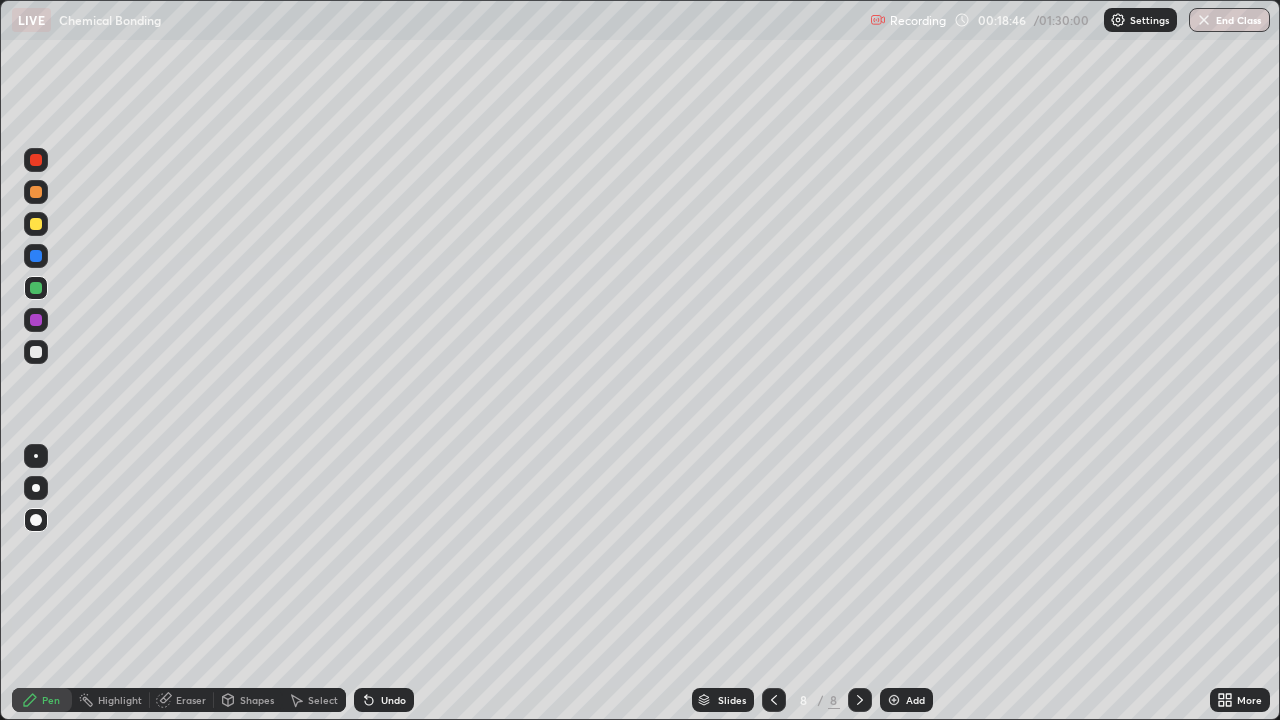 click at bounding box center (36, 352) 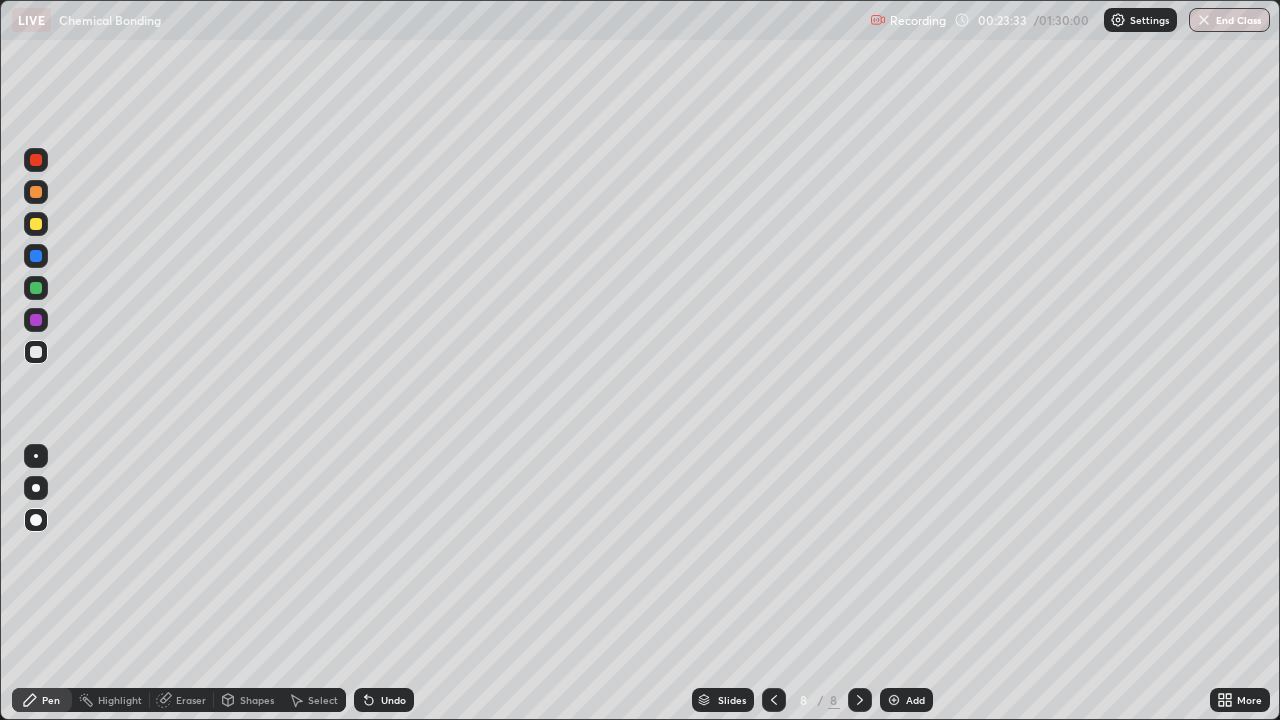 click on "Add" at bounding box center [906, 700] 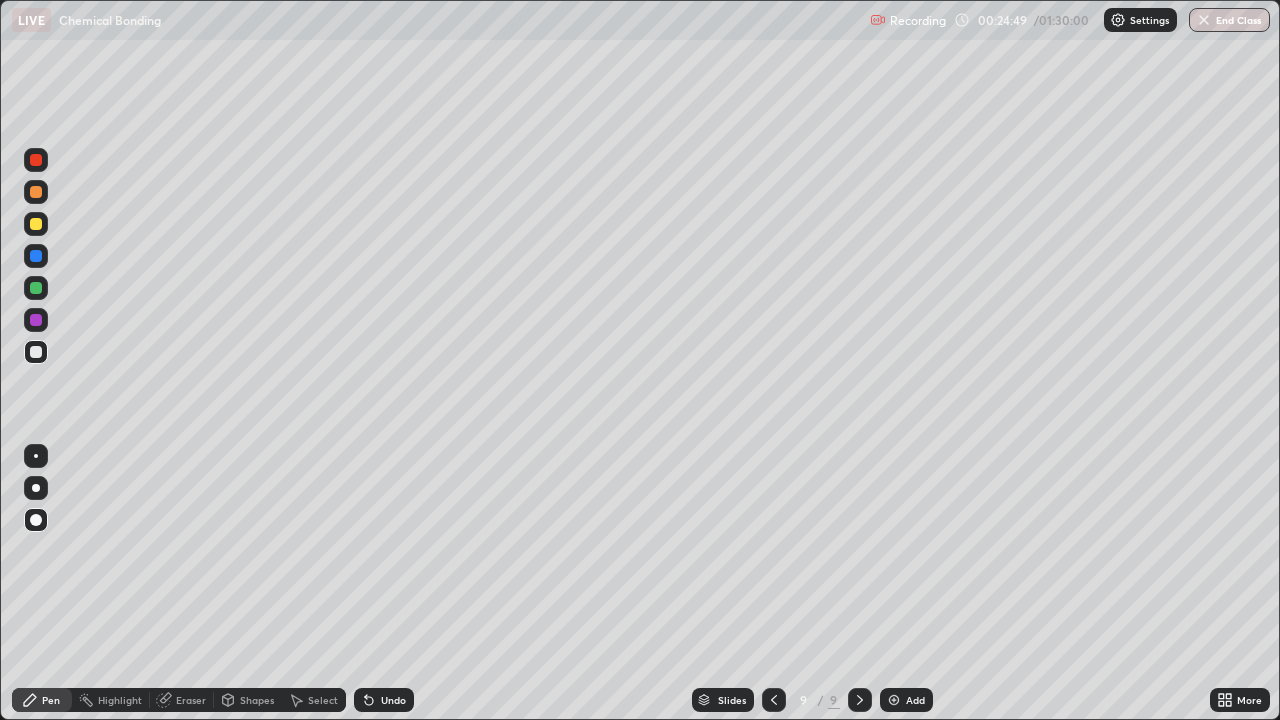 click at bounding box center [36, 288] 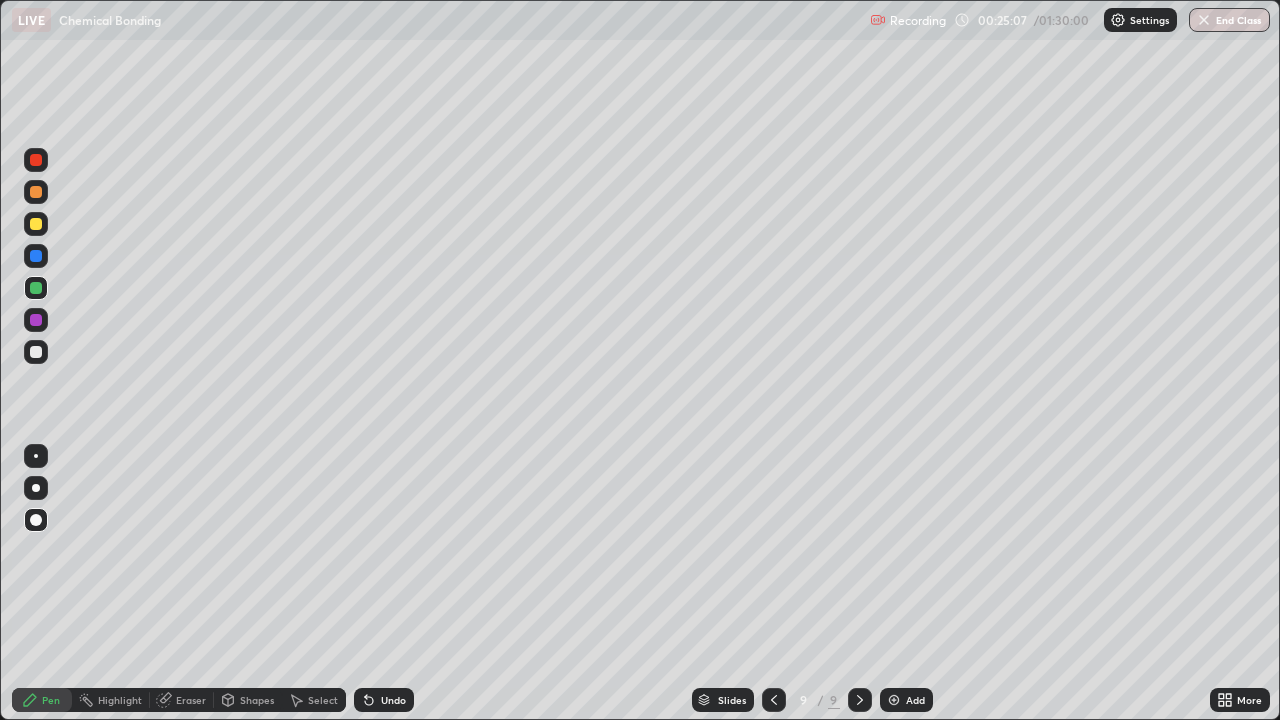 click at bounding box center [36, 224] 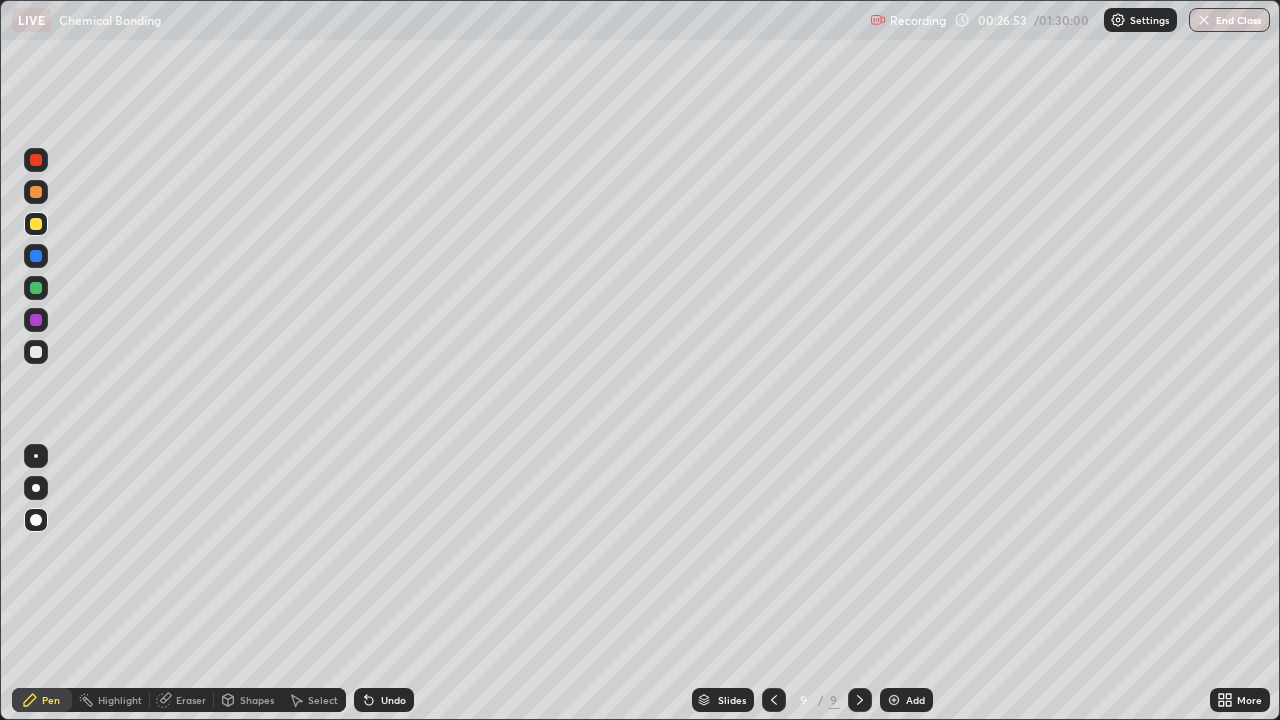 click at bounding box center (894, 700) 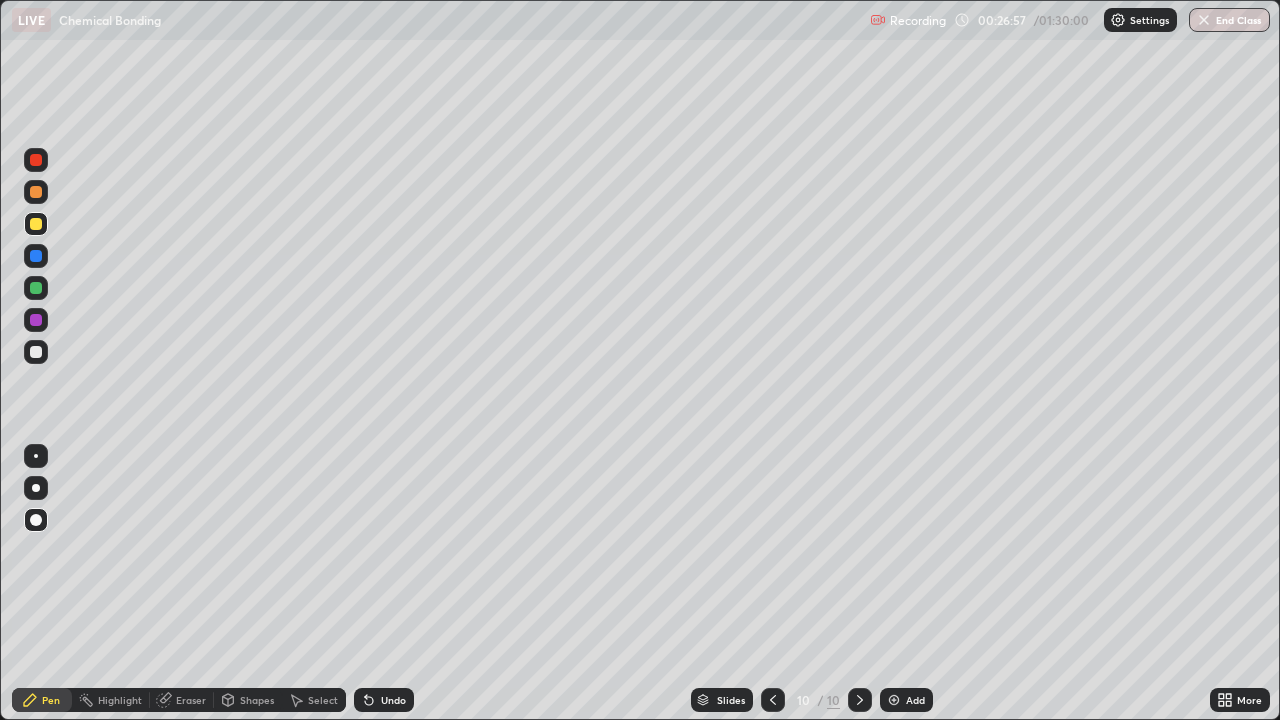 click on "Undo" at bounding box center (384, 700) 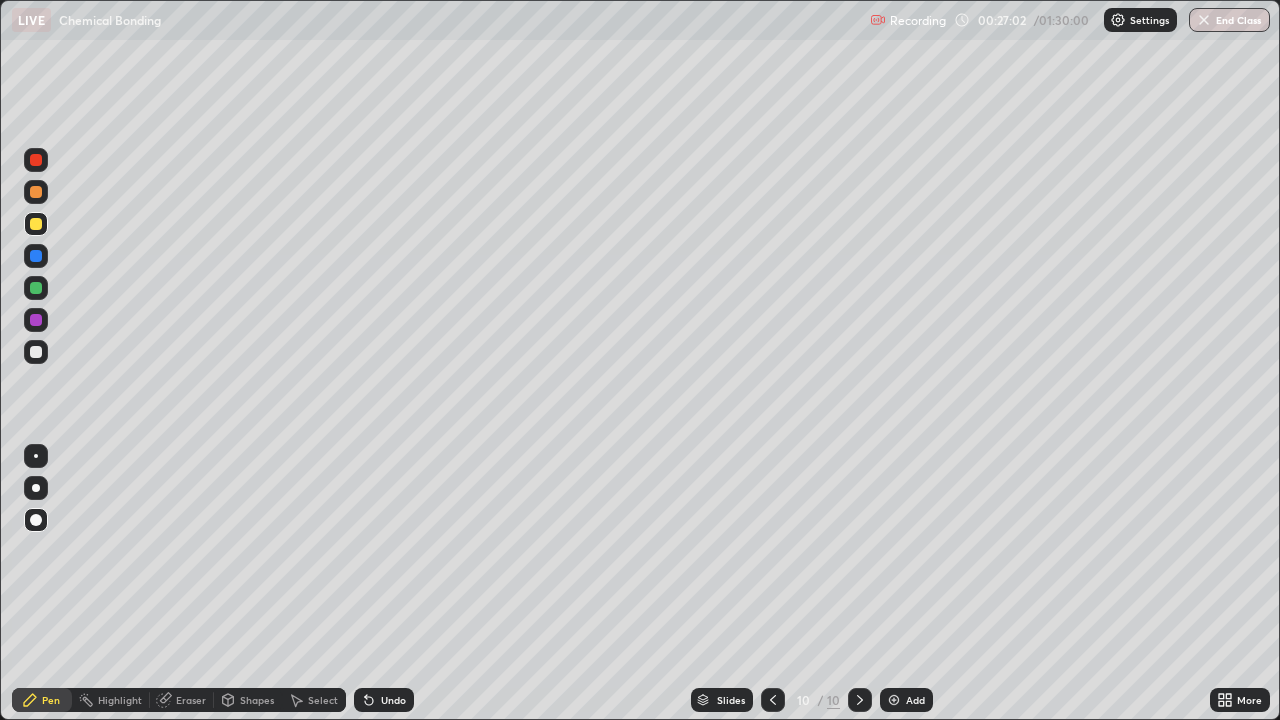 click at bounding box center [36, 288] 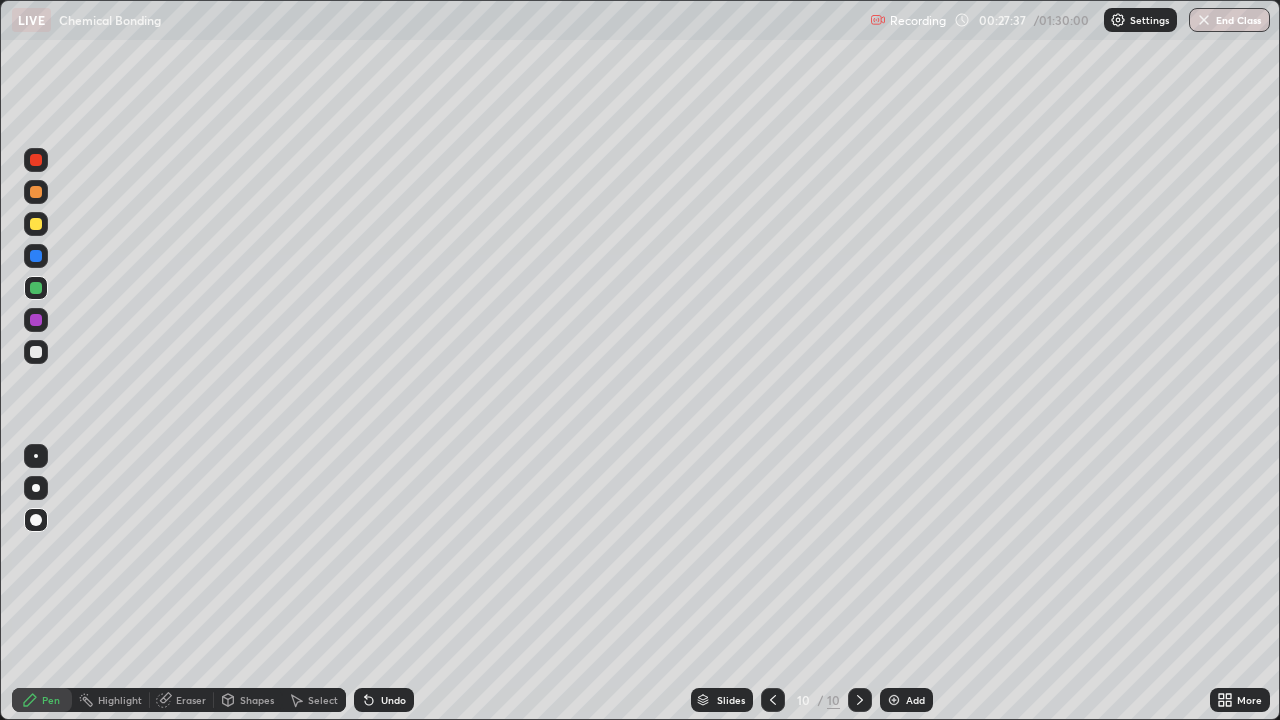 click on "Select" at bounding box center [323, 700] 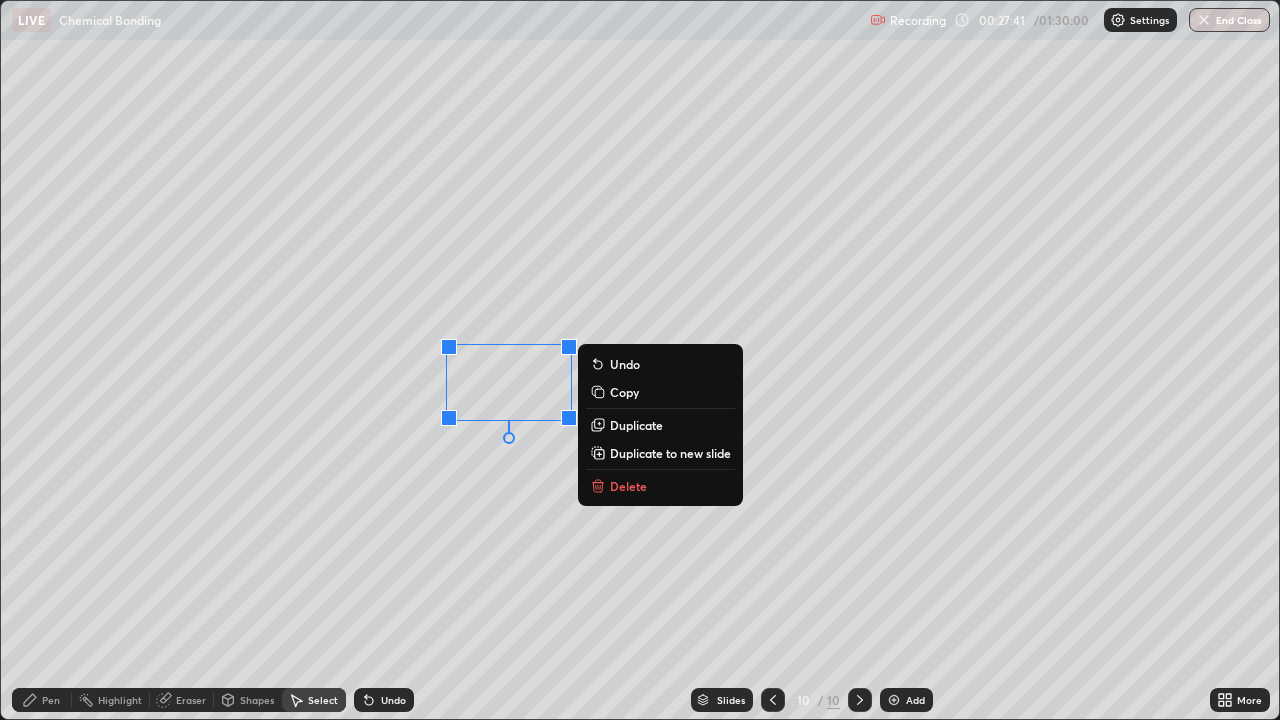 click on "Pen" at bounding box center (42, 700) 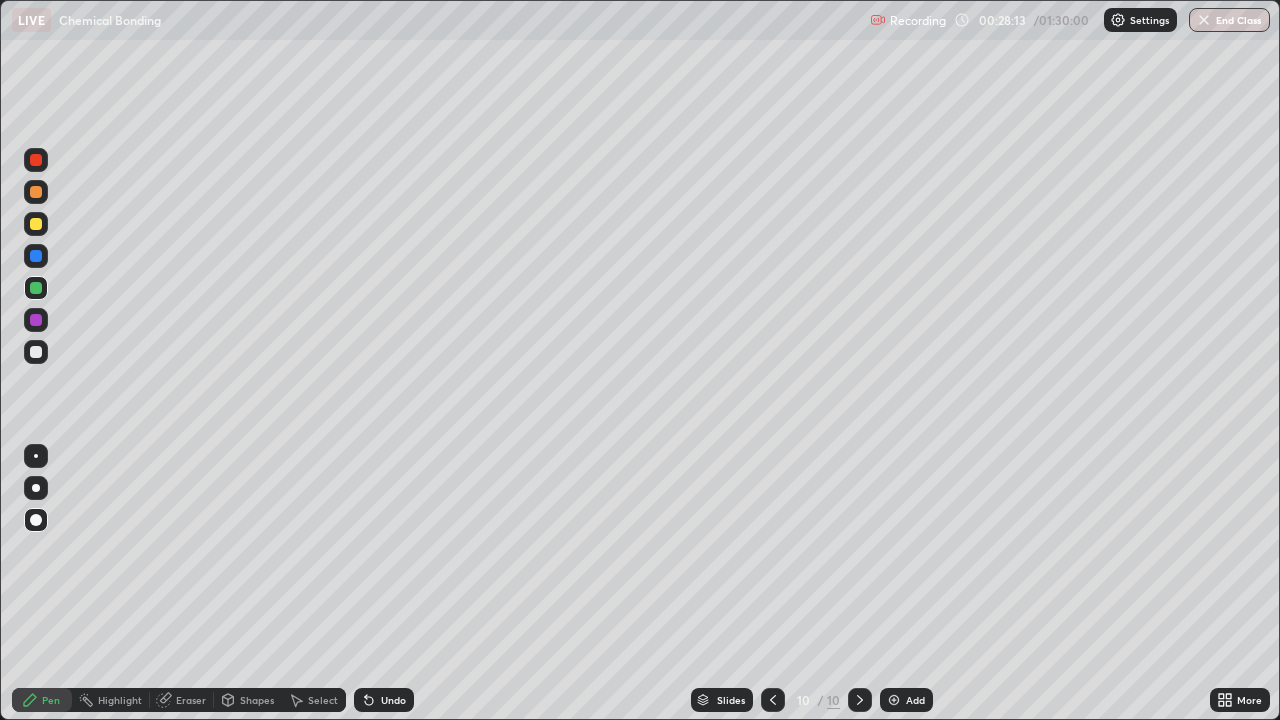click 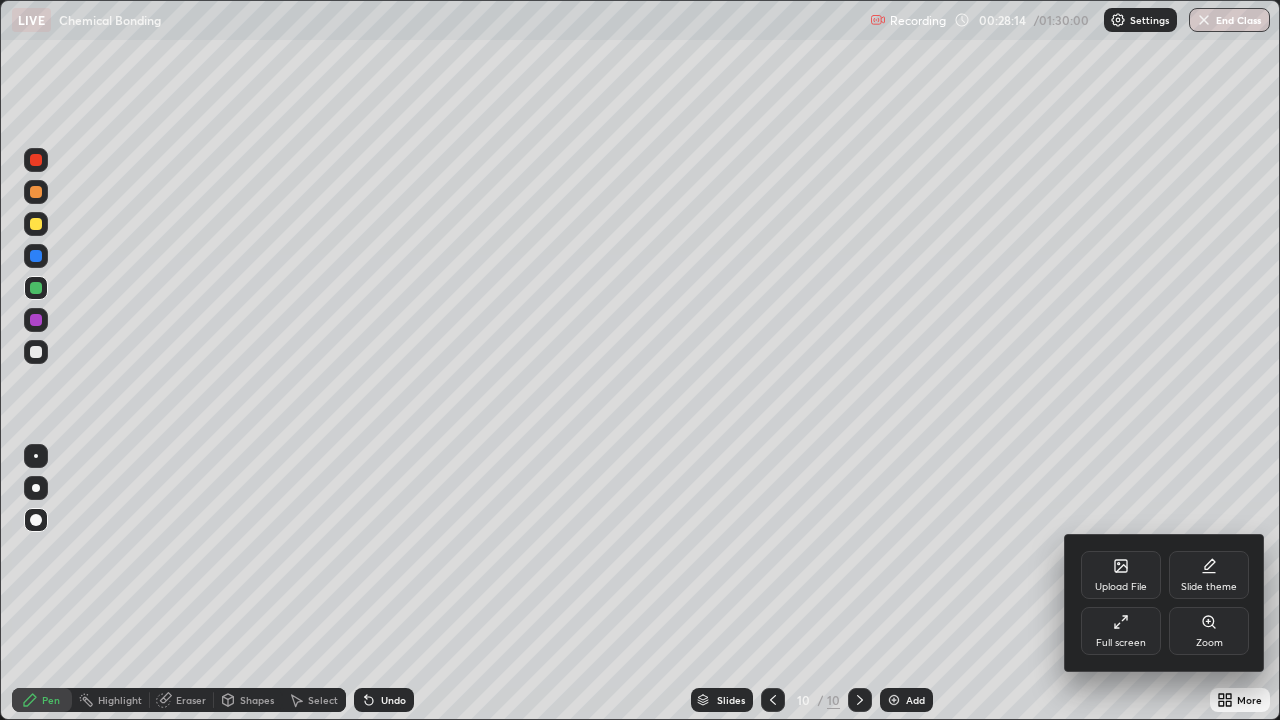 click on "Full screen" at bounding box center (1121, 631) 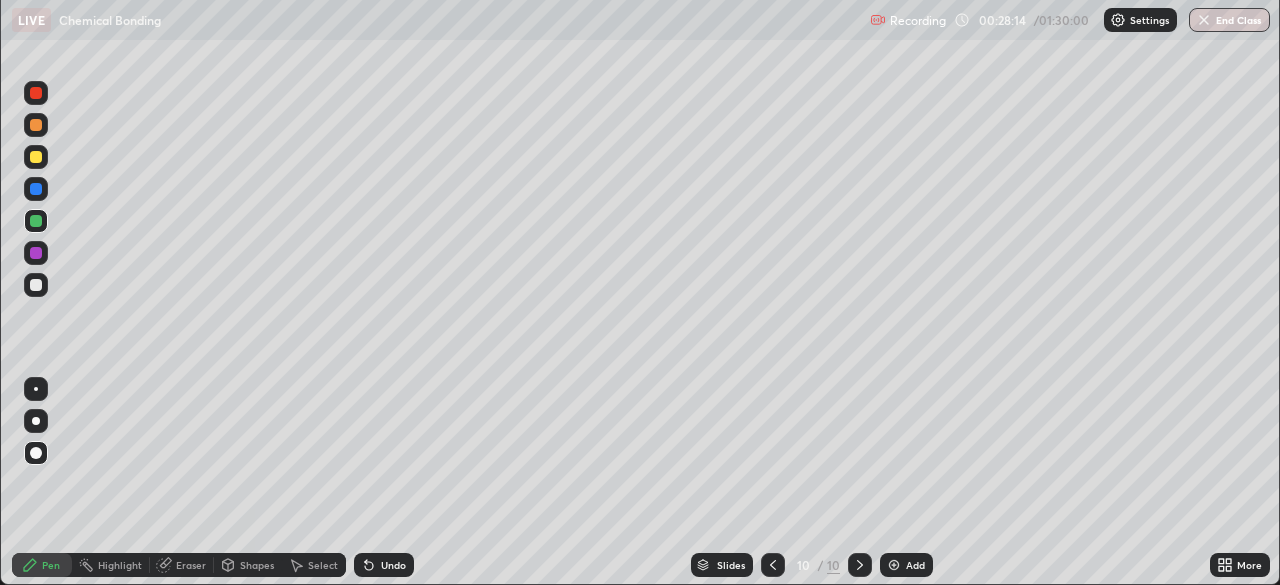 scroll, scrollTop: 585, scrollLeft: 1280, axis: both 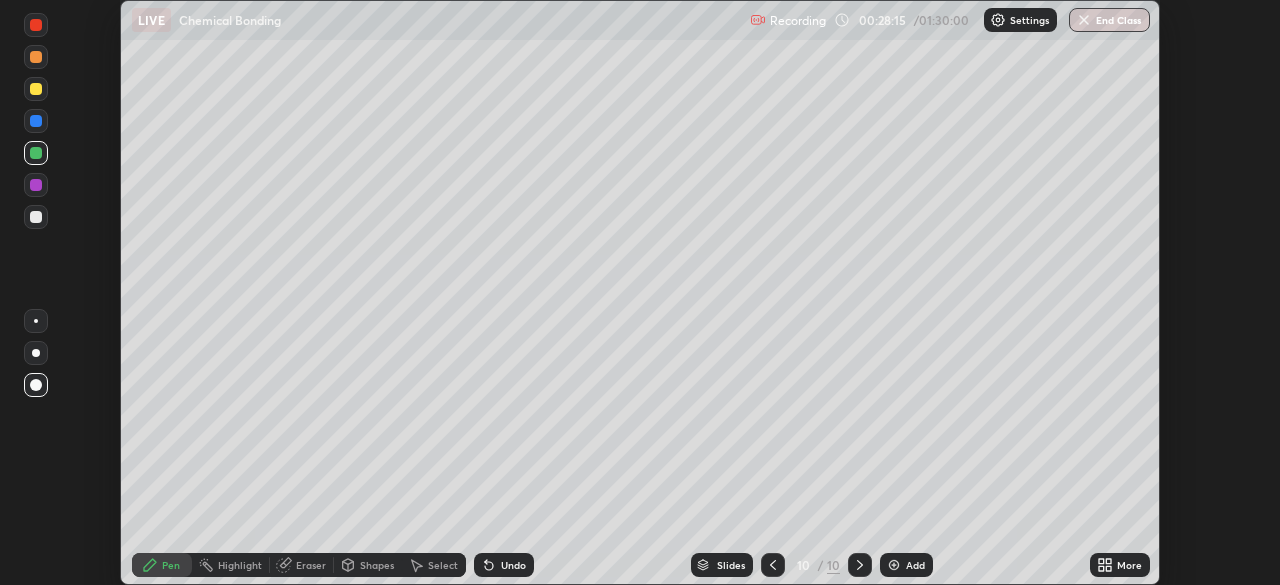 click 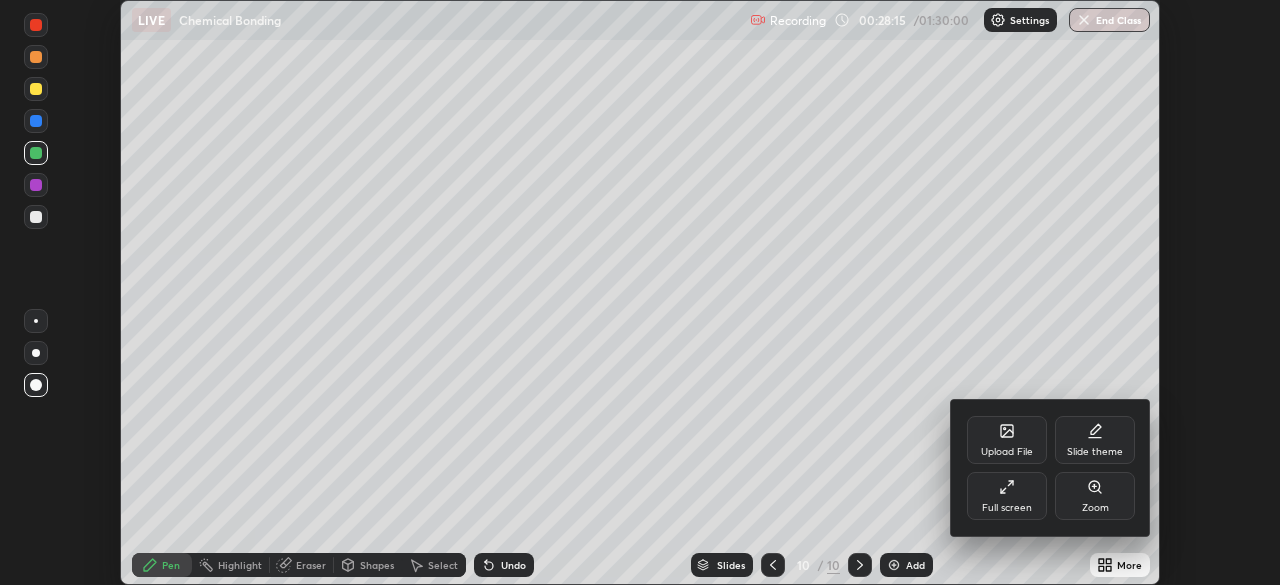 click on "Full screen" at bounding box center (1007, 496) 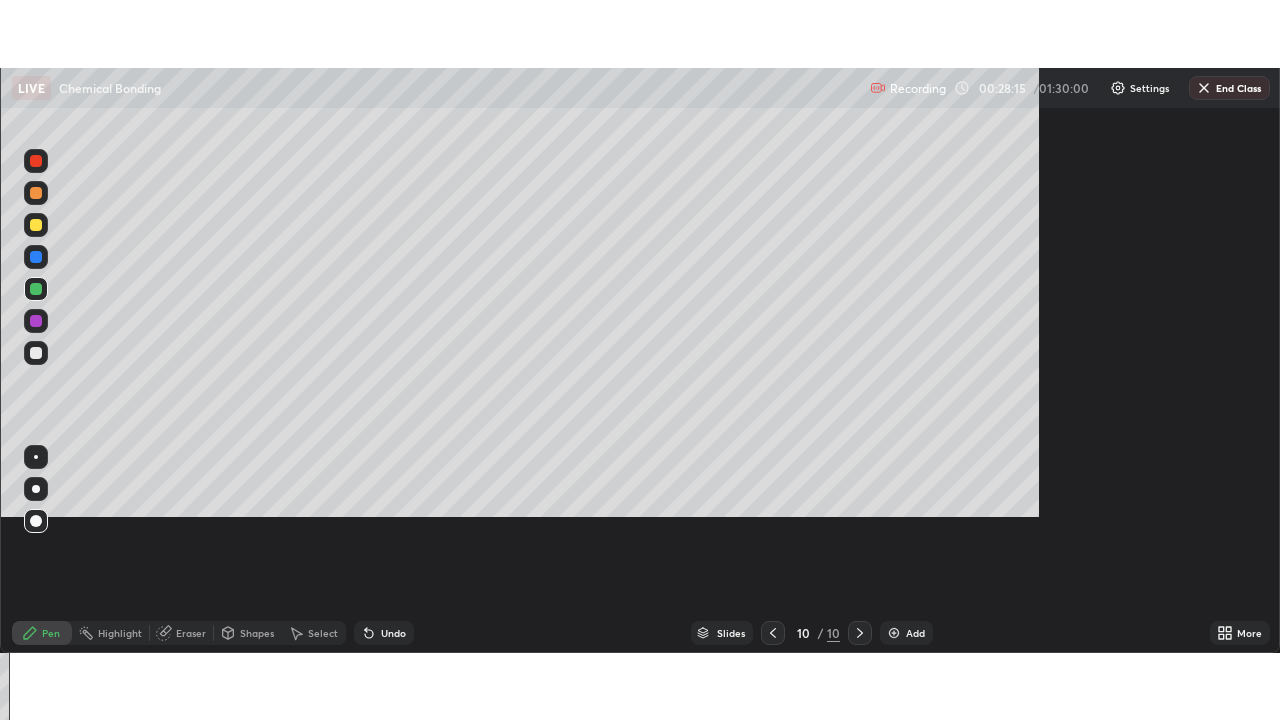 scroll, scrollTop: 99280, scrollLeft: 98720, axis: both 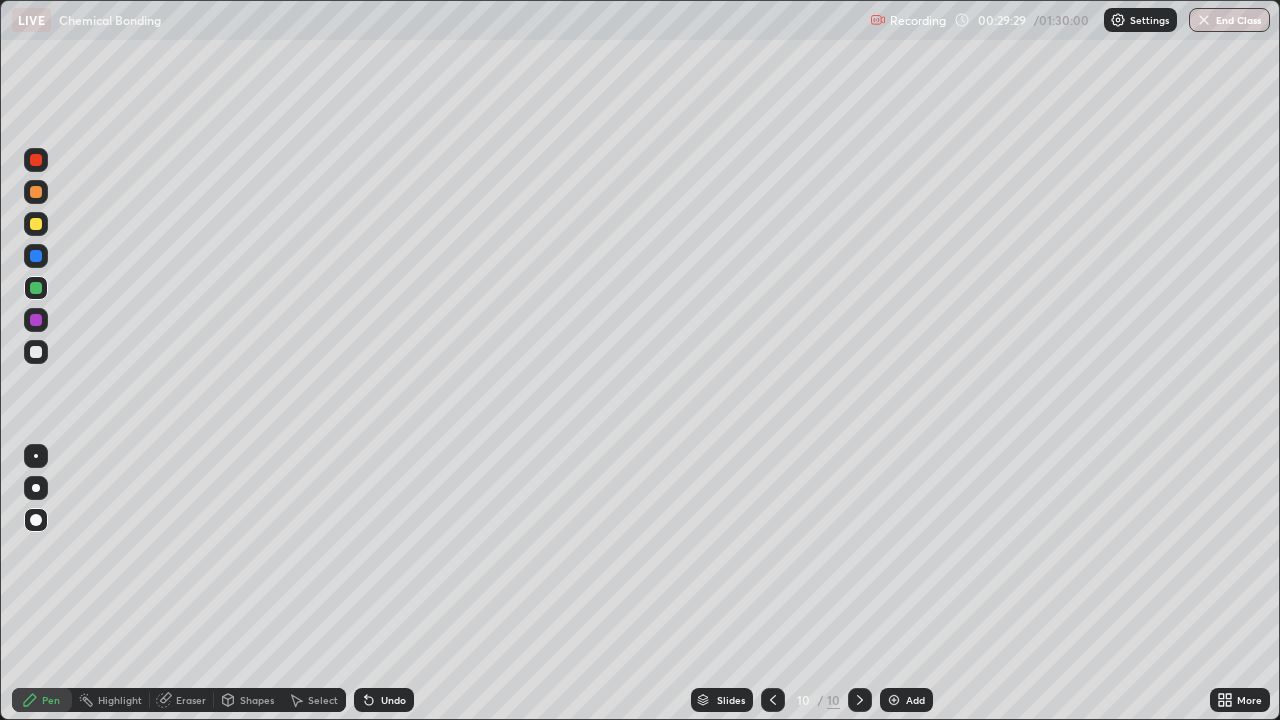 click at bounding box center [36, 224] 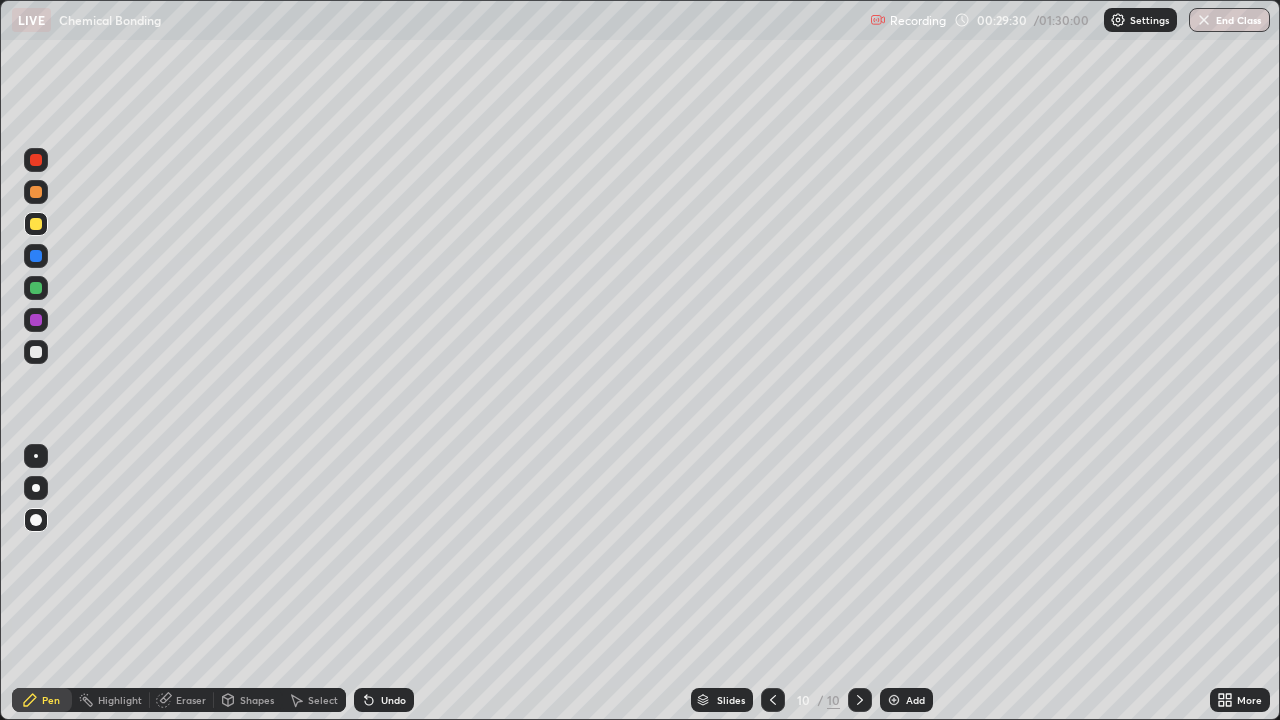 click at bounding box center (36, 256) 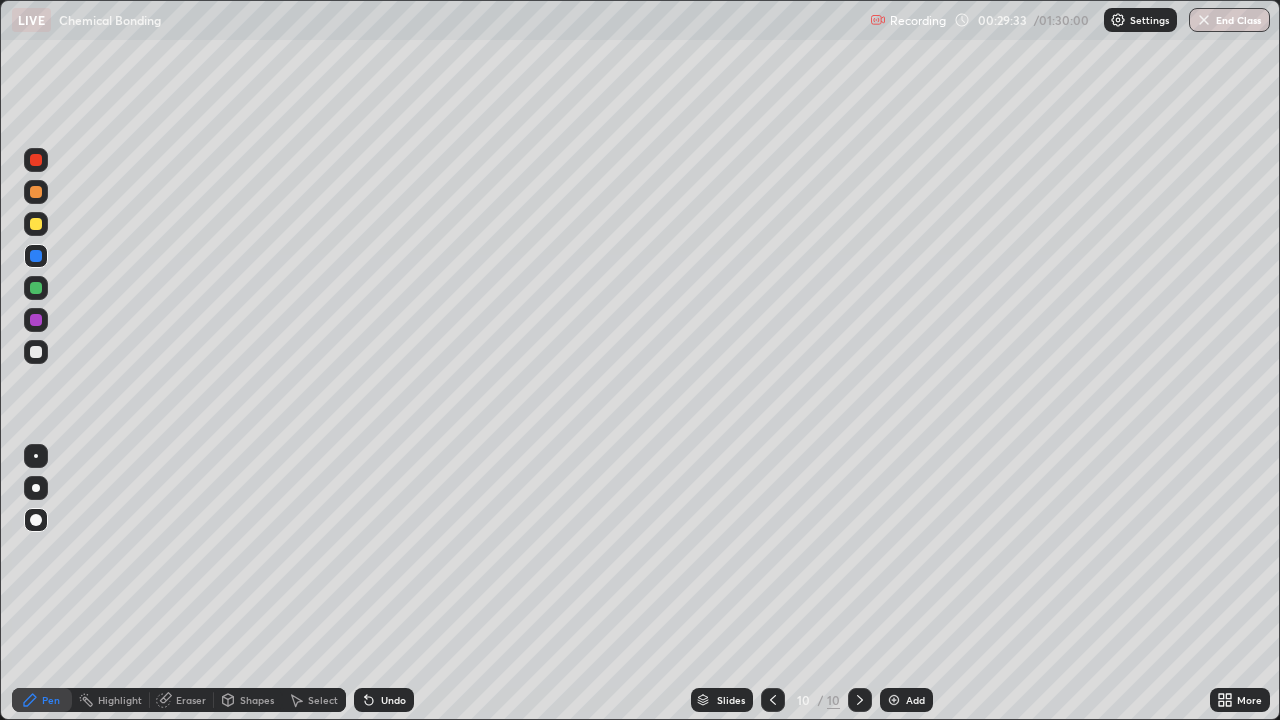 click at bounding box center [36, 352] 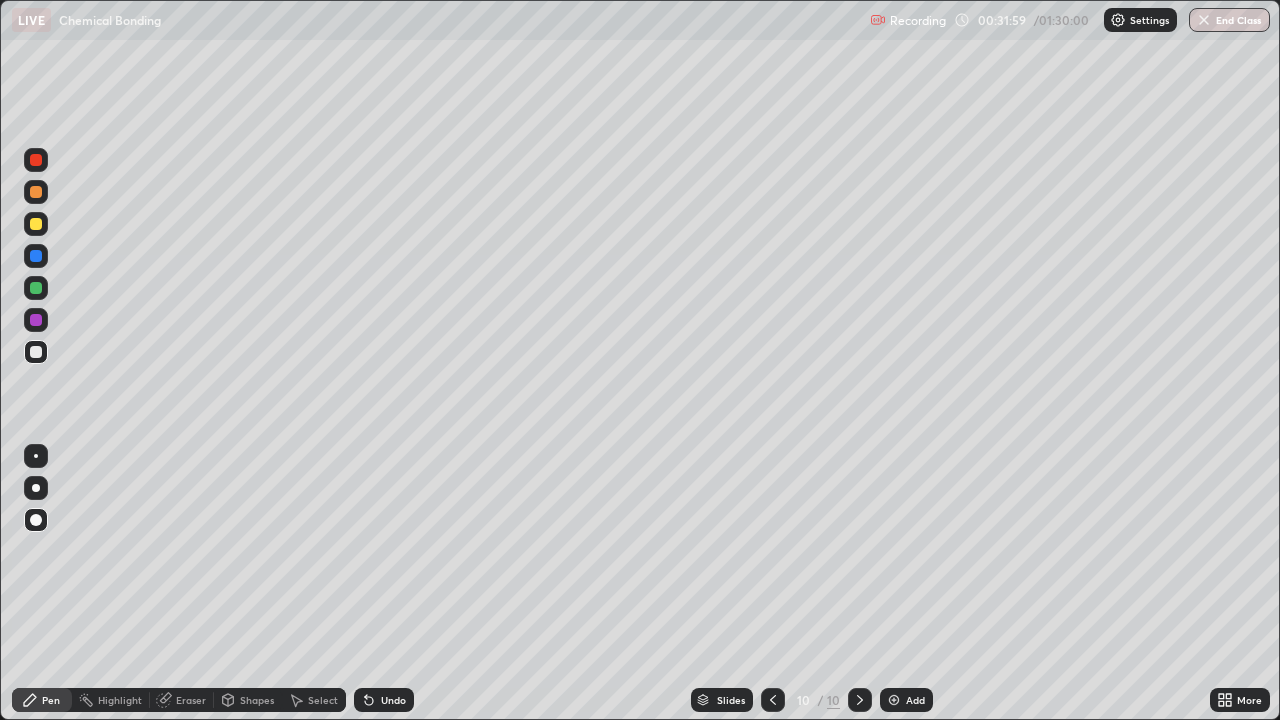 click on "Add" at bounding box center (915, 700) 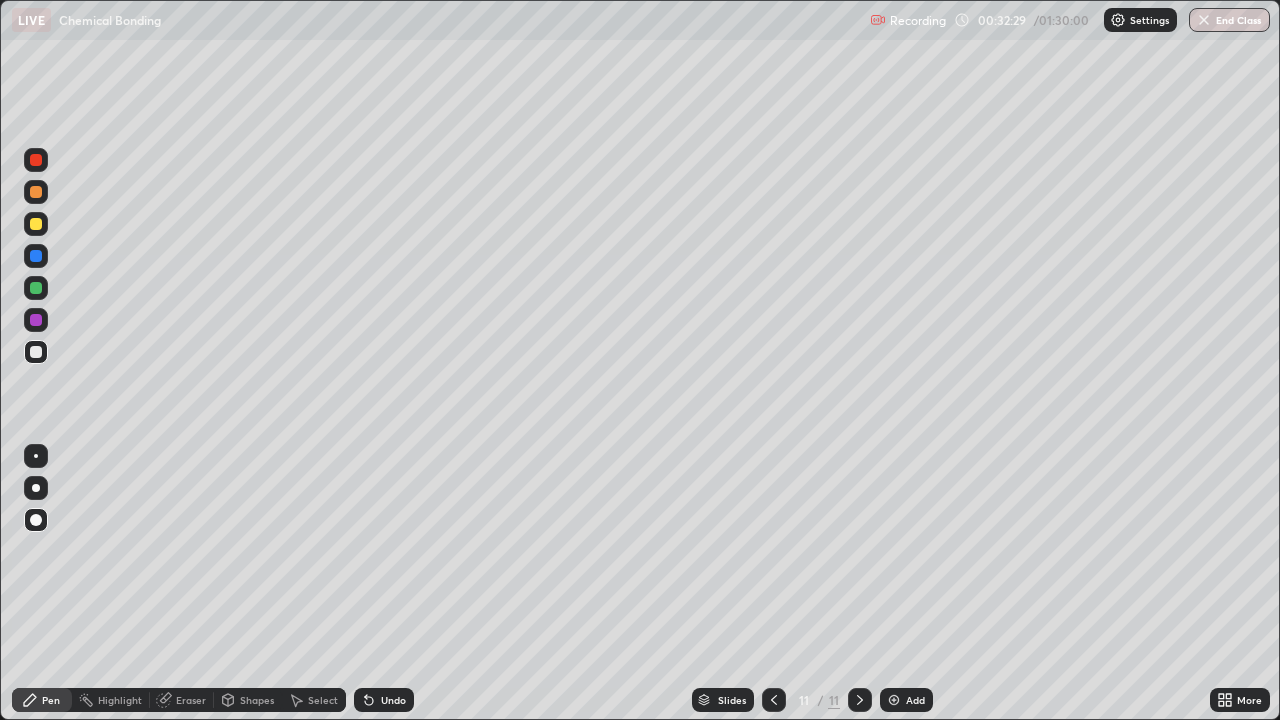 click at bounding box center [36, 288] 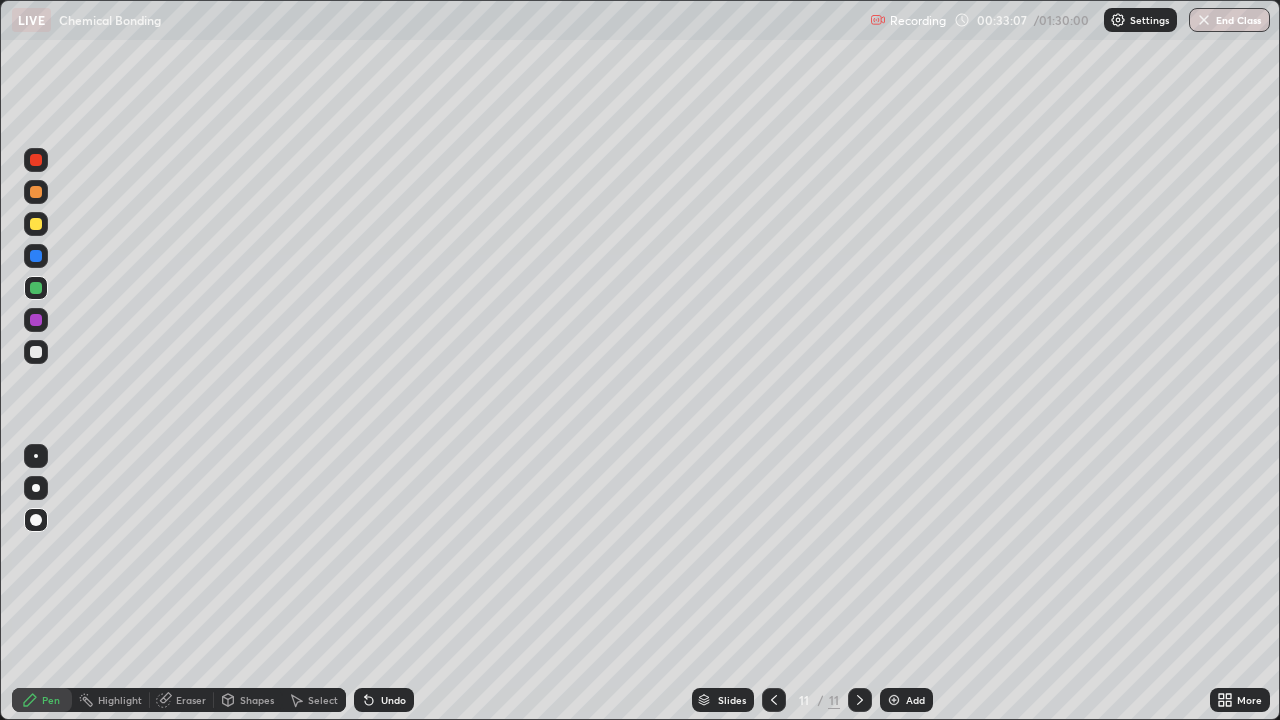 click at bounding box center (36, 320) 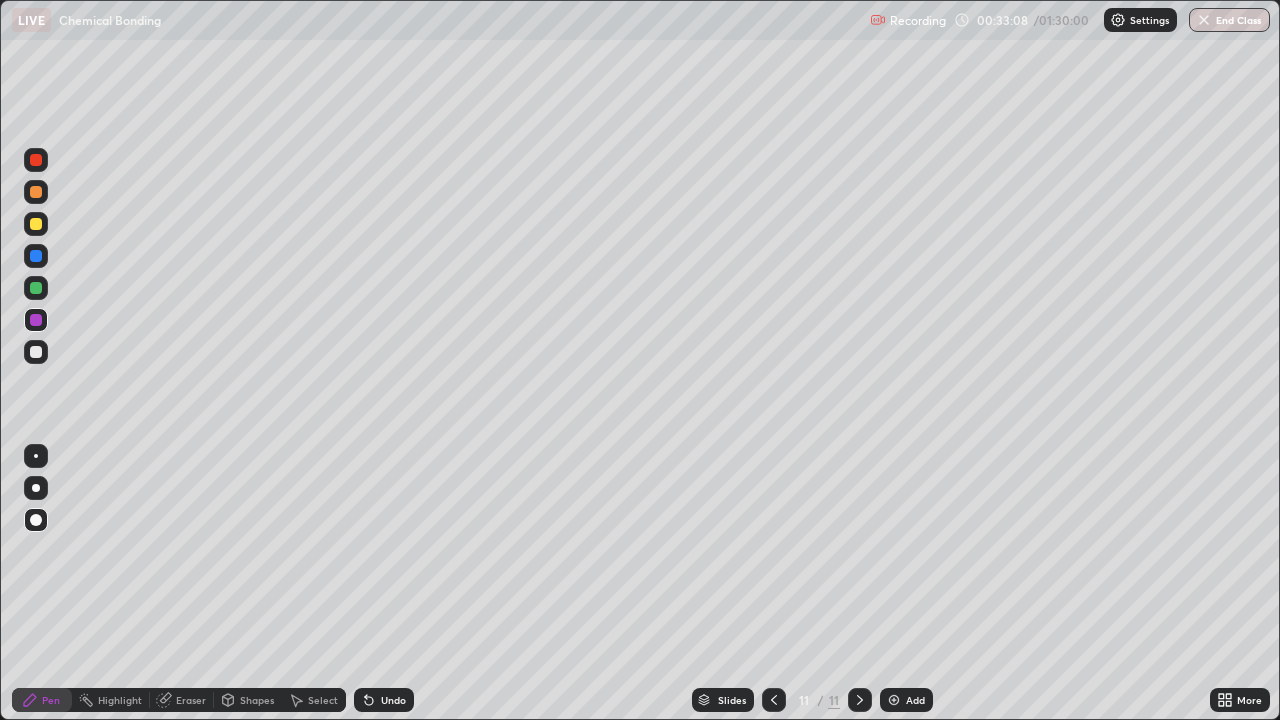 click at bounding box center (36, 224) 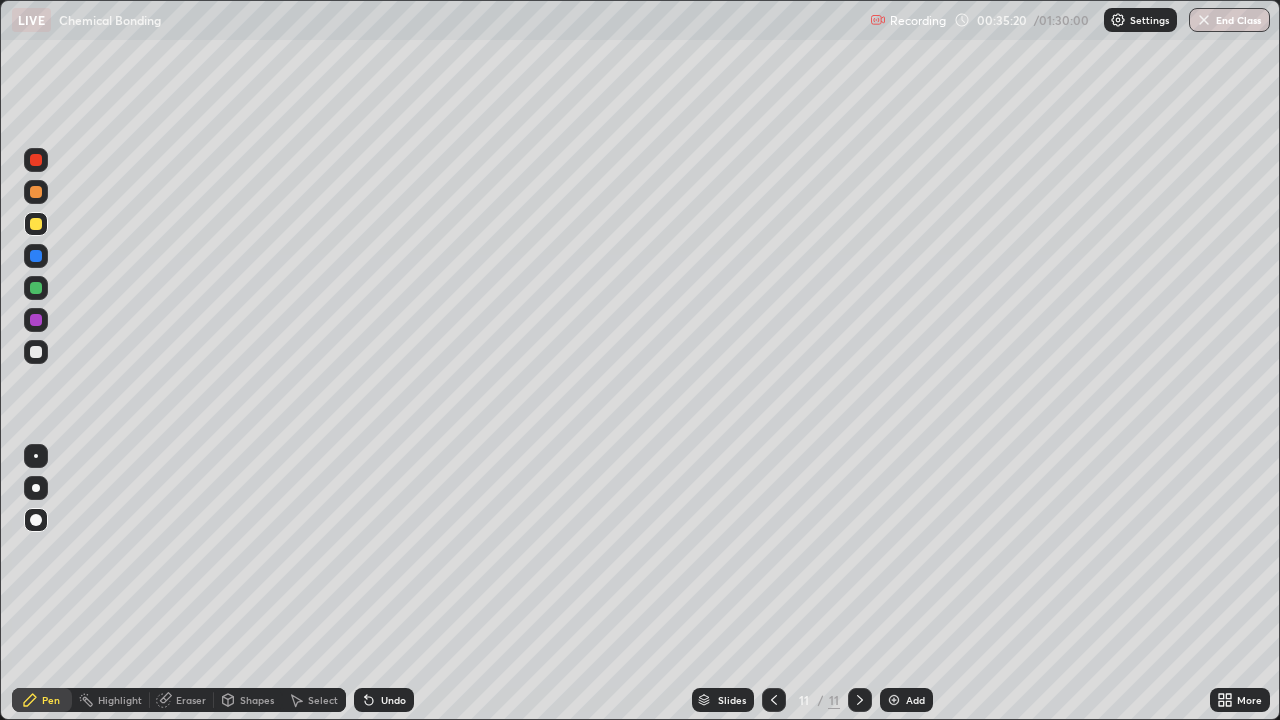 click on "Add" at bounding box center [915, 700] 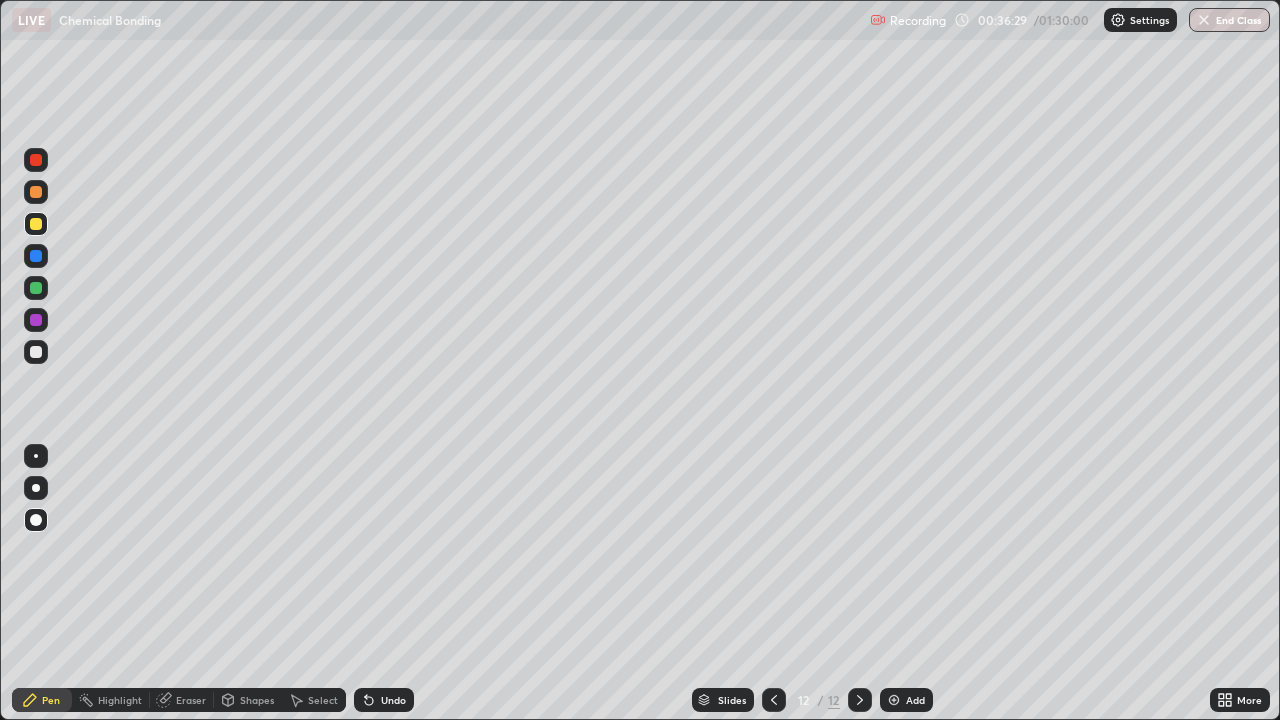 click on "Undo" at bounding box center (393, 700) 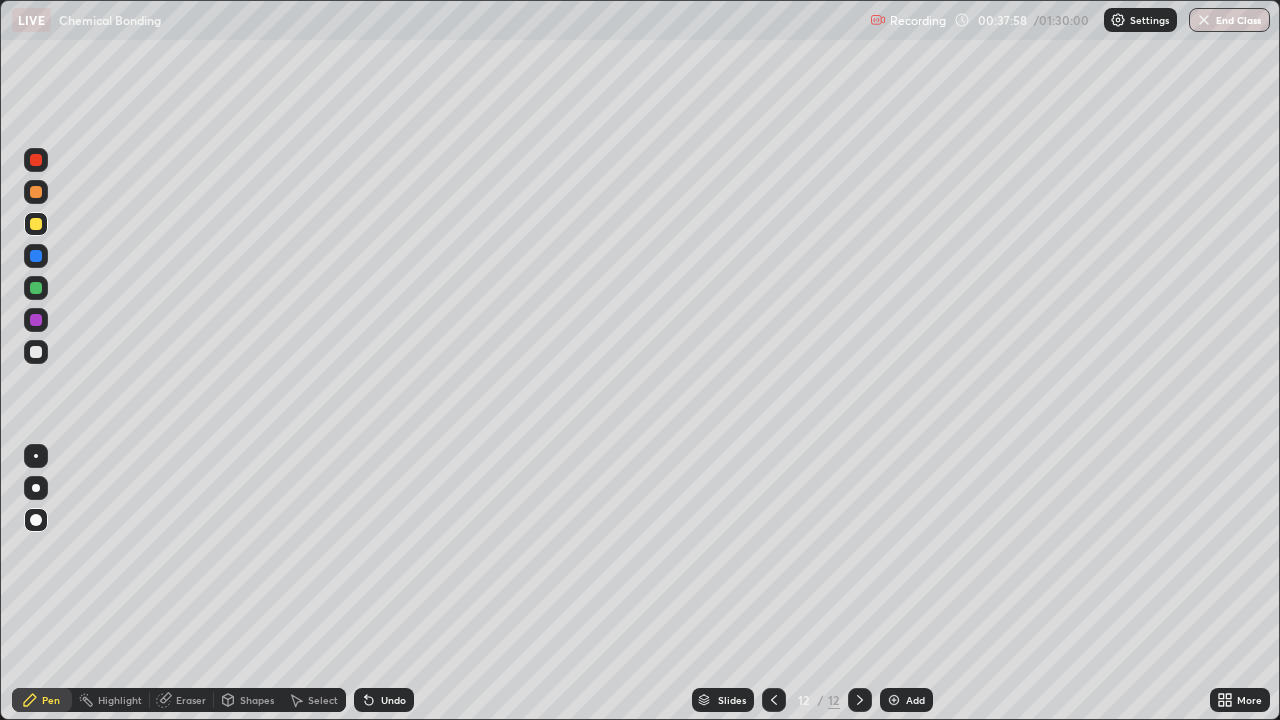 click on "Undo" at bounding box center (384, 700) 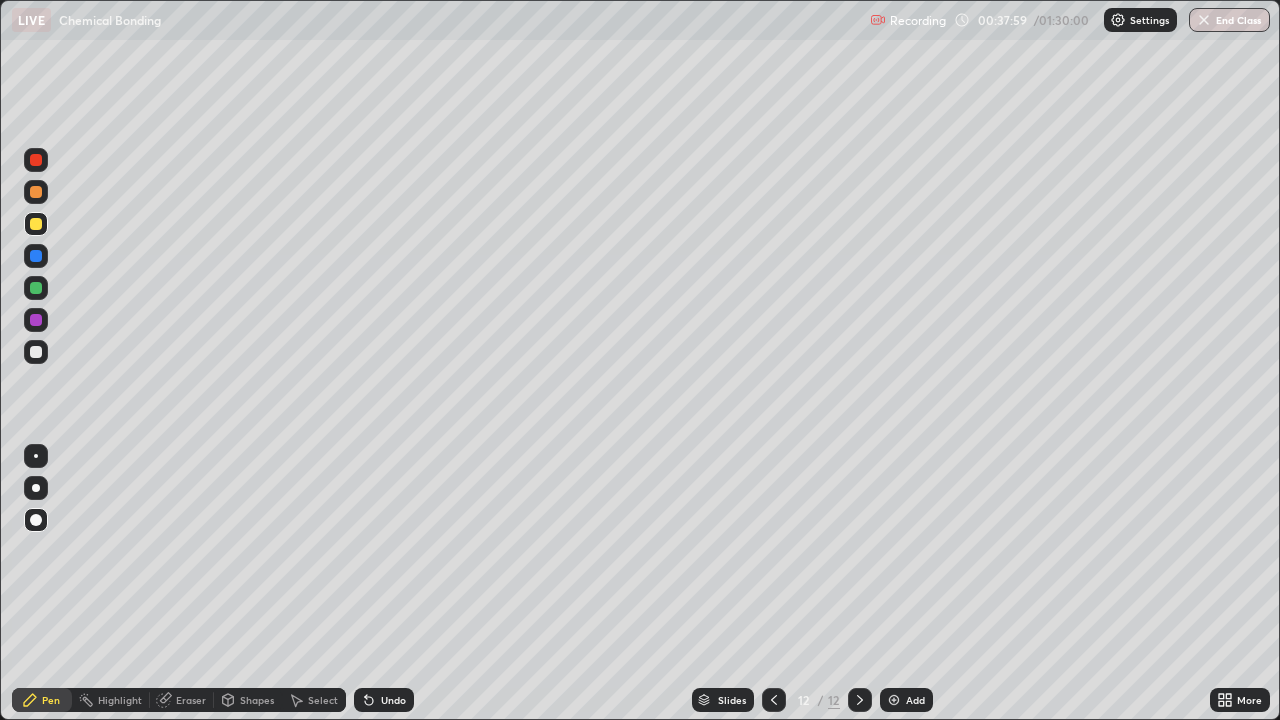 click on "Undo" at bounding box center (393, 700) 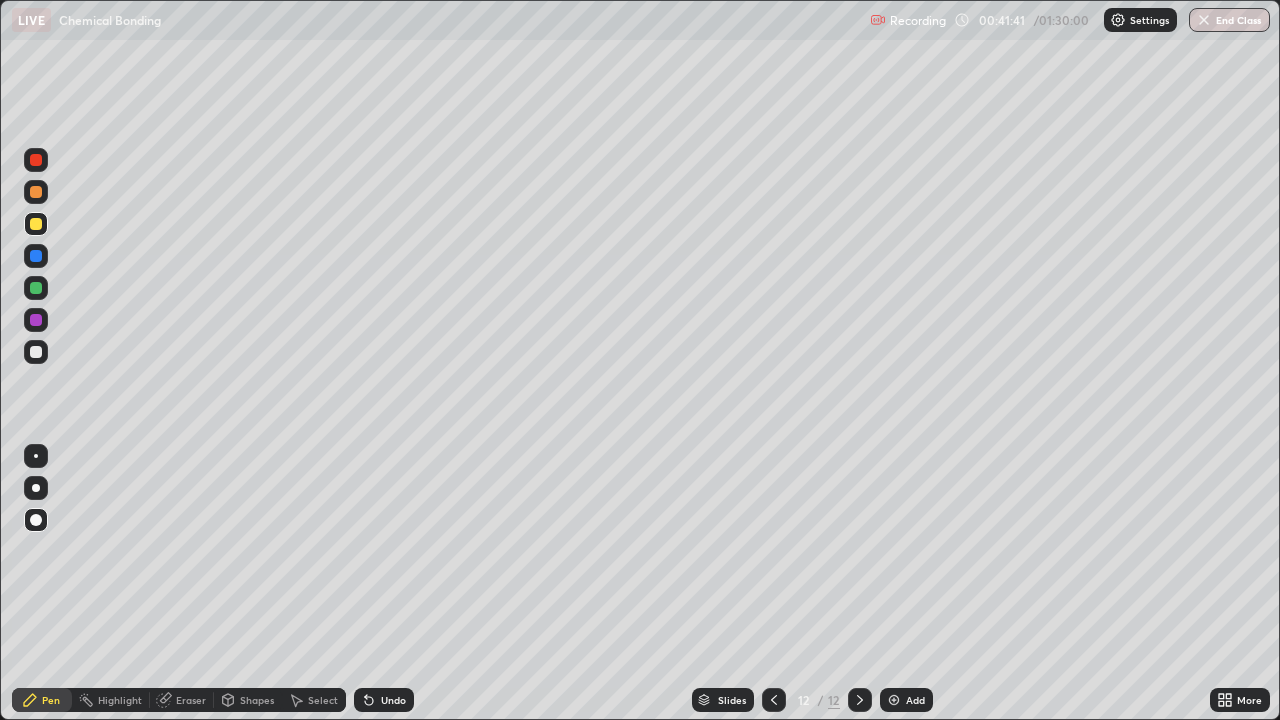 click at bounding box center [894, 700] 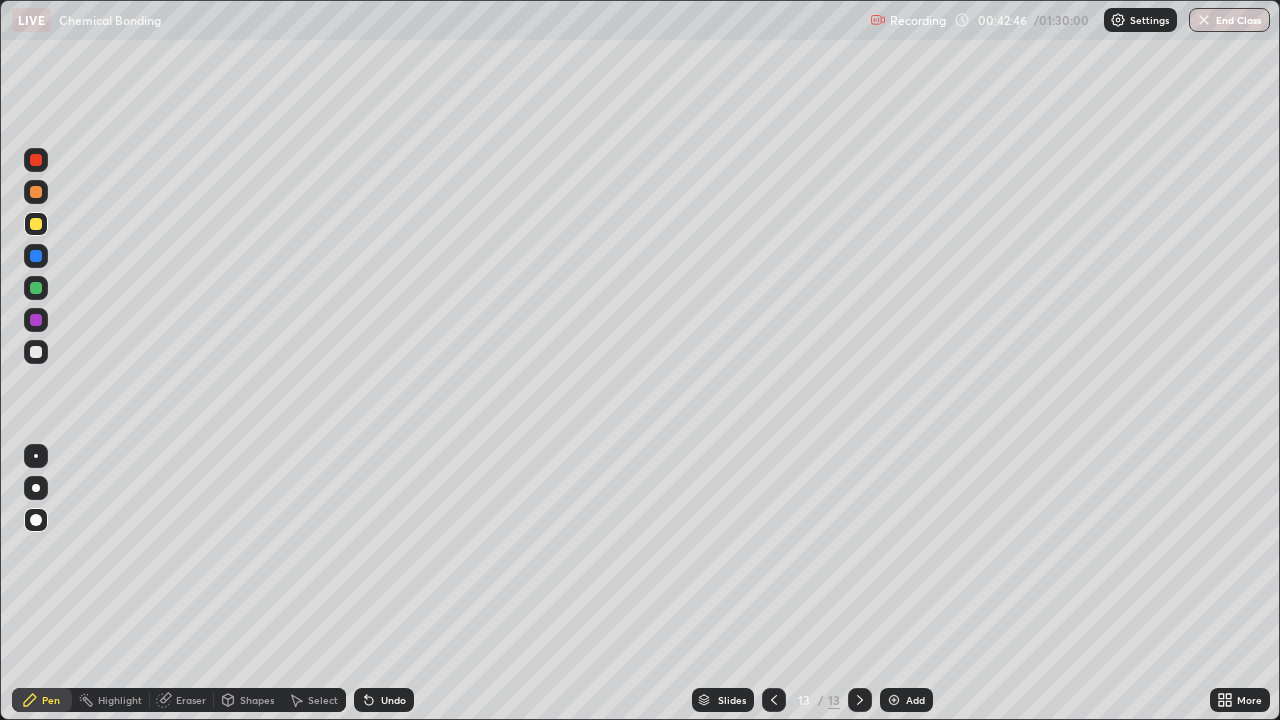 click at bounding box center [36, 320] 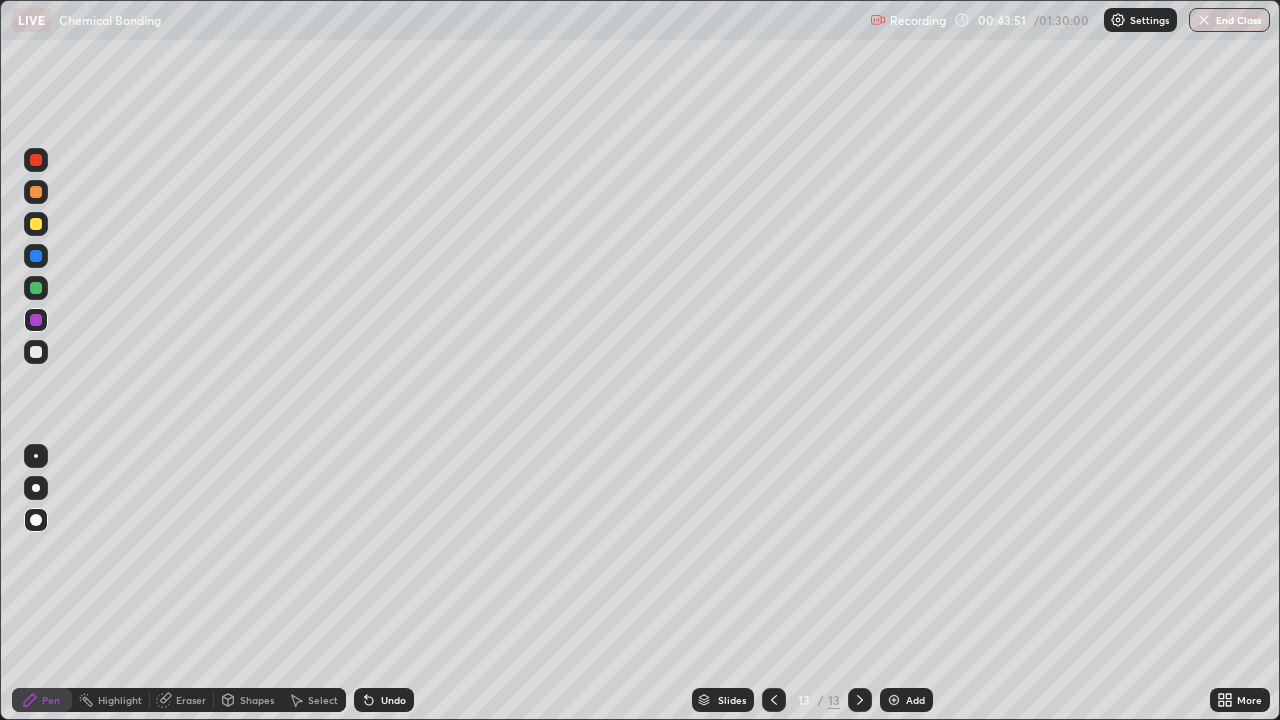 click at bounding box center [894, 700] 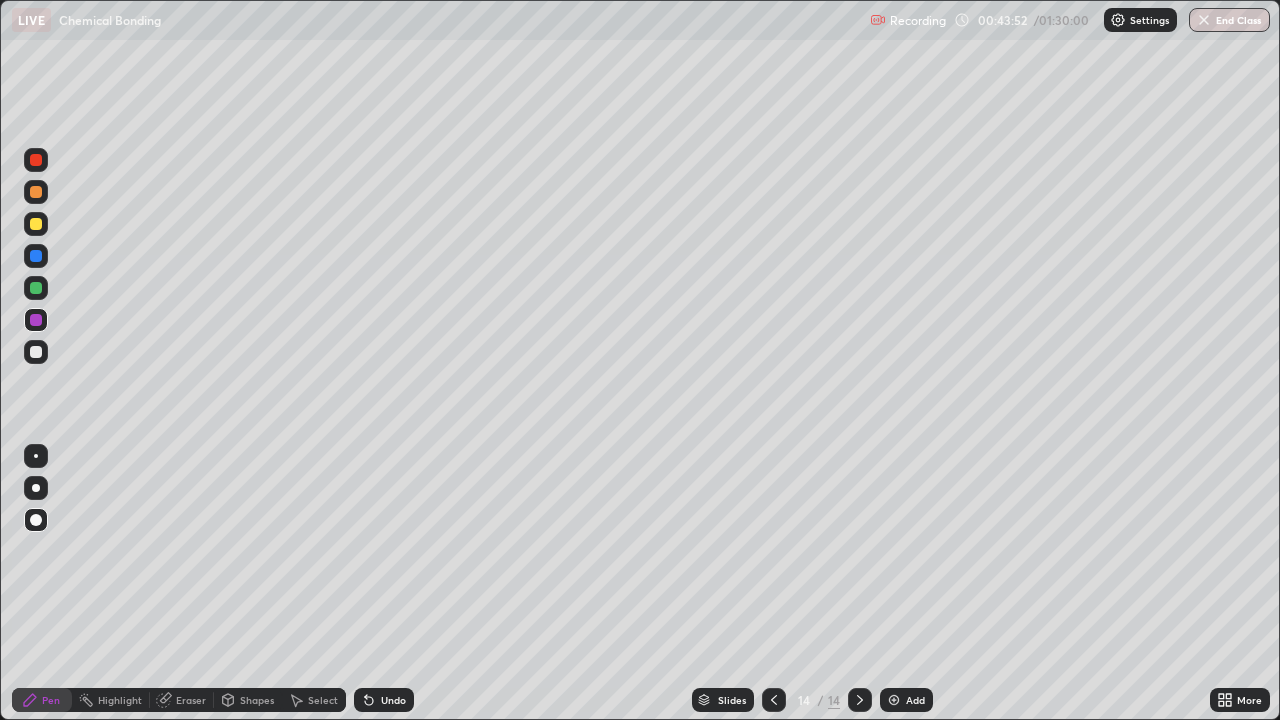click at bounding box center (36, 288) 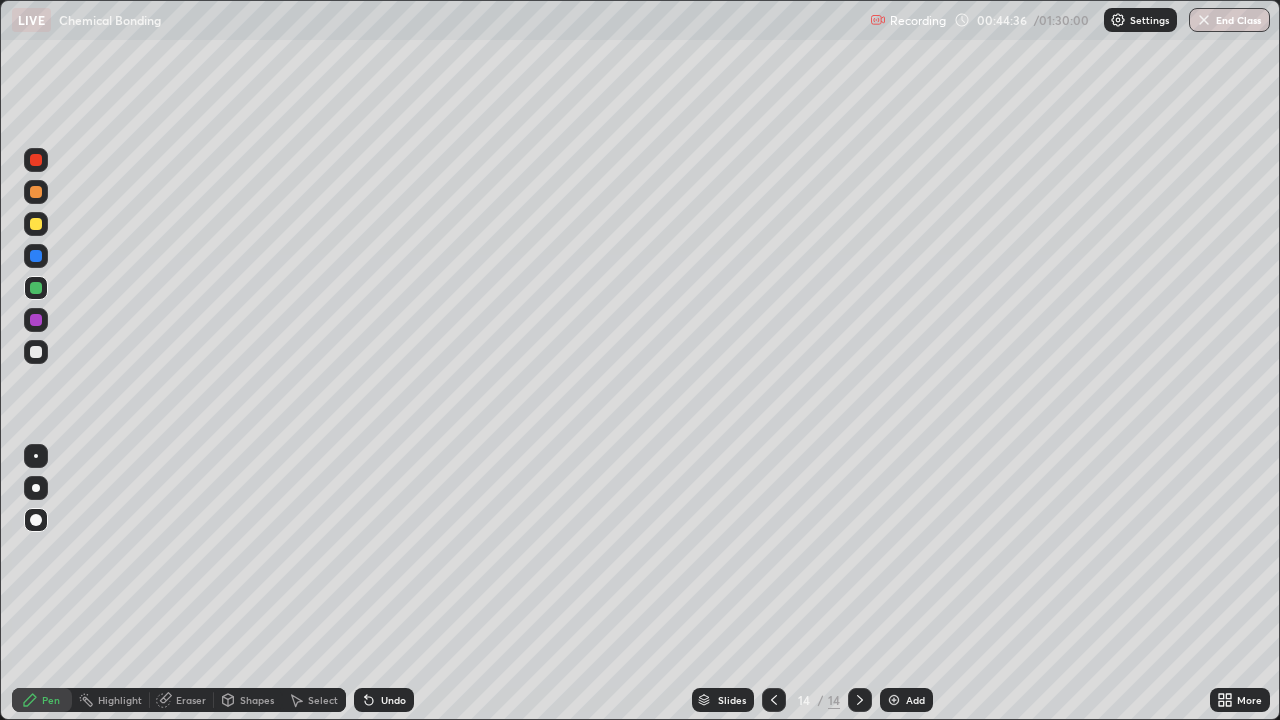 click at bounding box center (36, 352) 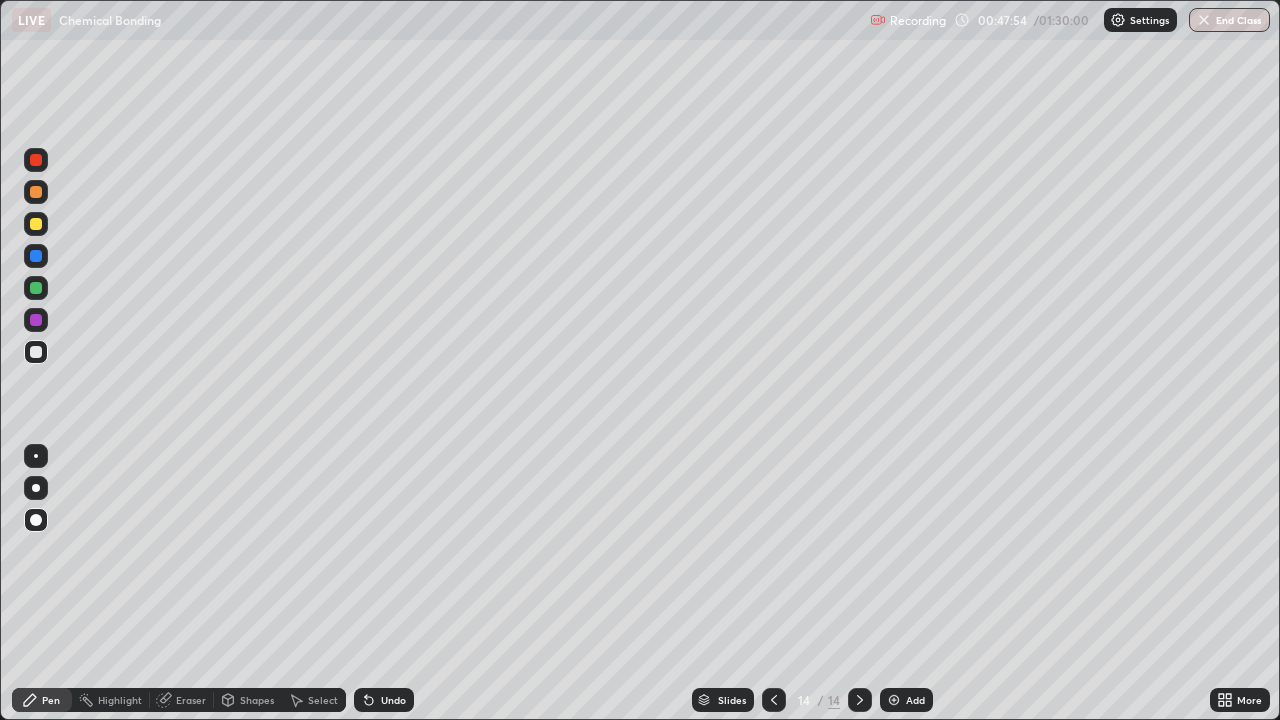 click on "Eraser" at bounding box center (182, 700) 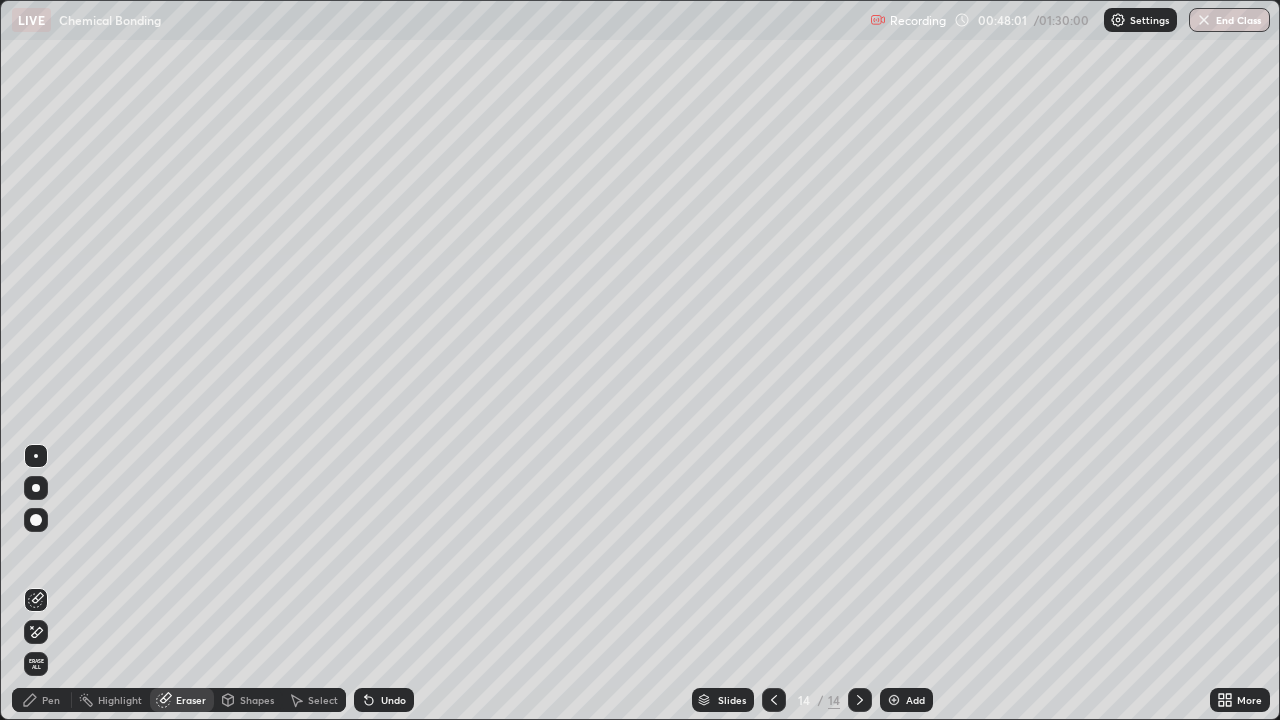 click on "Pen" at bounding box center [51, 700] 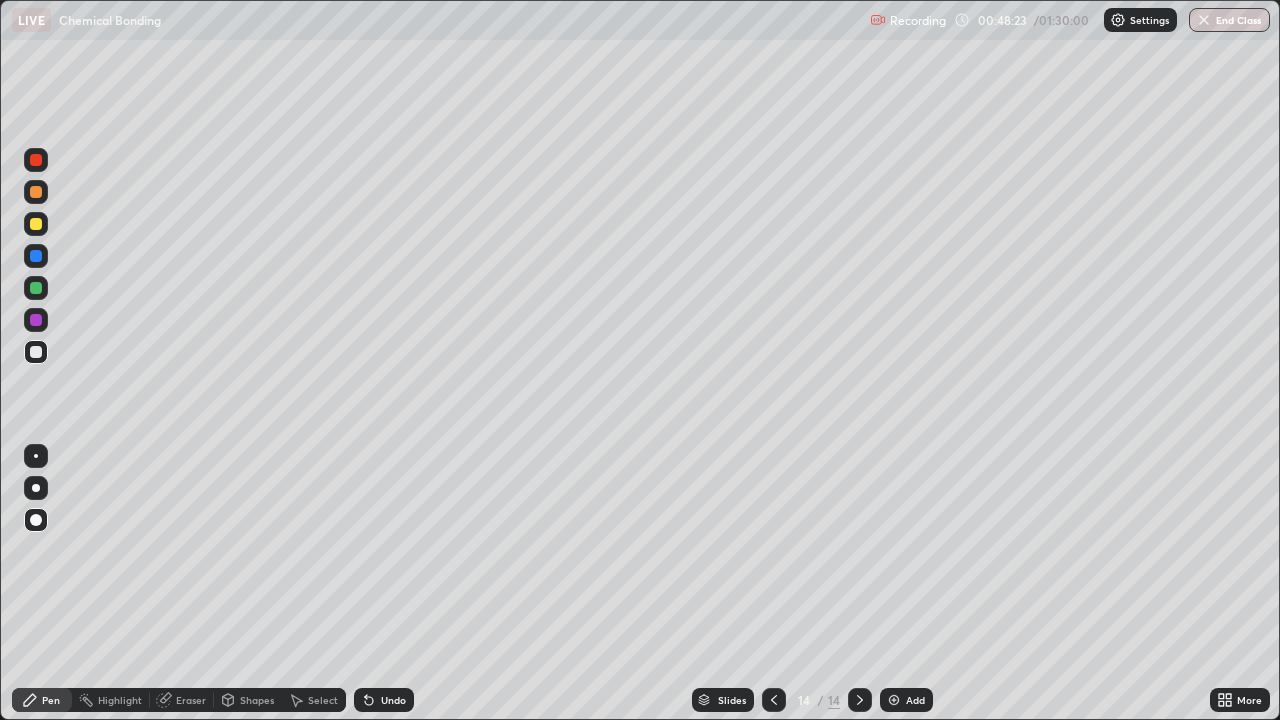 click at bounding box center (894, 700) 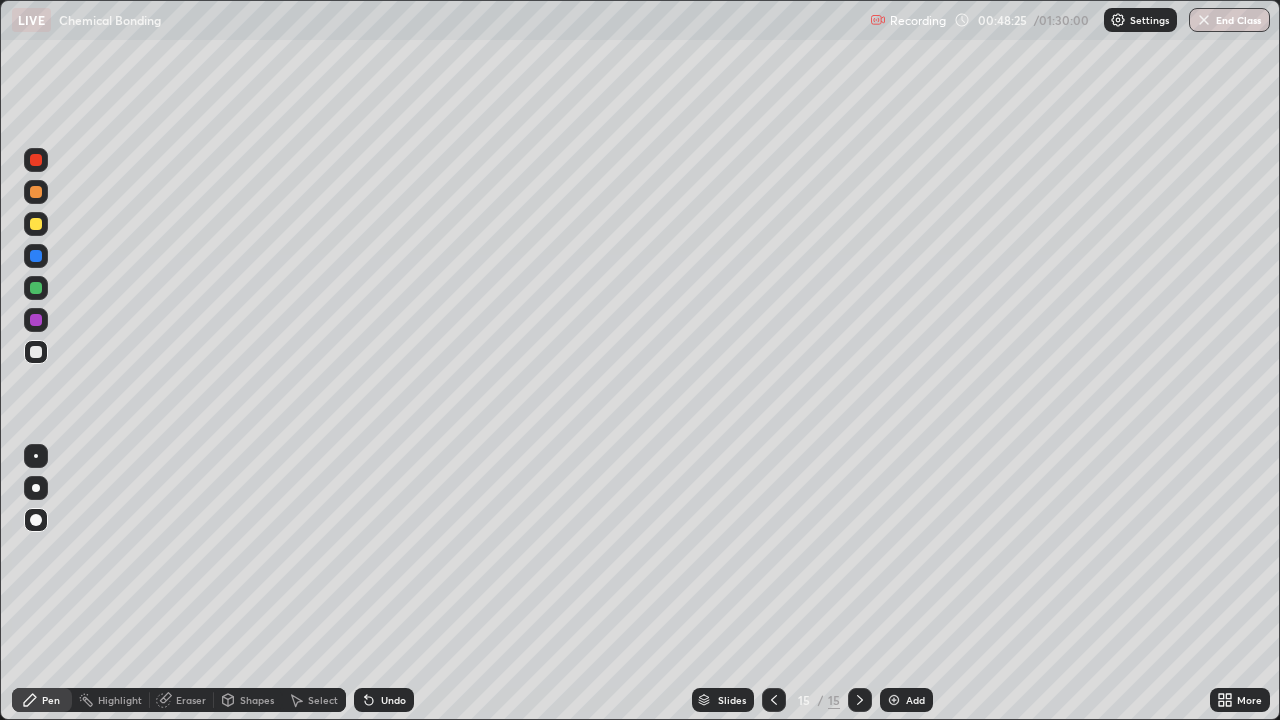 click on "Pen" at bounding box center [42, 700] 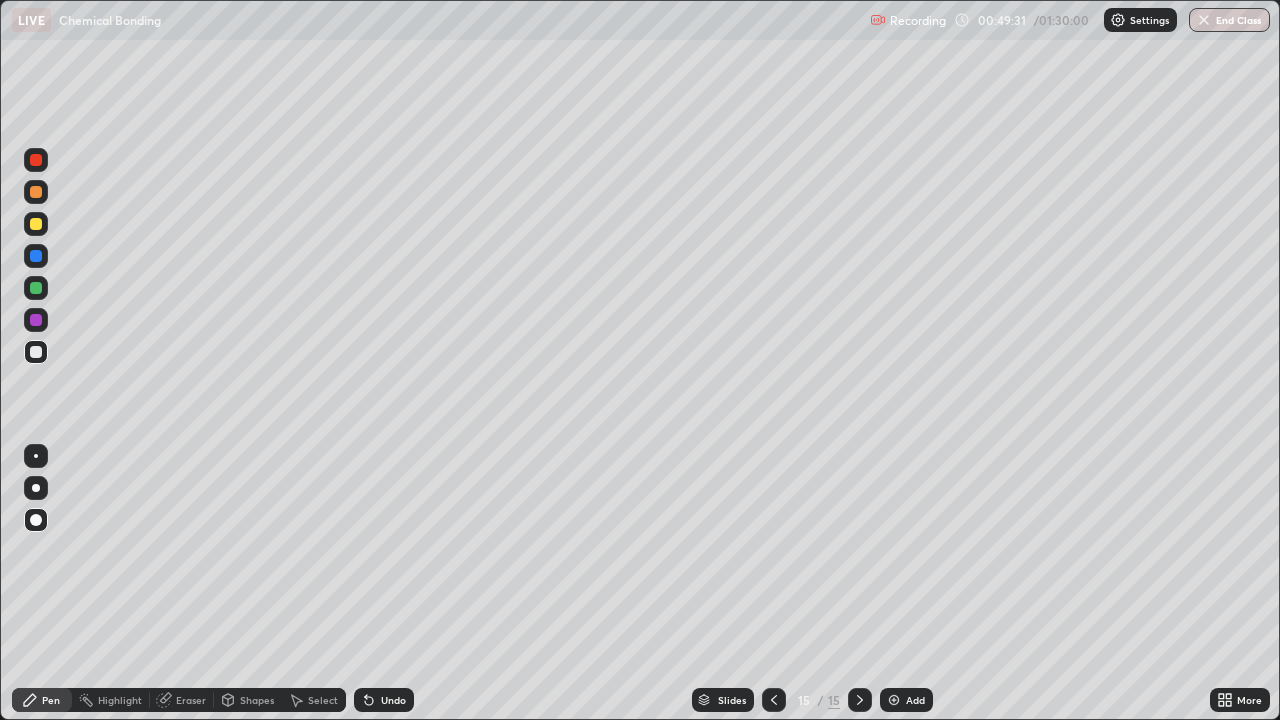 click at bounding box center [36, 224] 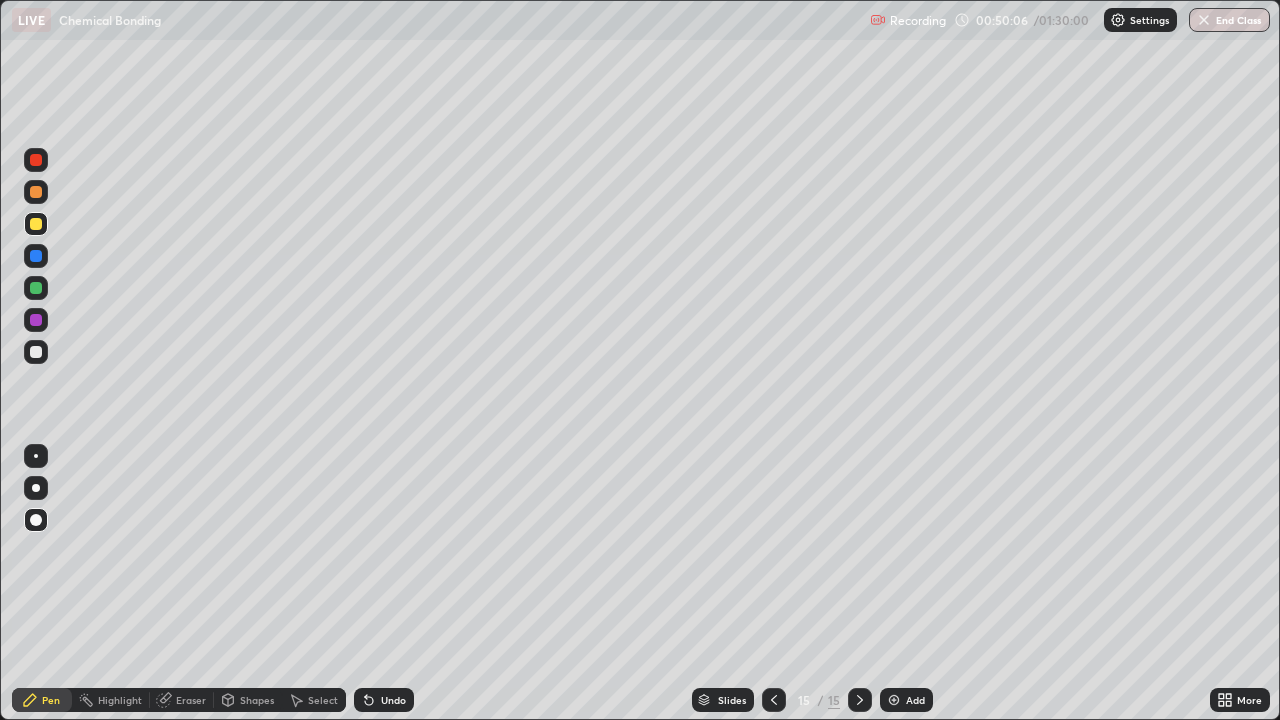 click on "Undo" at bounding box center (384, 700) 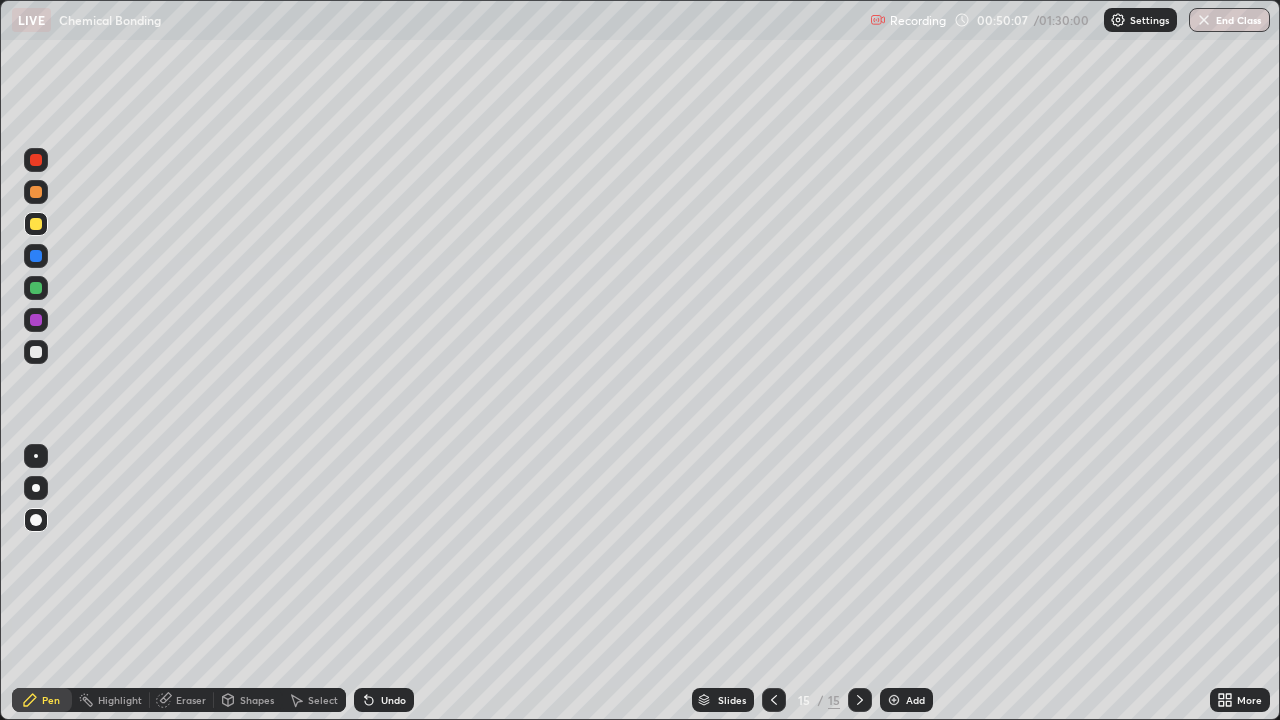 click on "Undo" at bounding box center (393, 700) 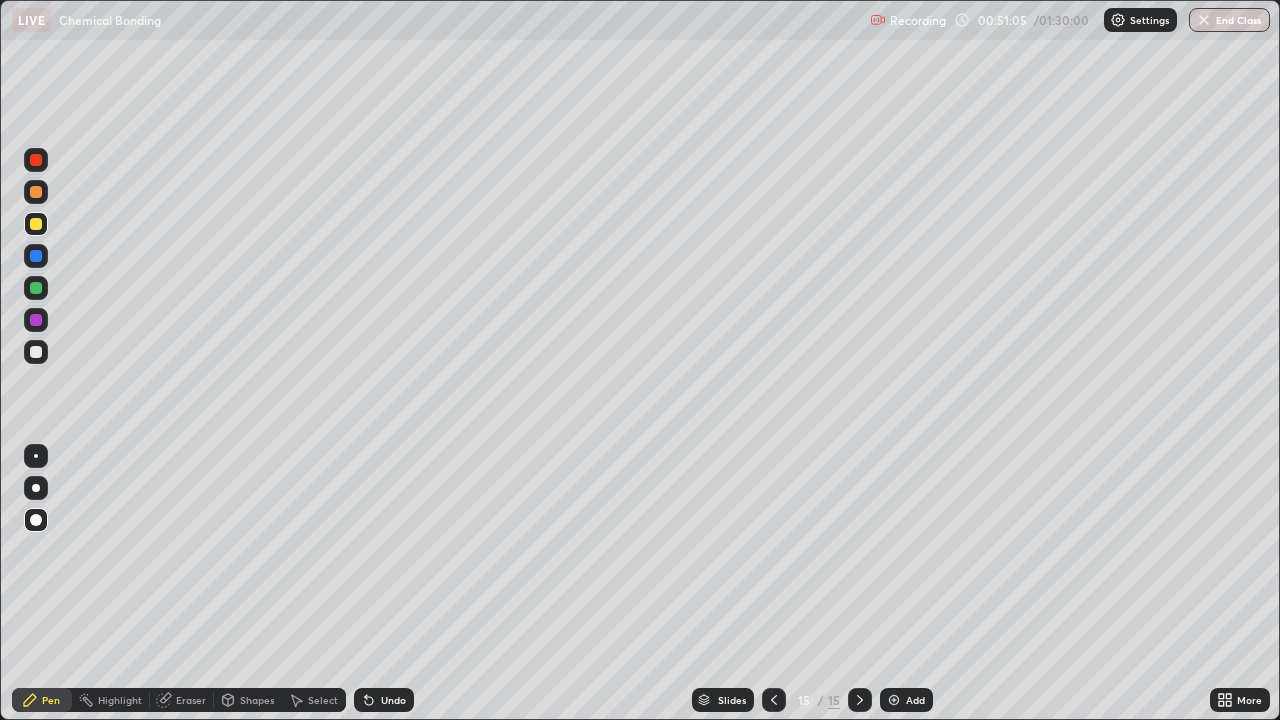 click on "Undo" at bounding box center (384, 700) 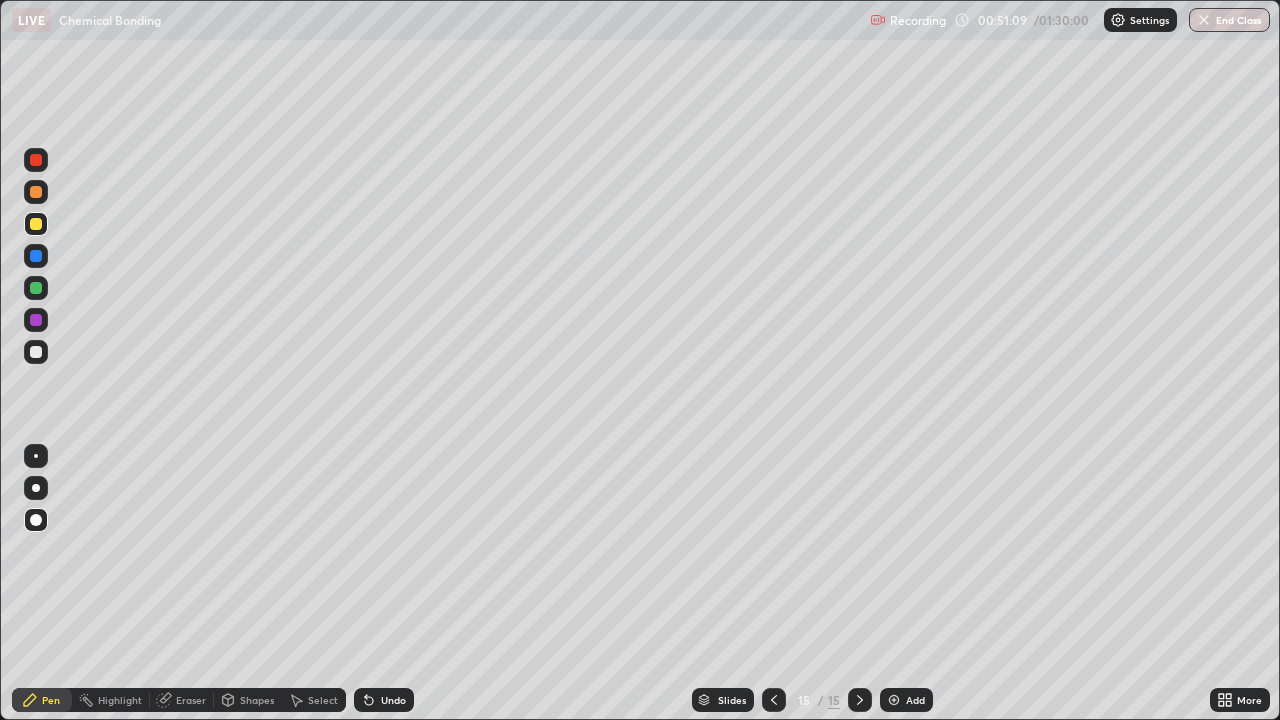 click on "Undo" at bounding box center [384, 700] 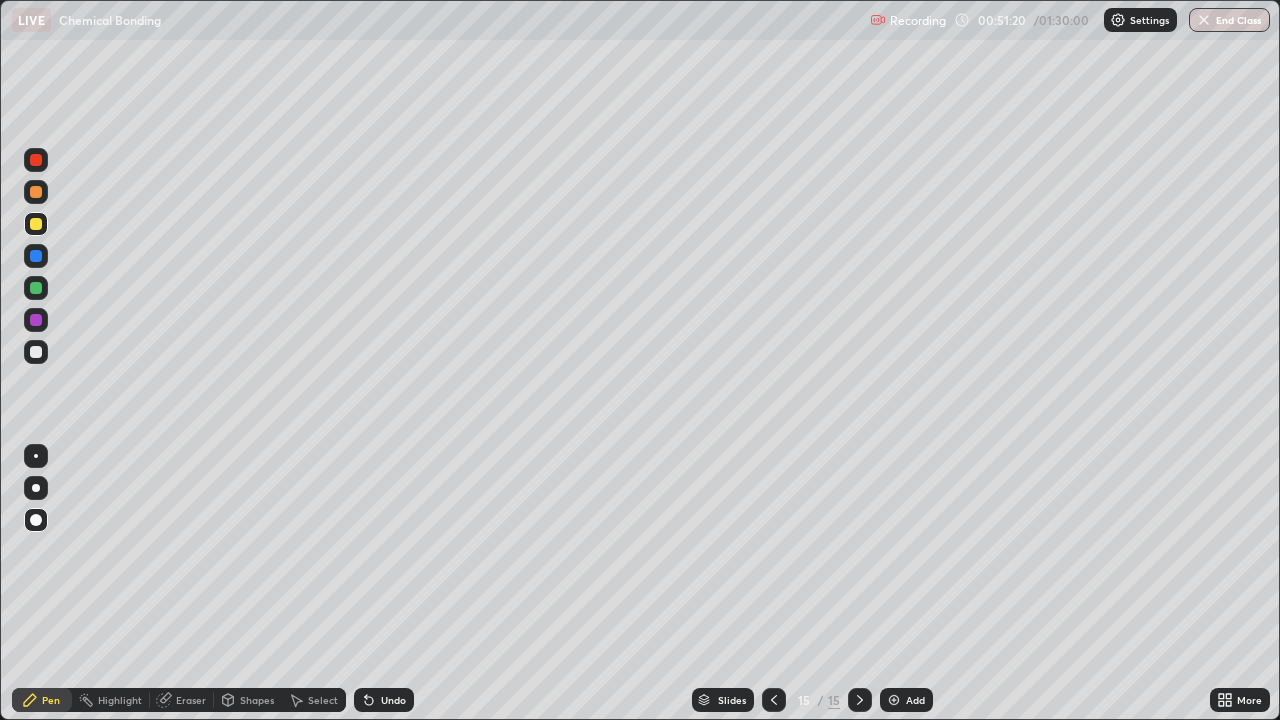 click at bounding box center (36, 320) 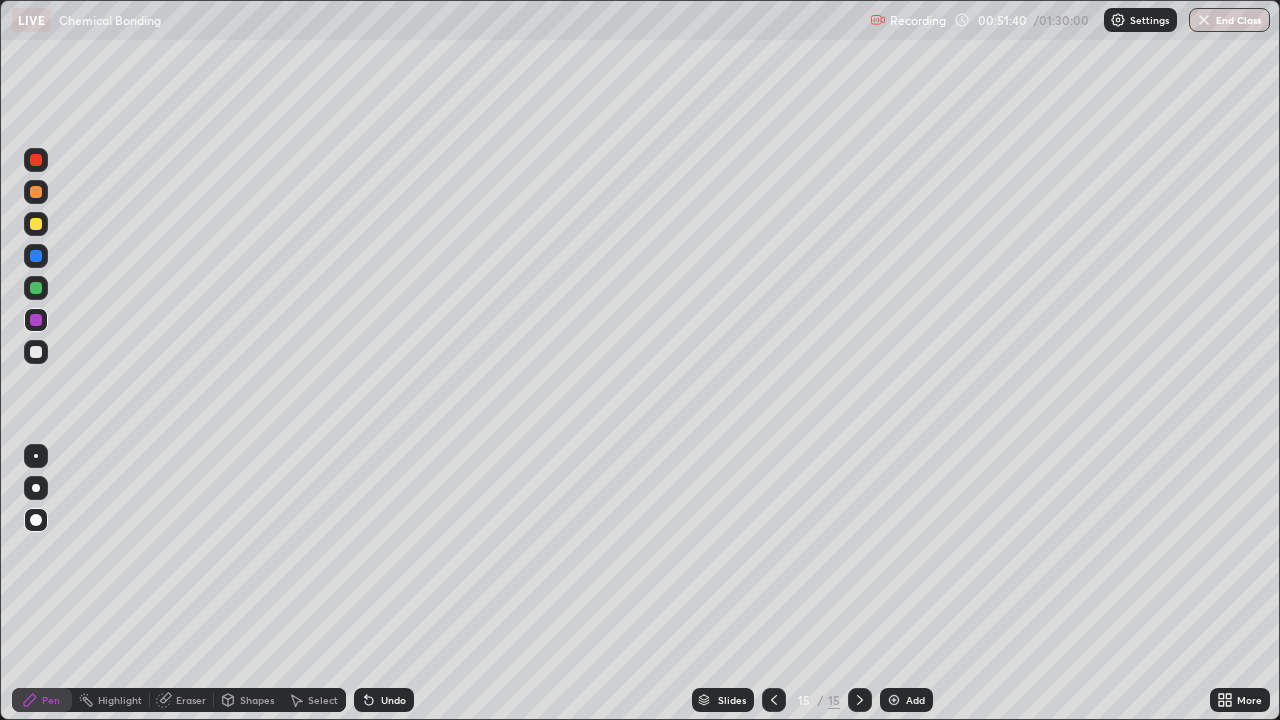 click at bounding box center [36, 224] 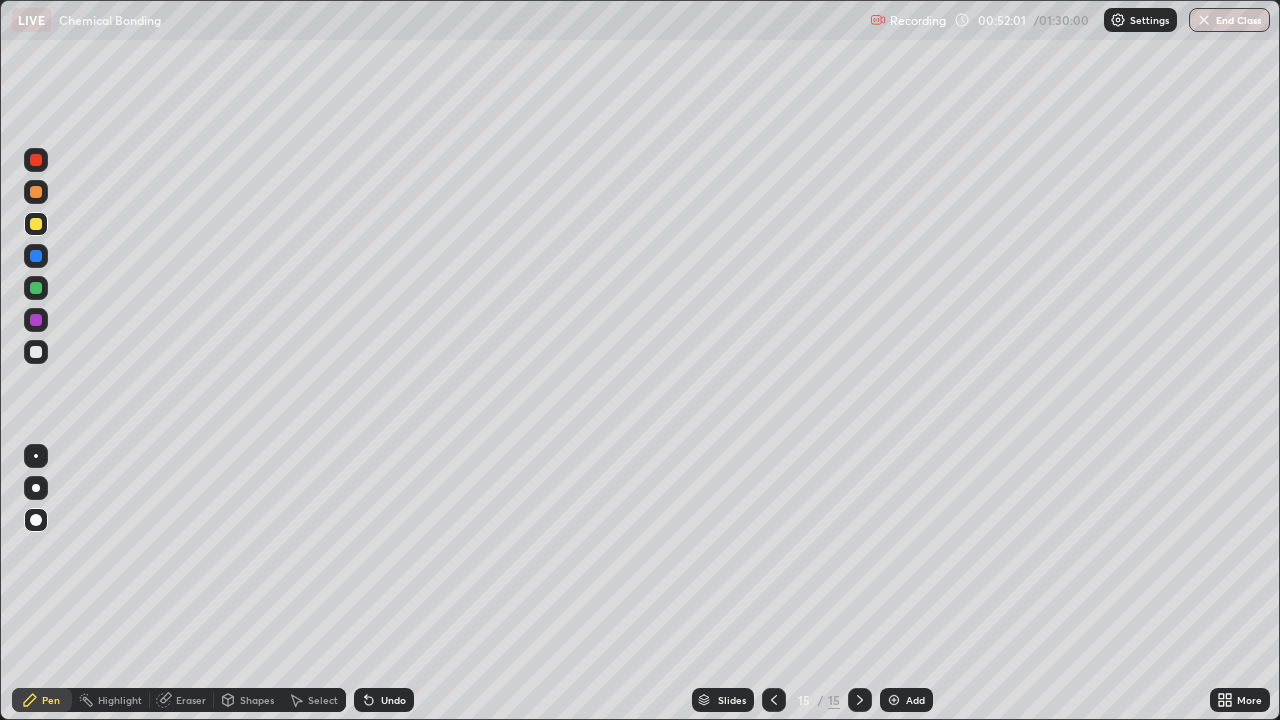 click 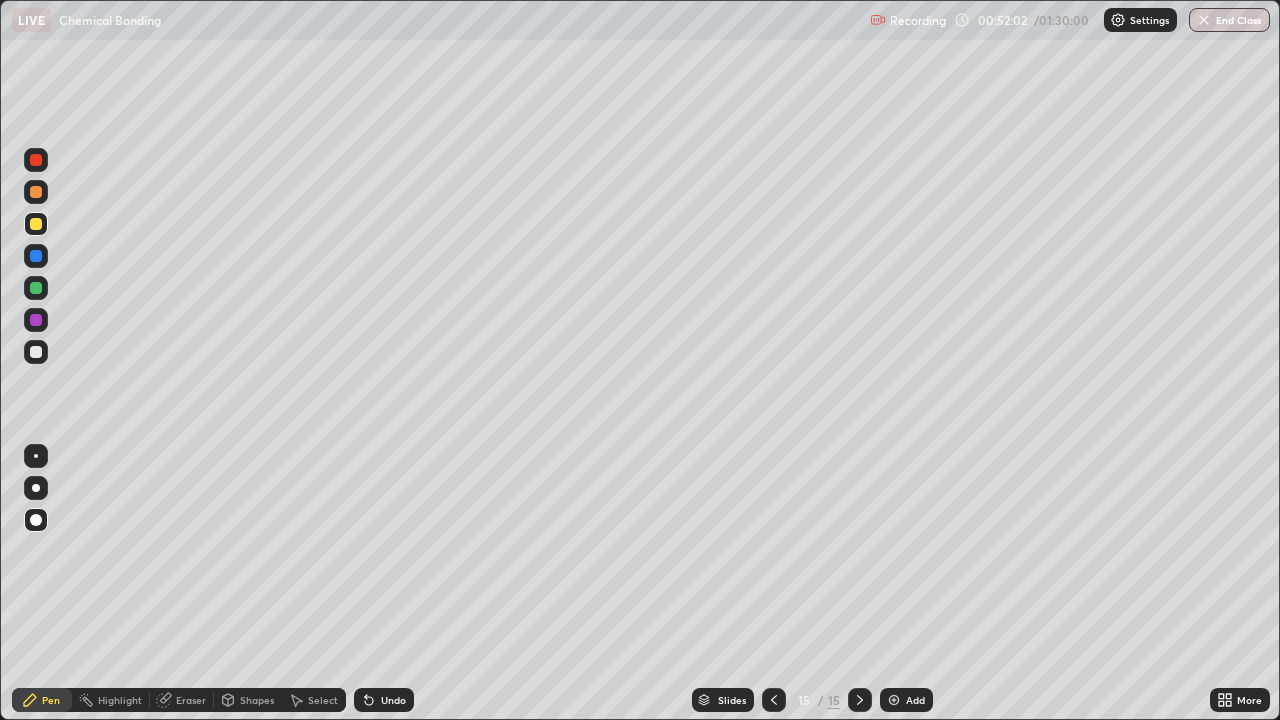 click on "Undo" at bounding box center [384, 700] 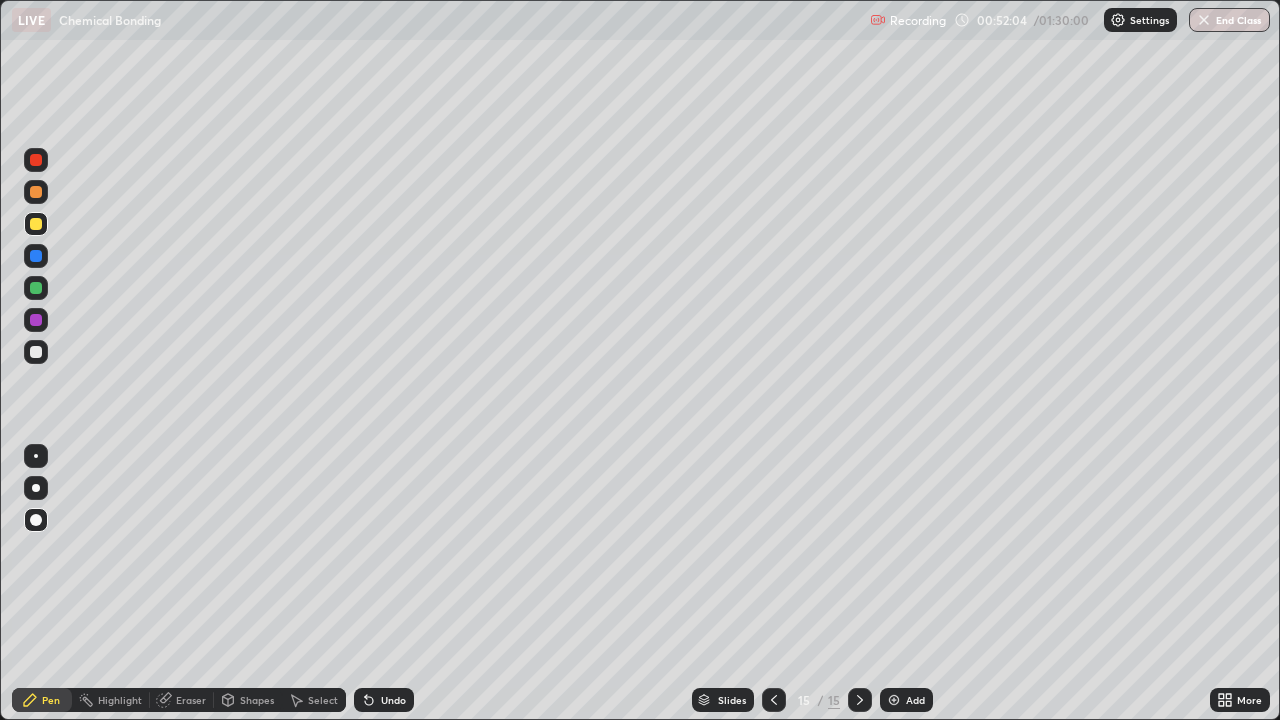 click on "Undo" at bounding box center (393, 700) 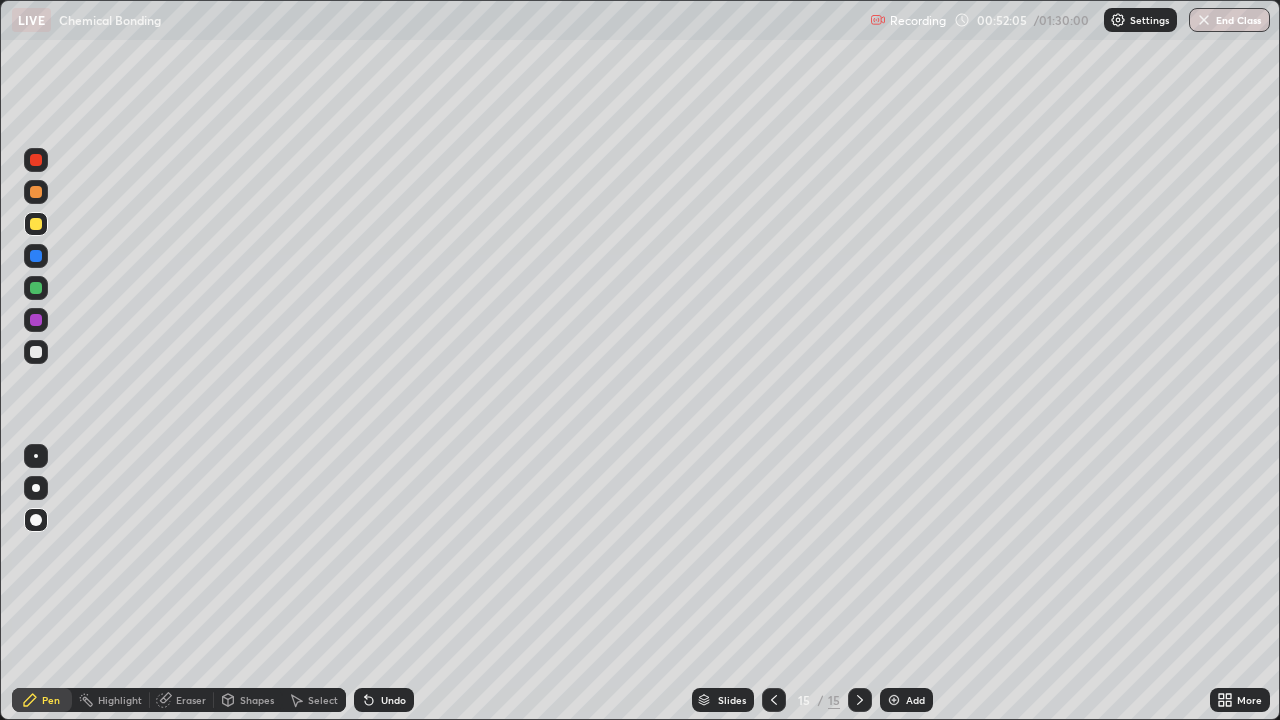 click on "Undo" at bounding box center [393, 700] 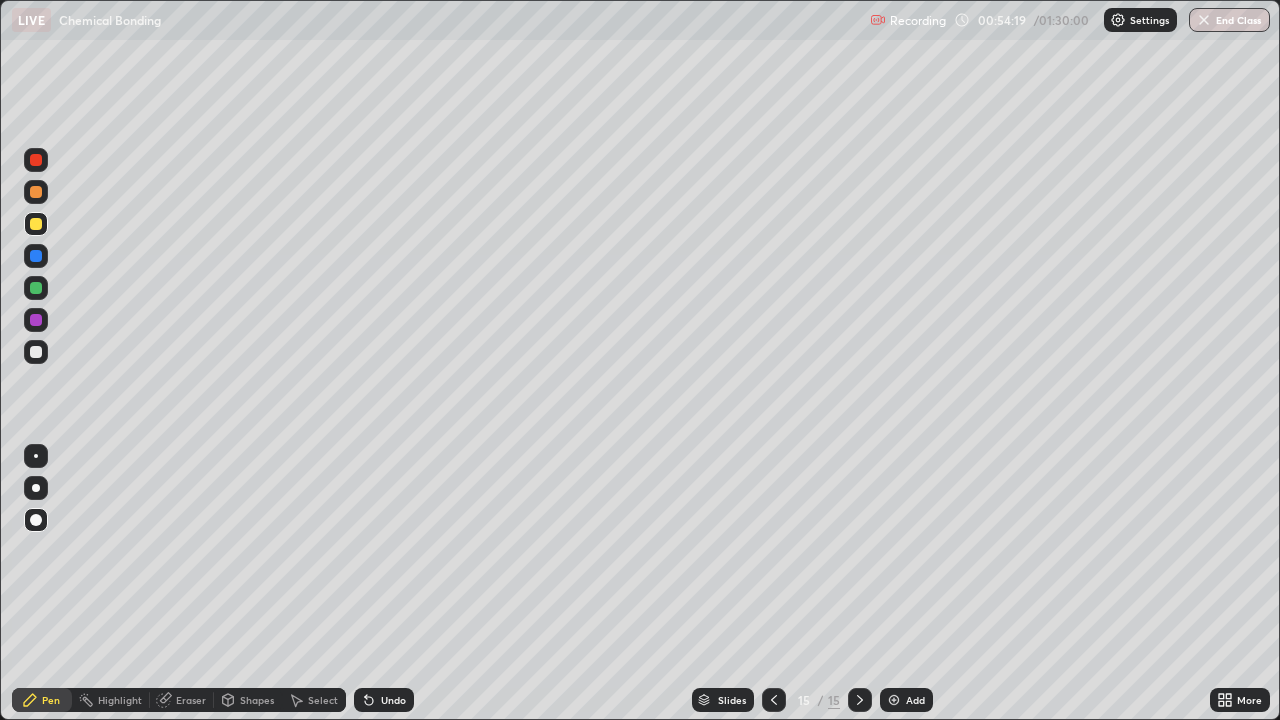 click on "Select" at bounding box center (323, 700) 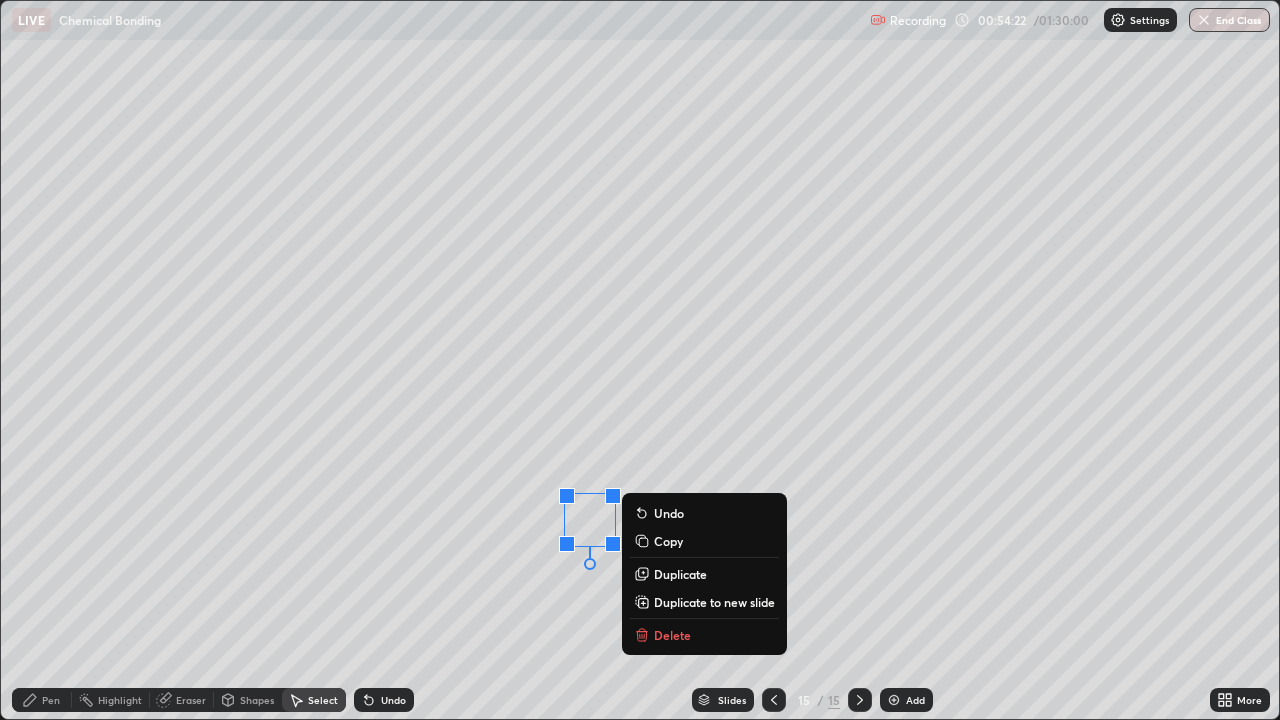 click on "Delete" at bounding box center [672, 635] 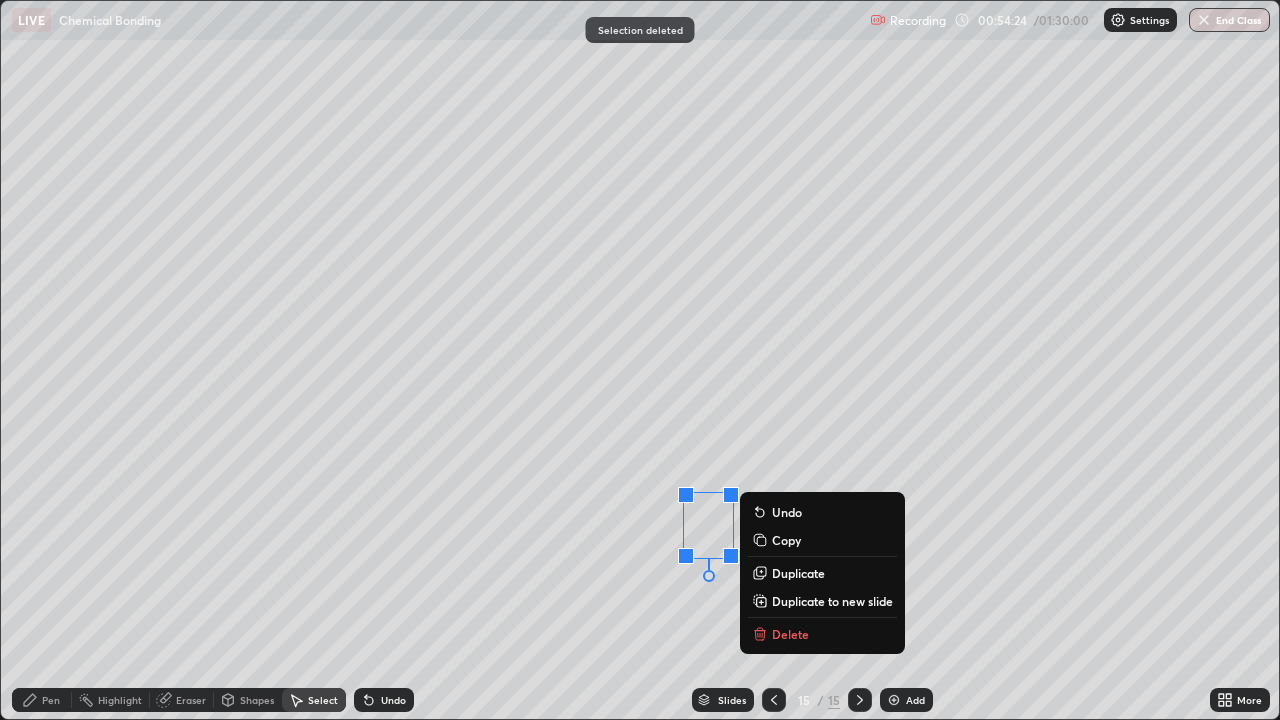 click on "Delete" at bounding box center [790, 634] 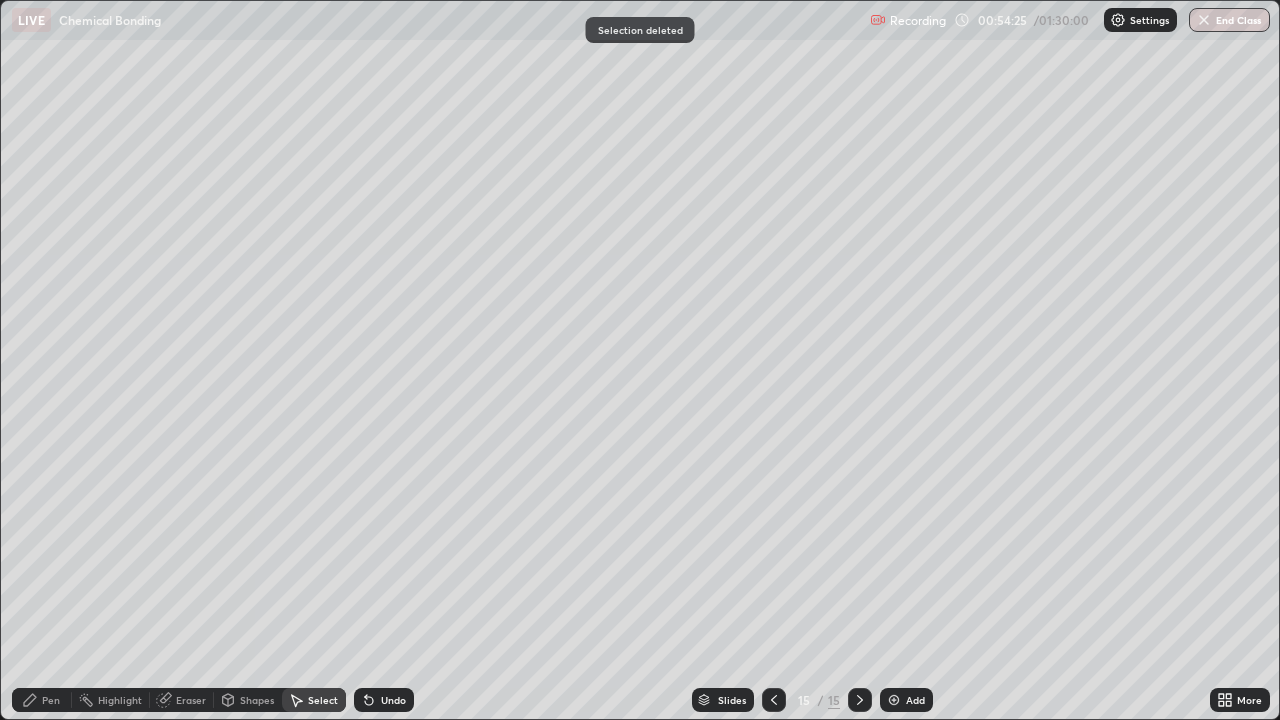 click on "Pen" at bounding box center [51, 700] 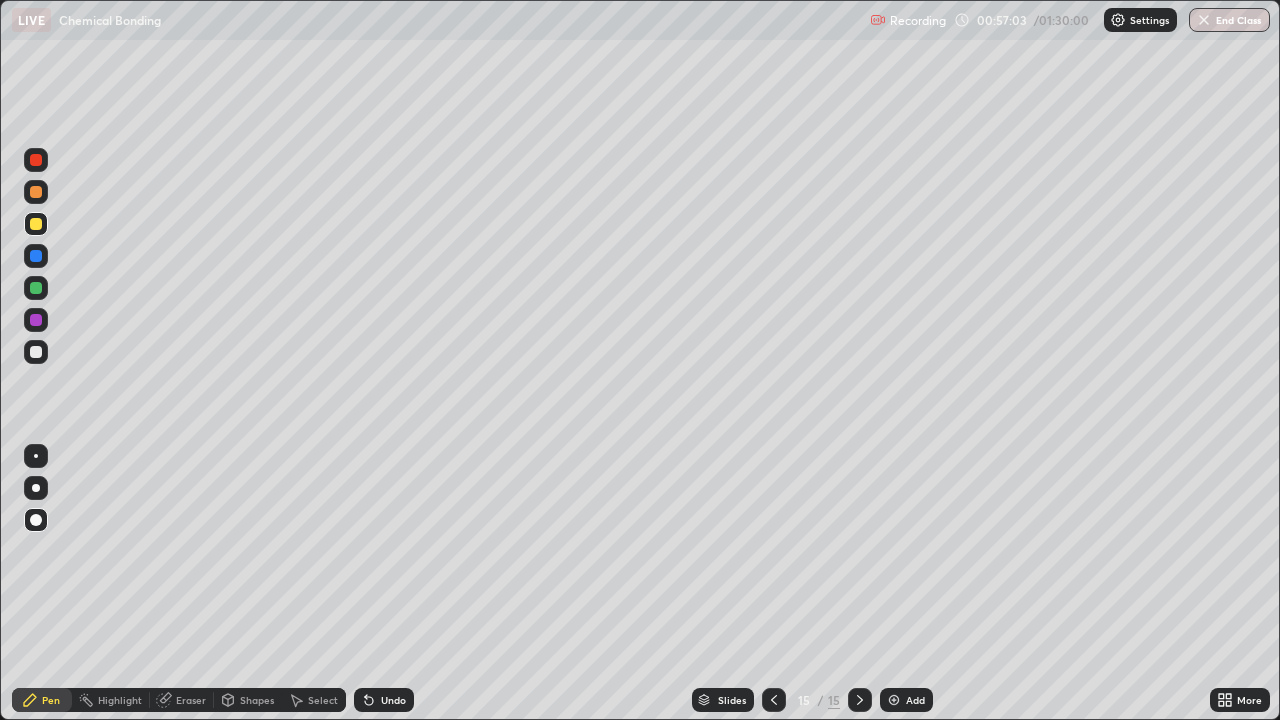 click on "Add" at bounding box center (906, 700) 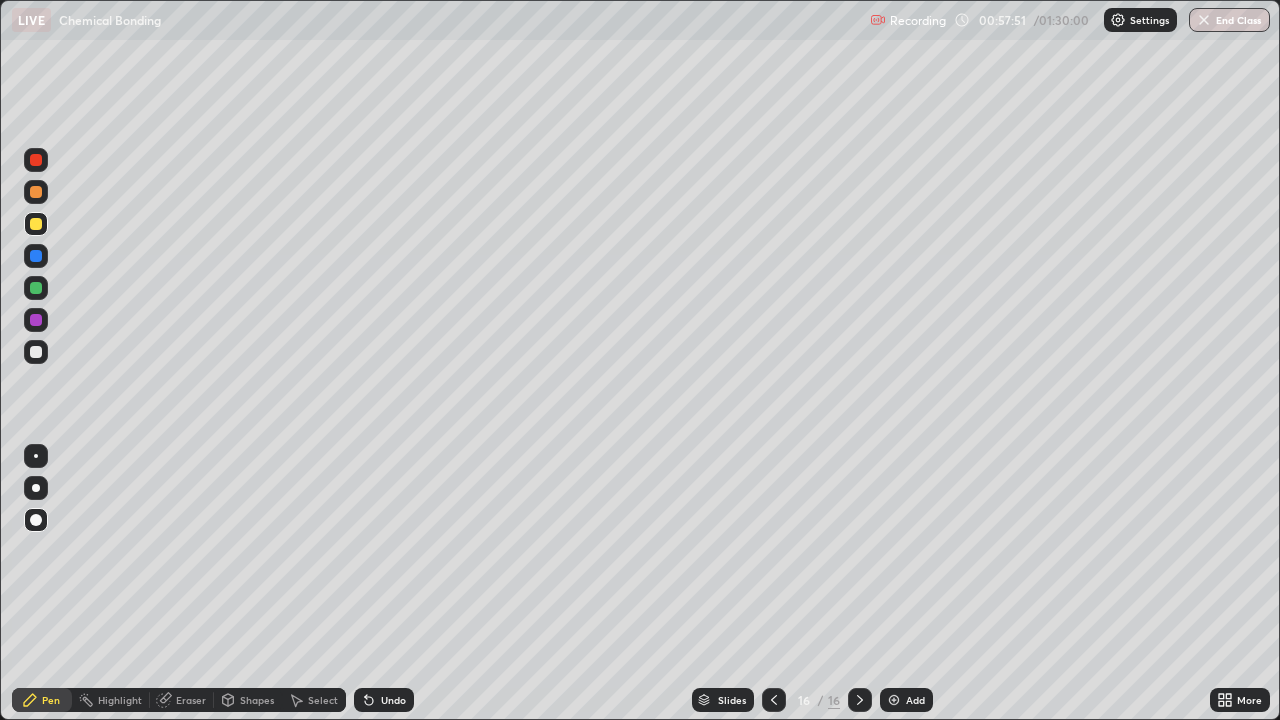 click at bounding box center (36, 288) 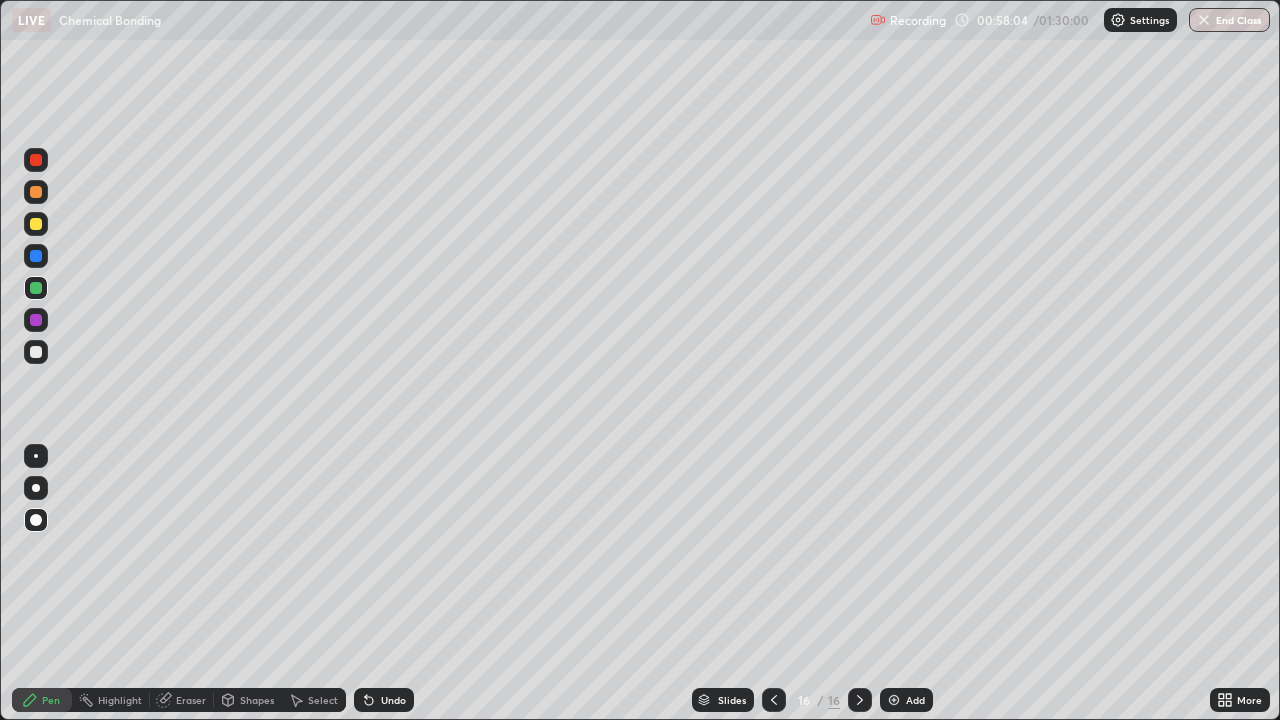 click at bounding box center [36, 224] 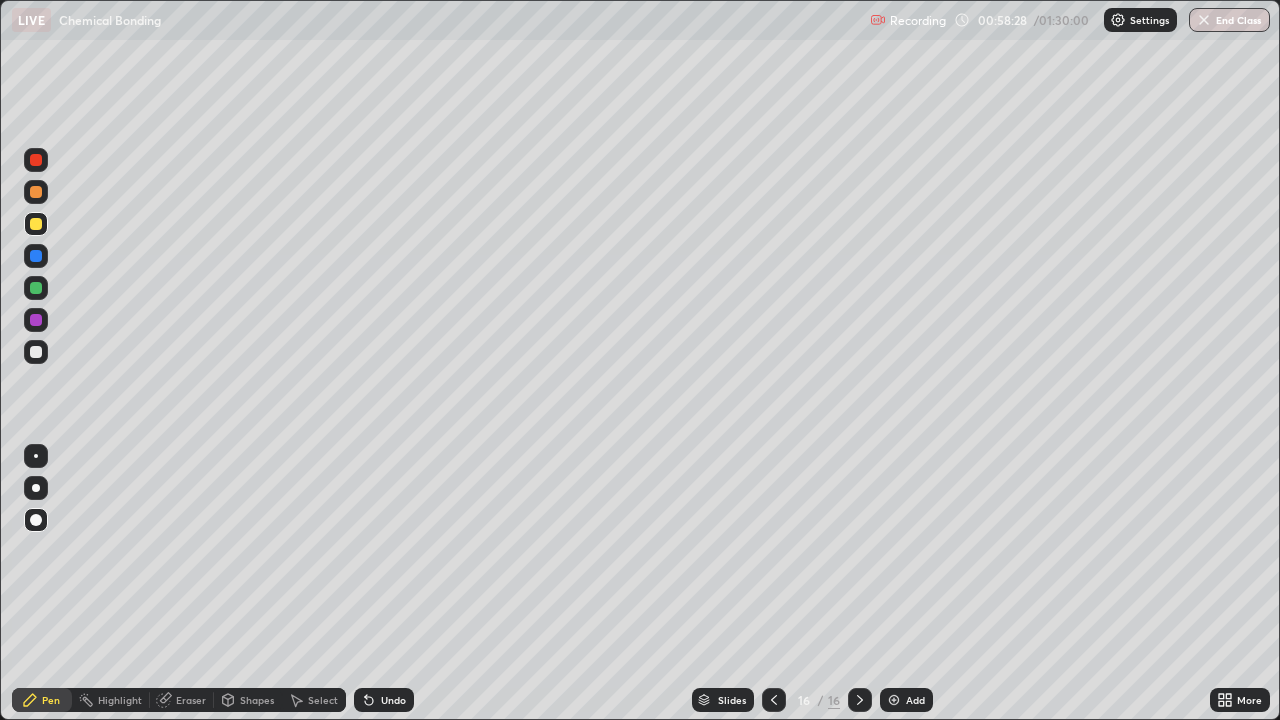 click at bounding box center (36, 320) 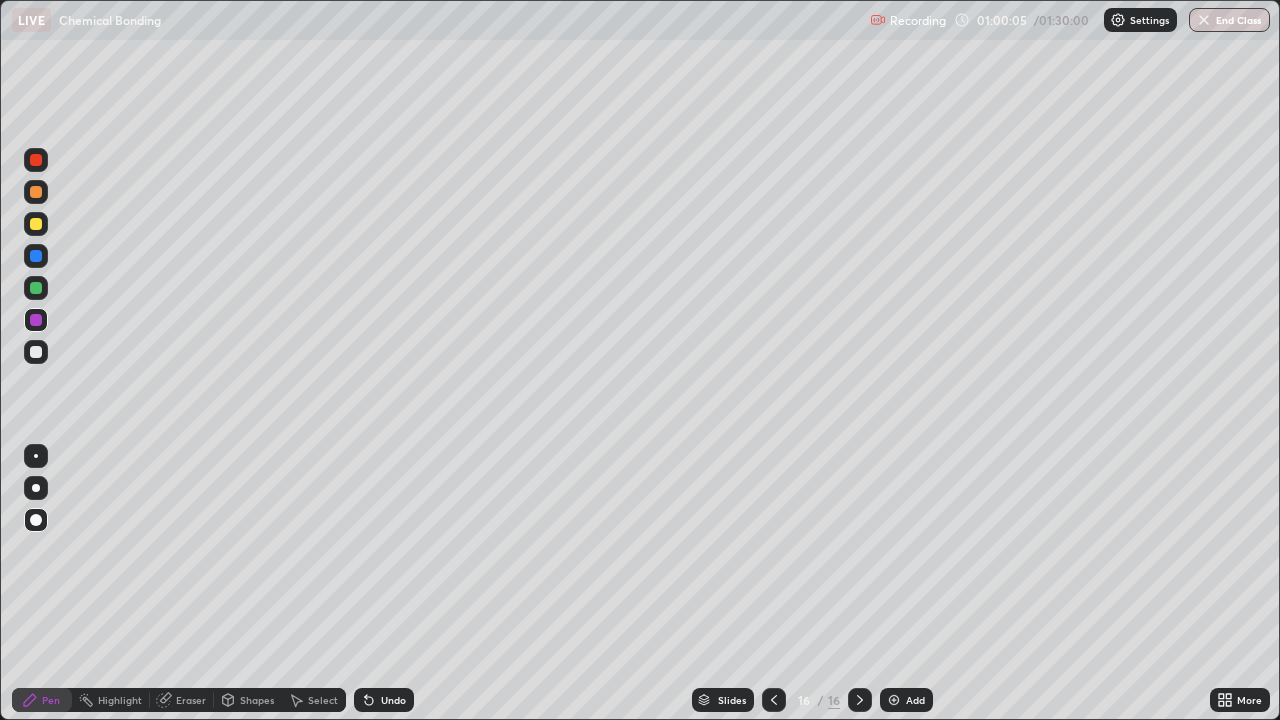 click on "Undo" at bounding box center [393, 700] 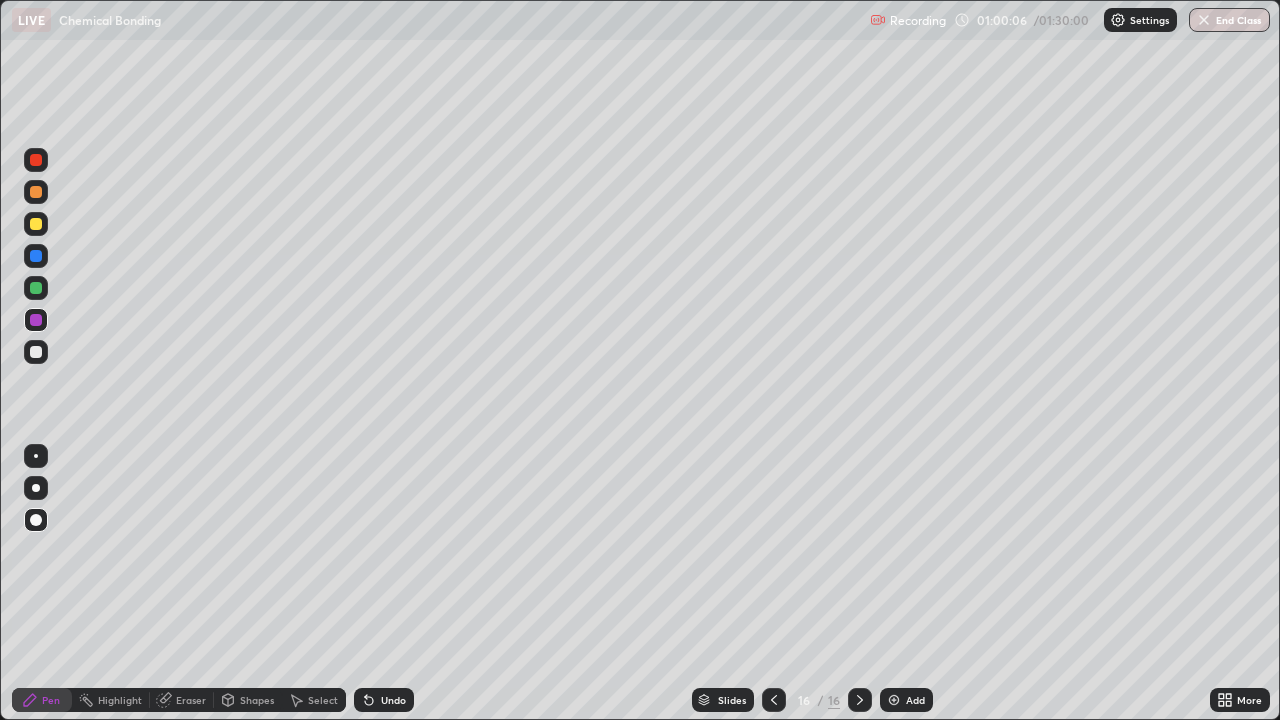 click on "Undo" at bounding box center [393, 700] 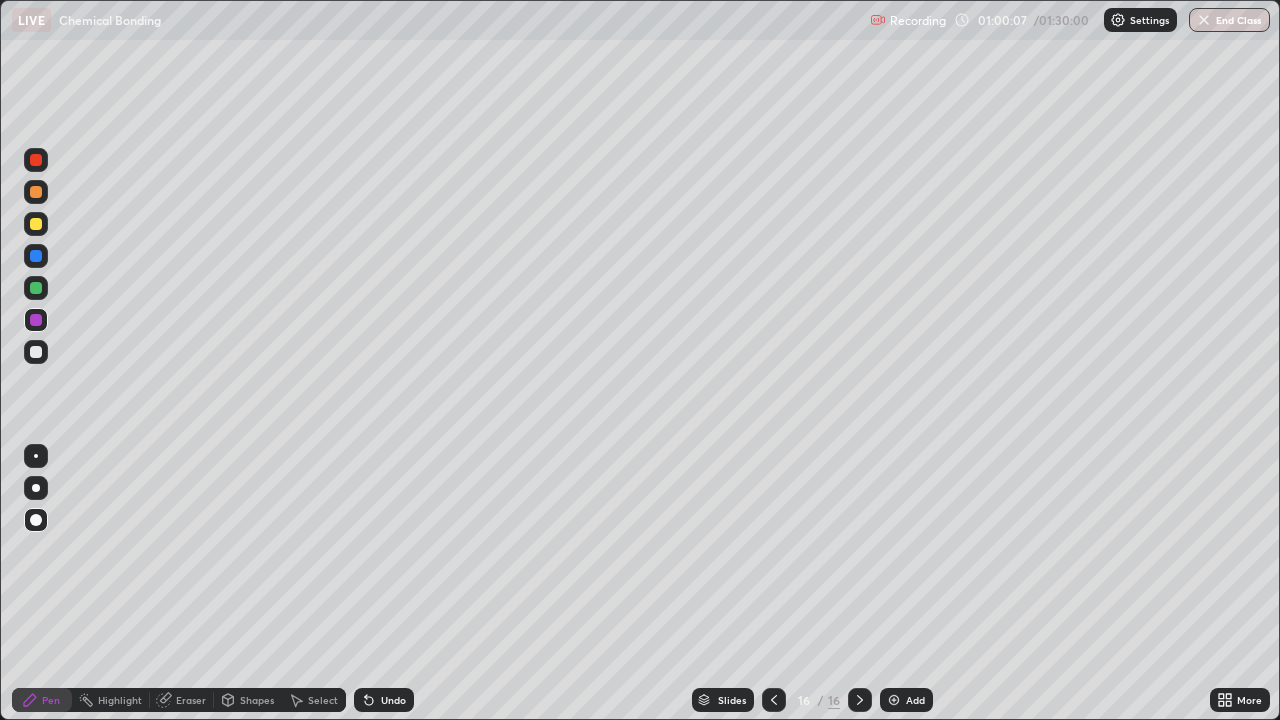 click on "Undo" at bounding box center (384, 700) 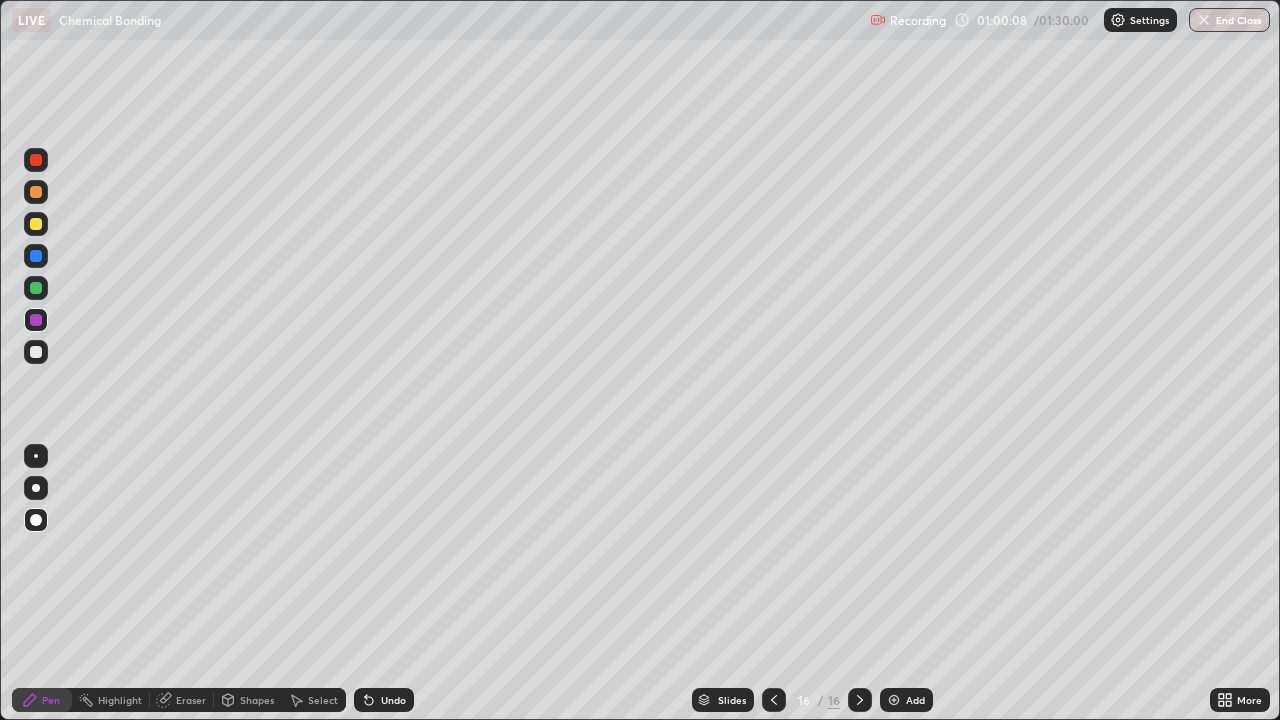 click at bounding box center (36, 224) 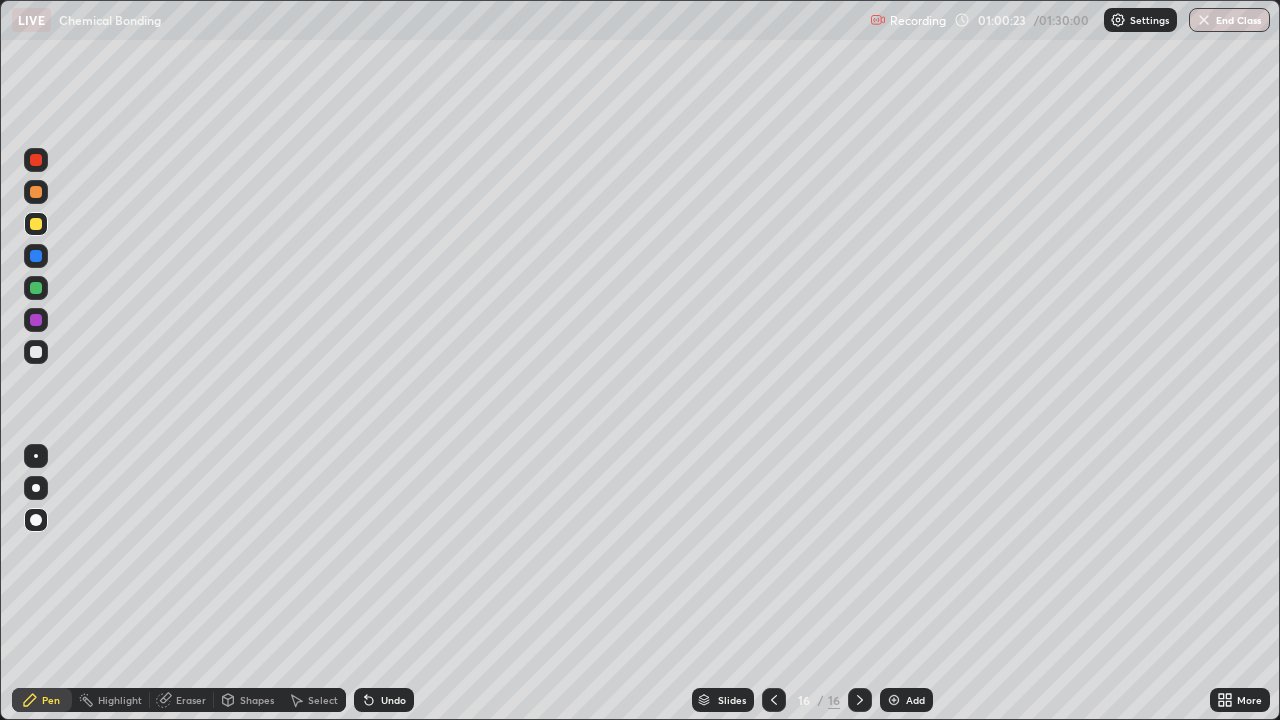 click on "Eraser" at bounding box center (182, 700) 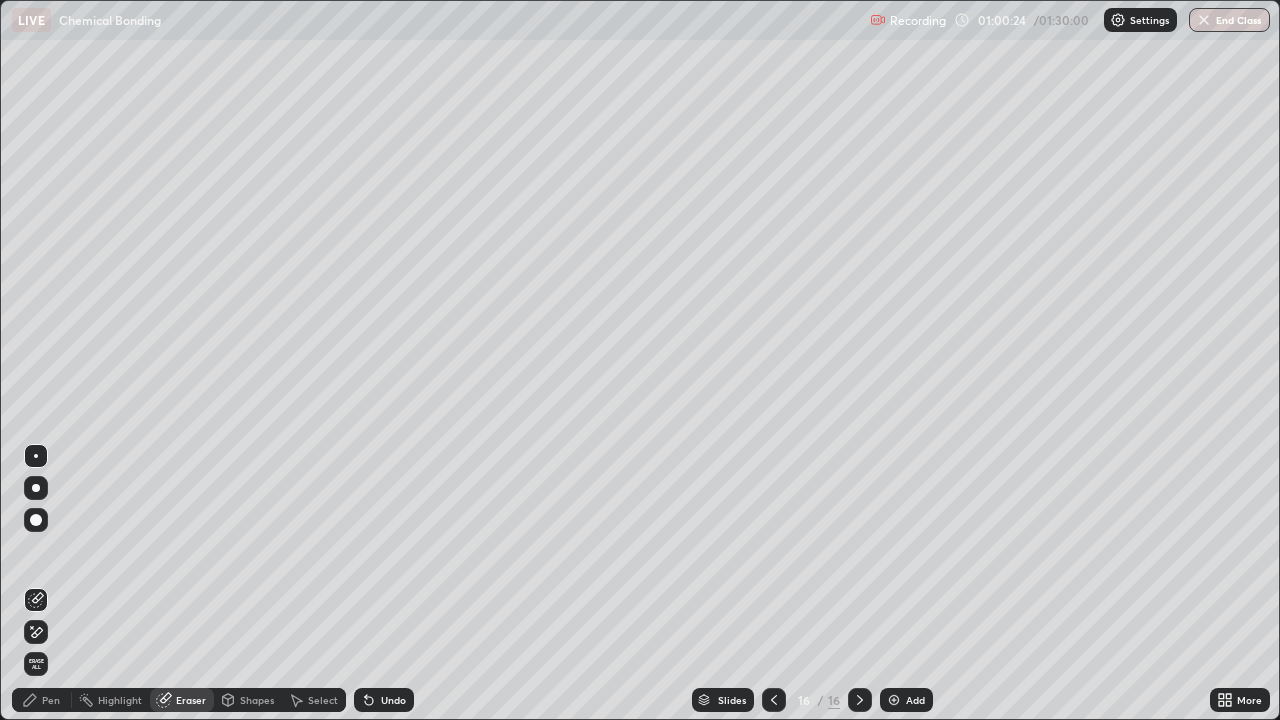 click 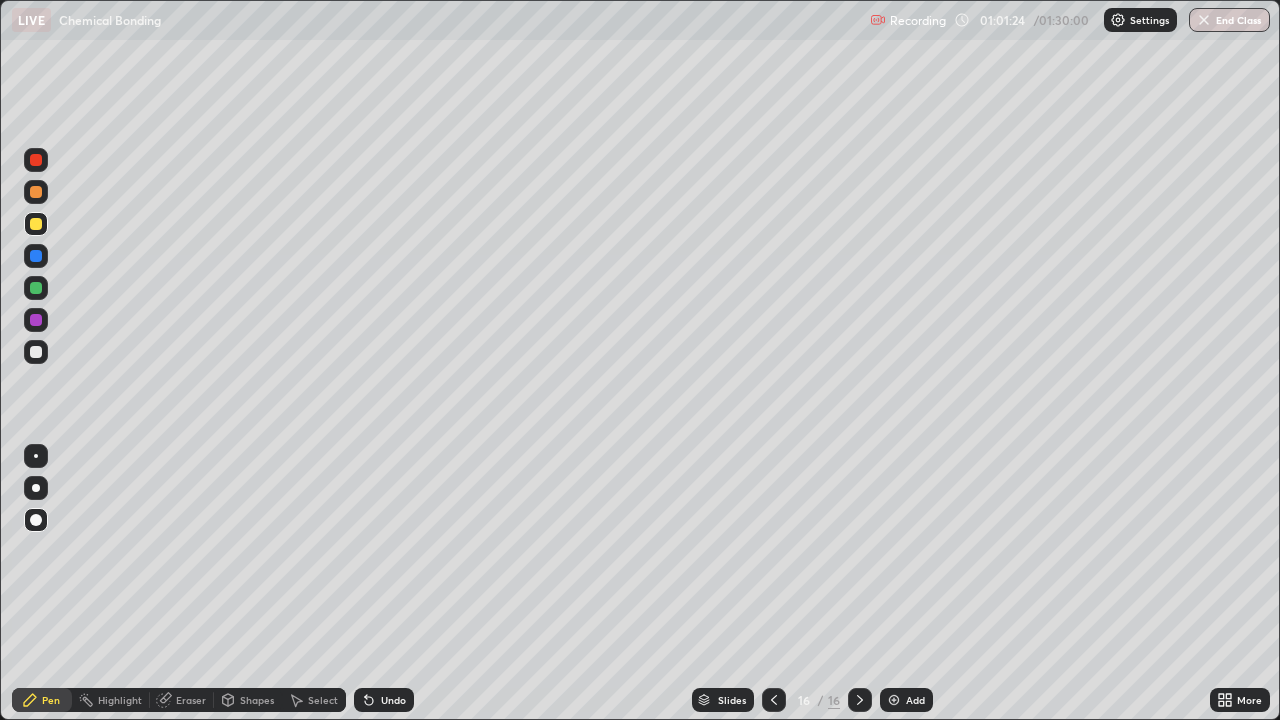 click on "Add" at bounding box center [906, 700] 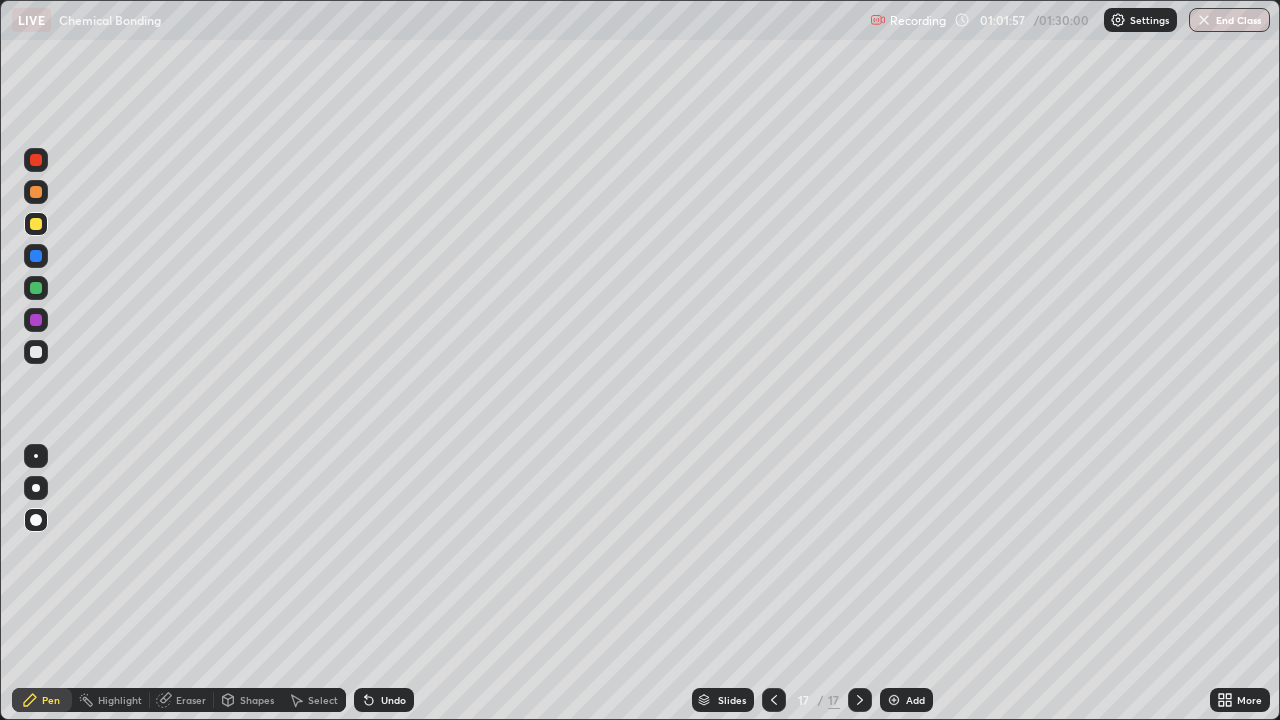 click at bounding box center (36, 288) 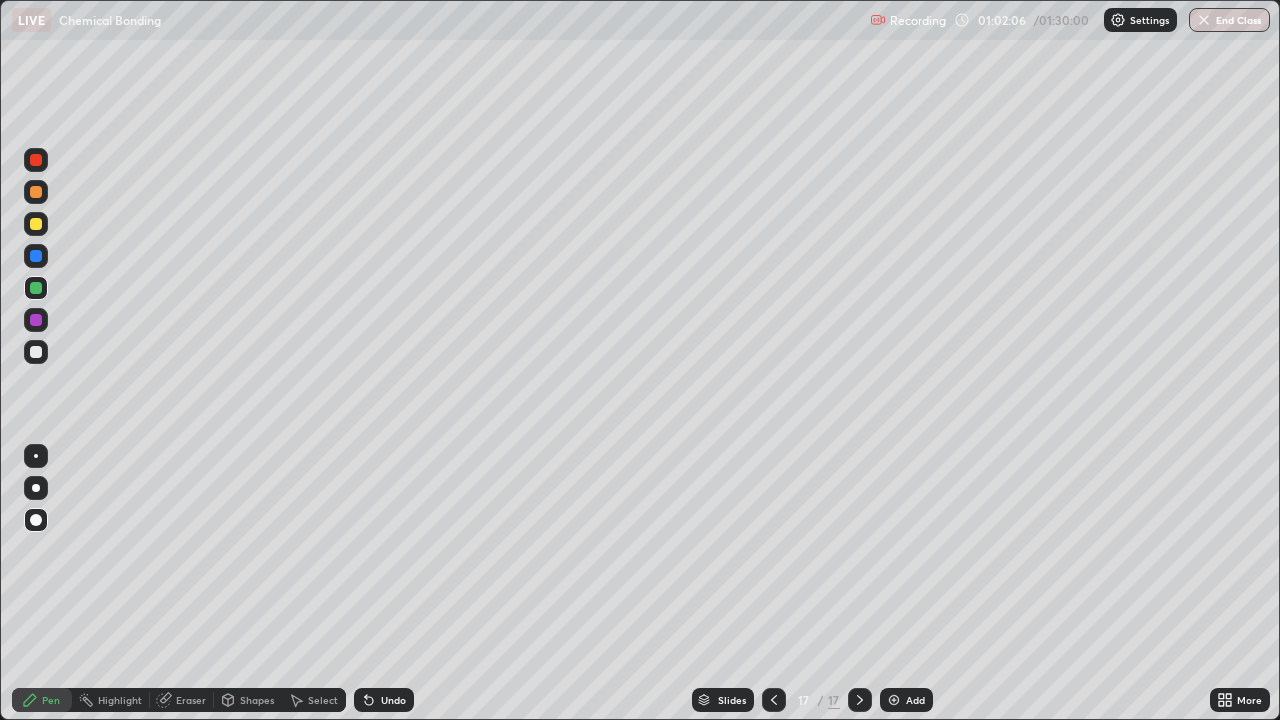 click on "Undo" at bounding box center [393, 700] 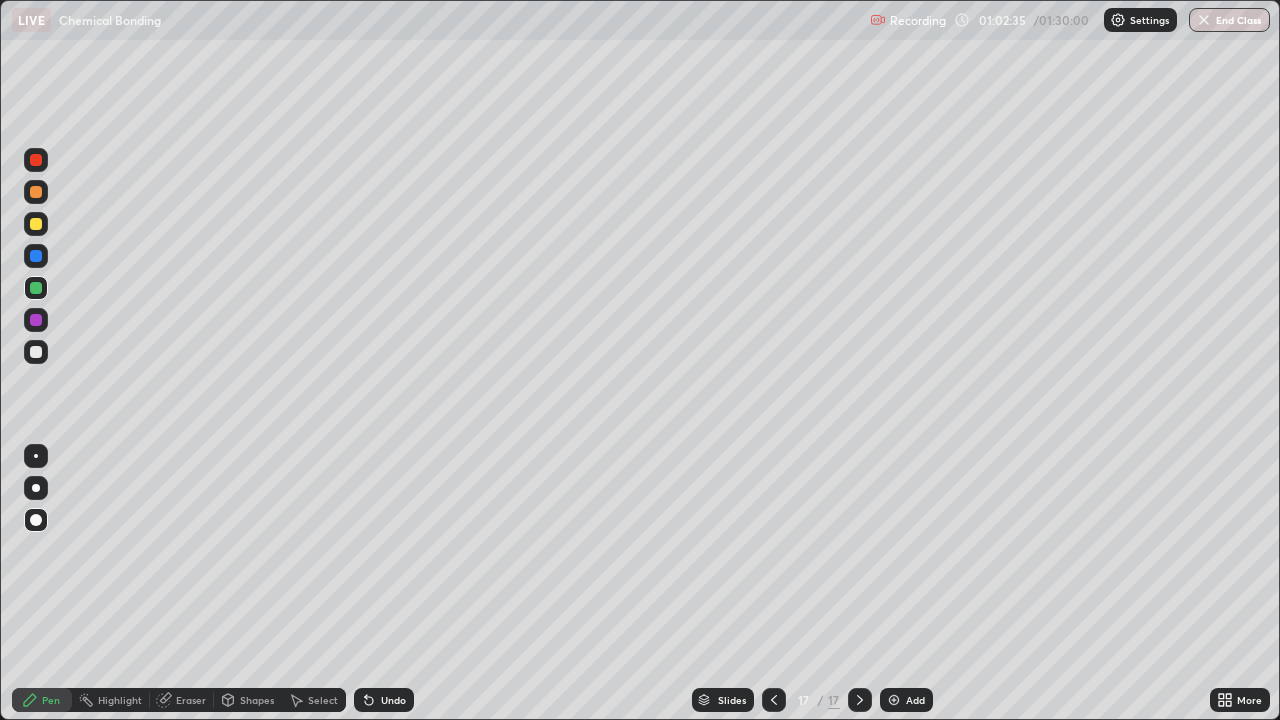 click on "Undo" at bounding box center (384, 700) 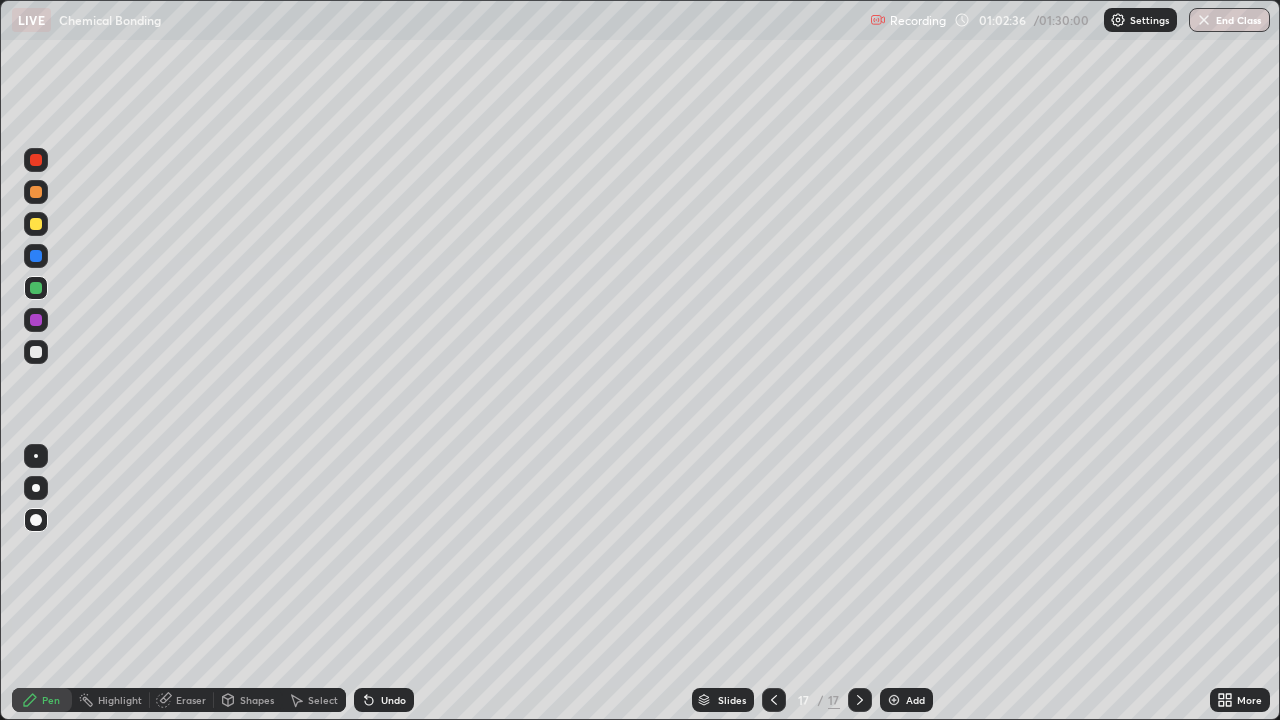 click on "Undo" at bounding box center [393, 700] 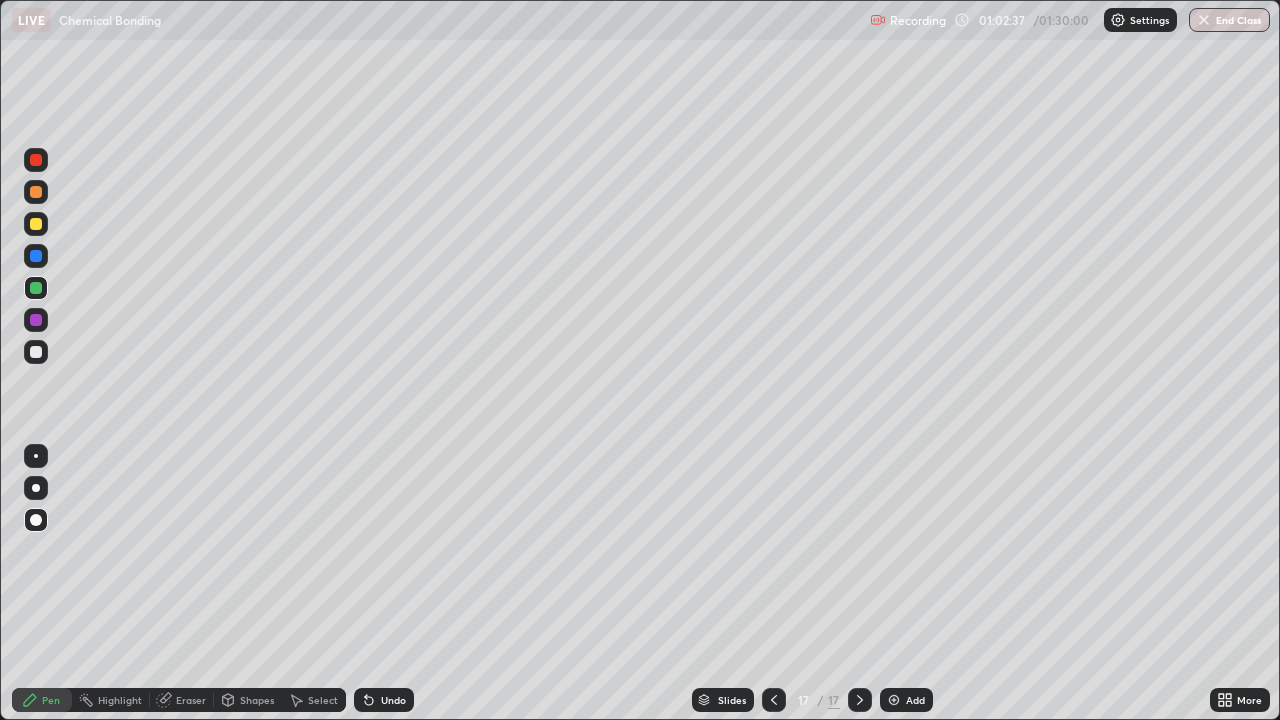 click on "Undo" at bounding box center [384, 700] 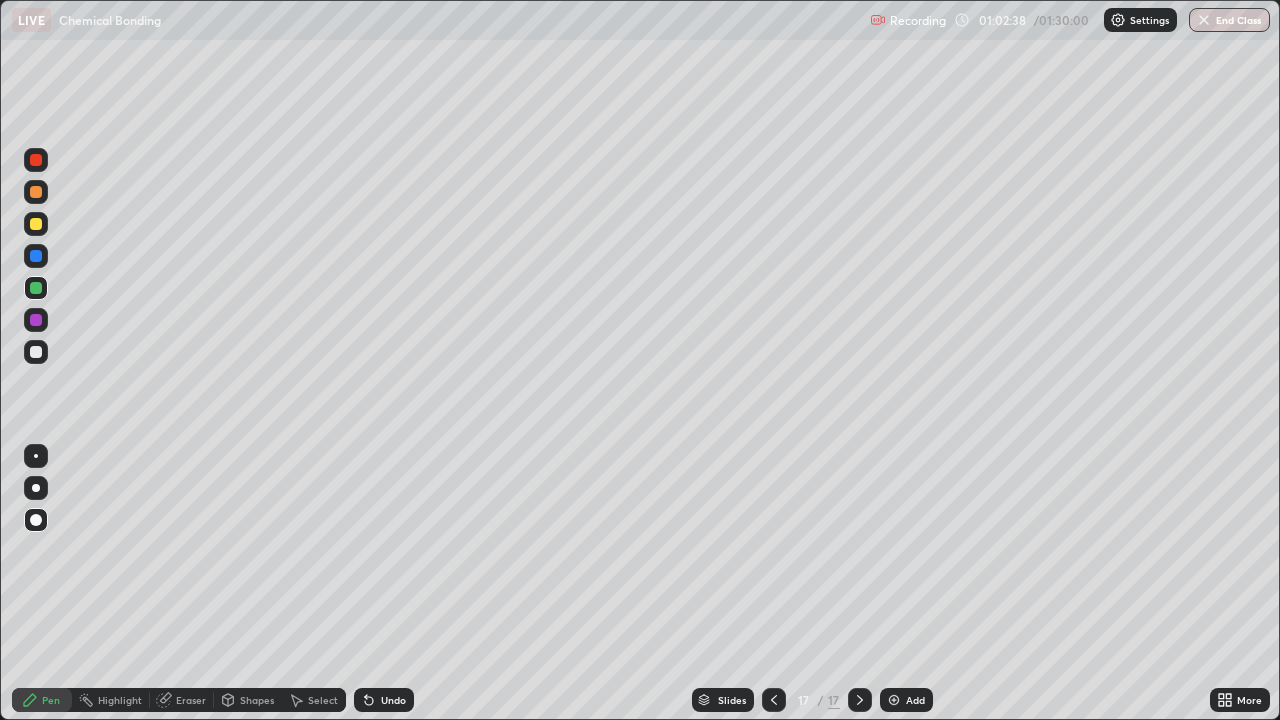 click on "Undo" at bounding box center [393, 700] 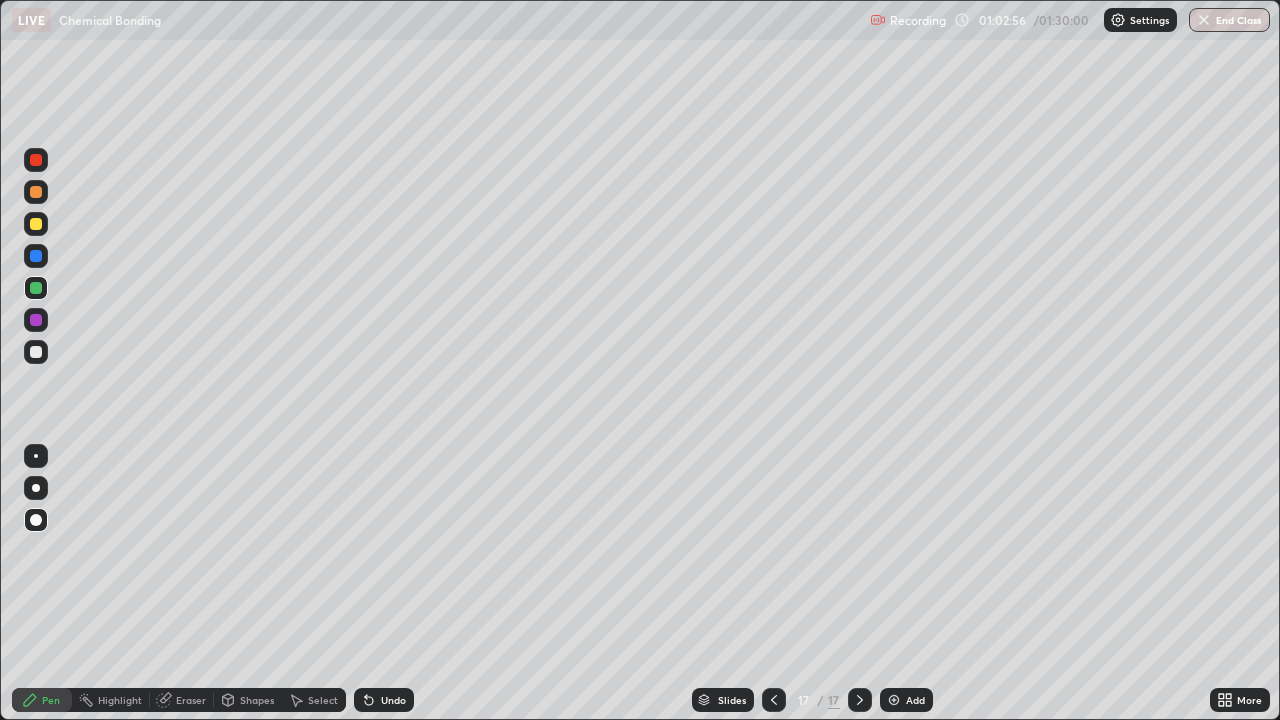 click at bounding box center (36, 224) 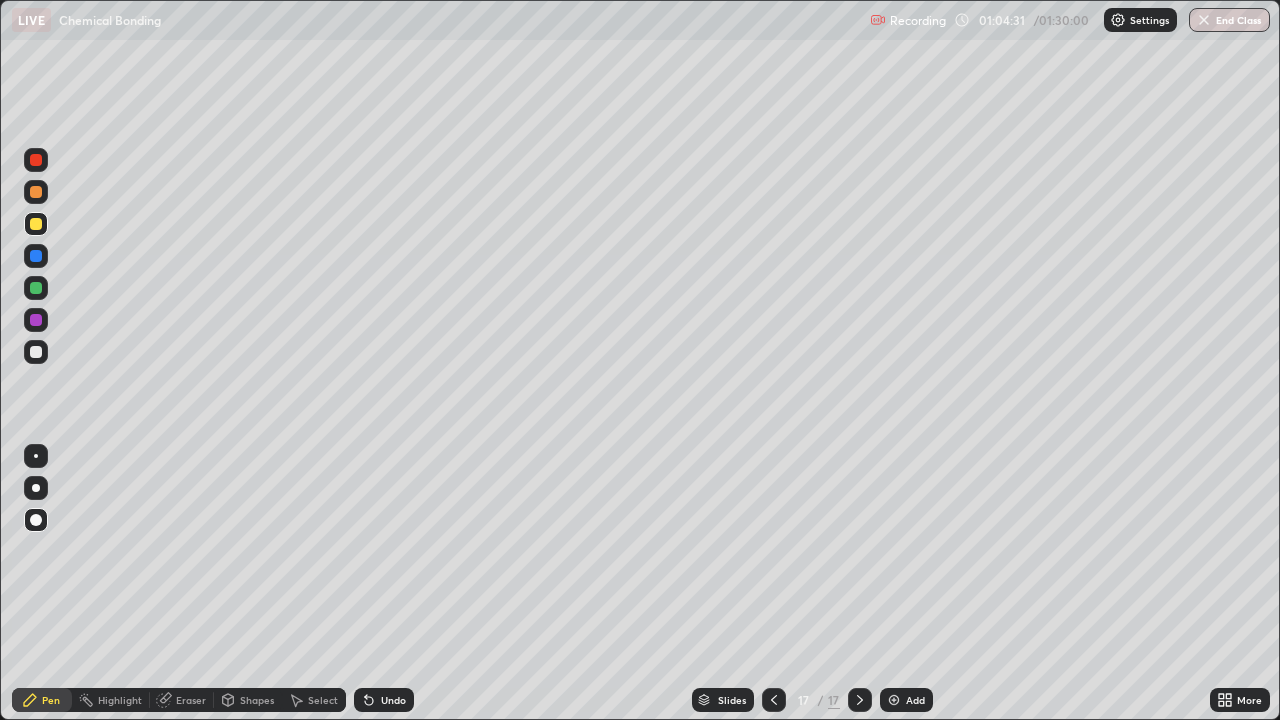 click at bounding box center (894, 700) 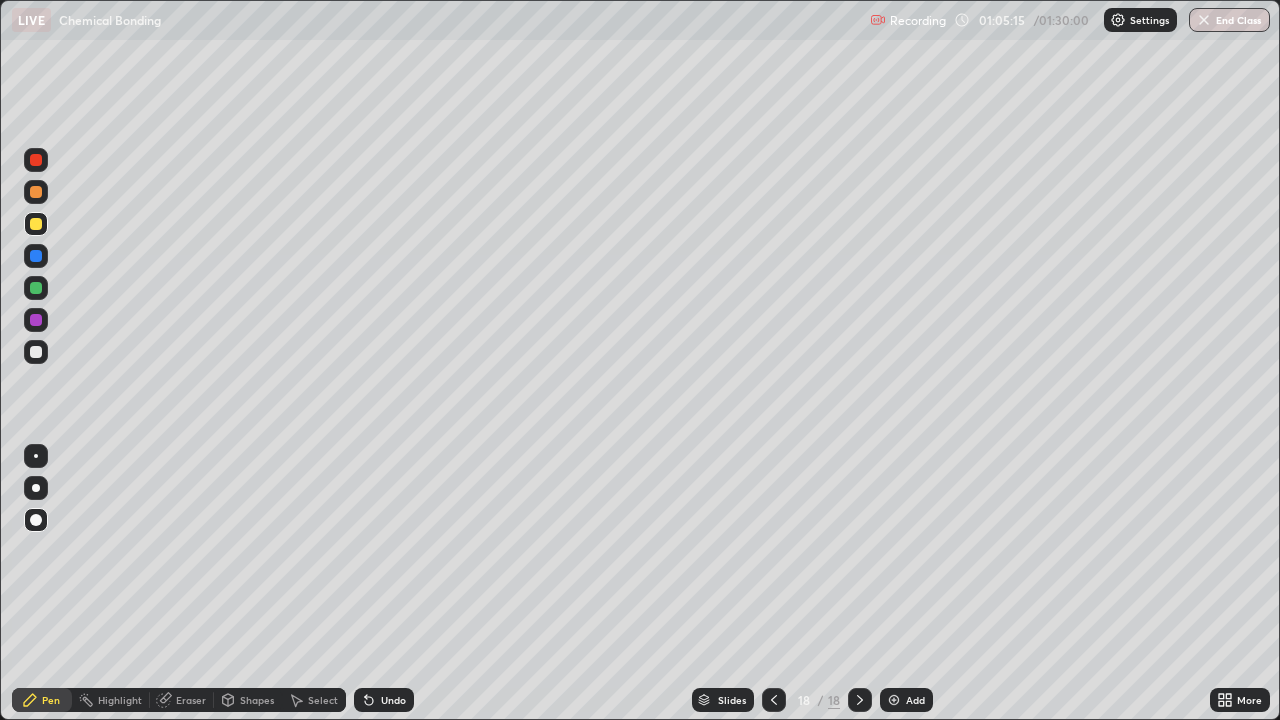 click at bounding box center [36, 288] 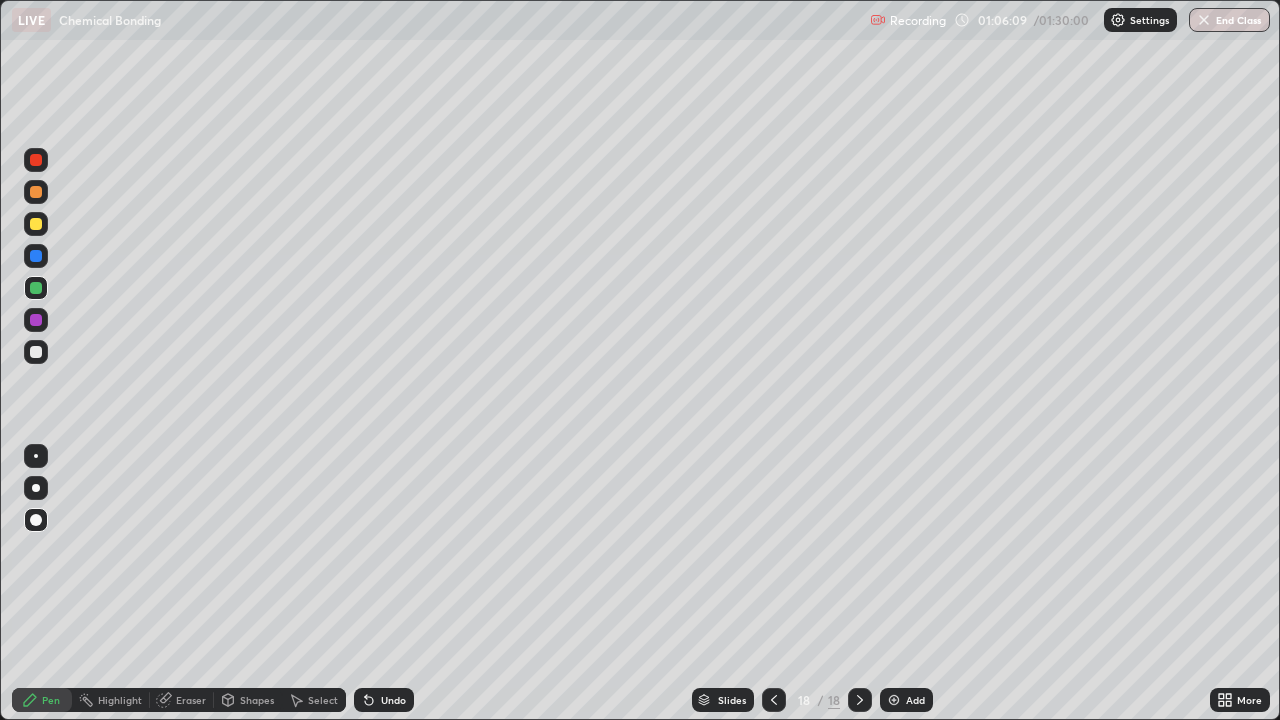click on "Eraser" at bounding box center [191, 700] 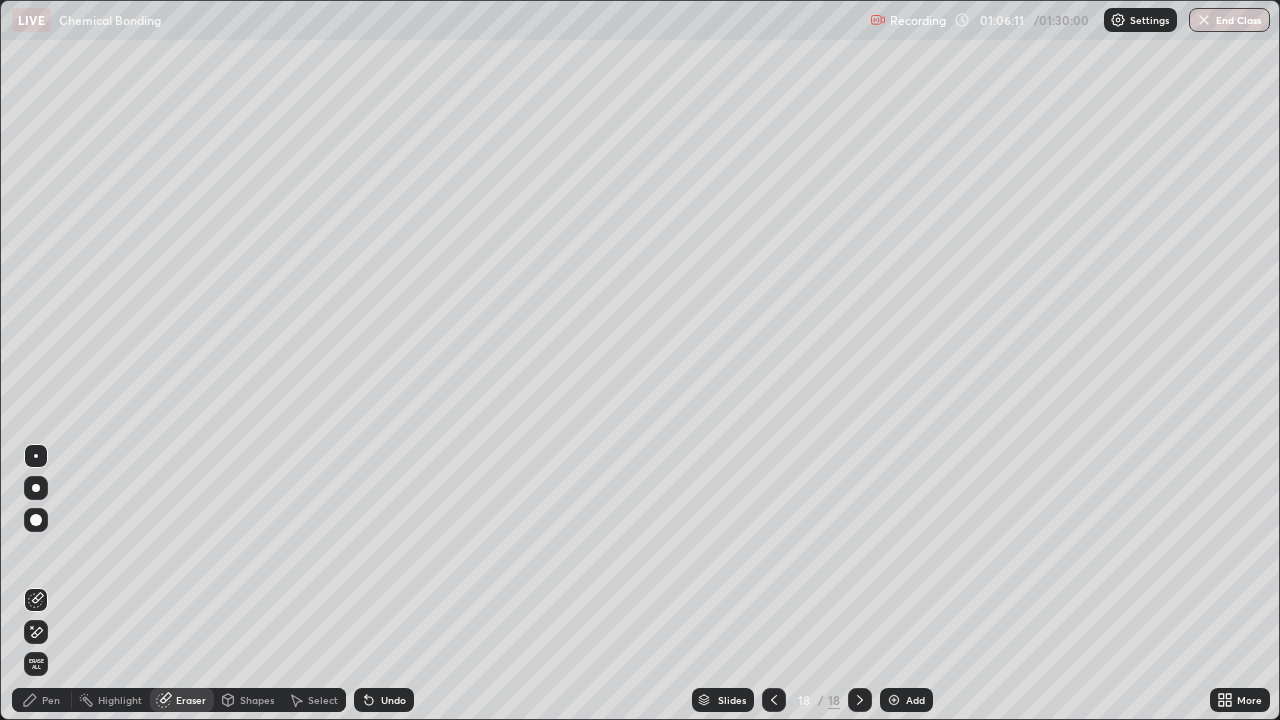 click on "Pen" at bounding box center [42, 700] 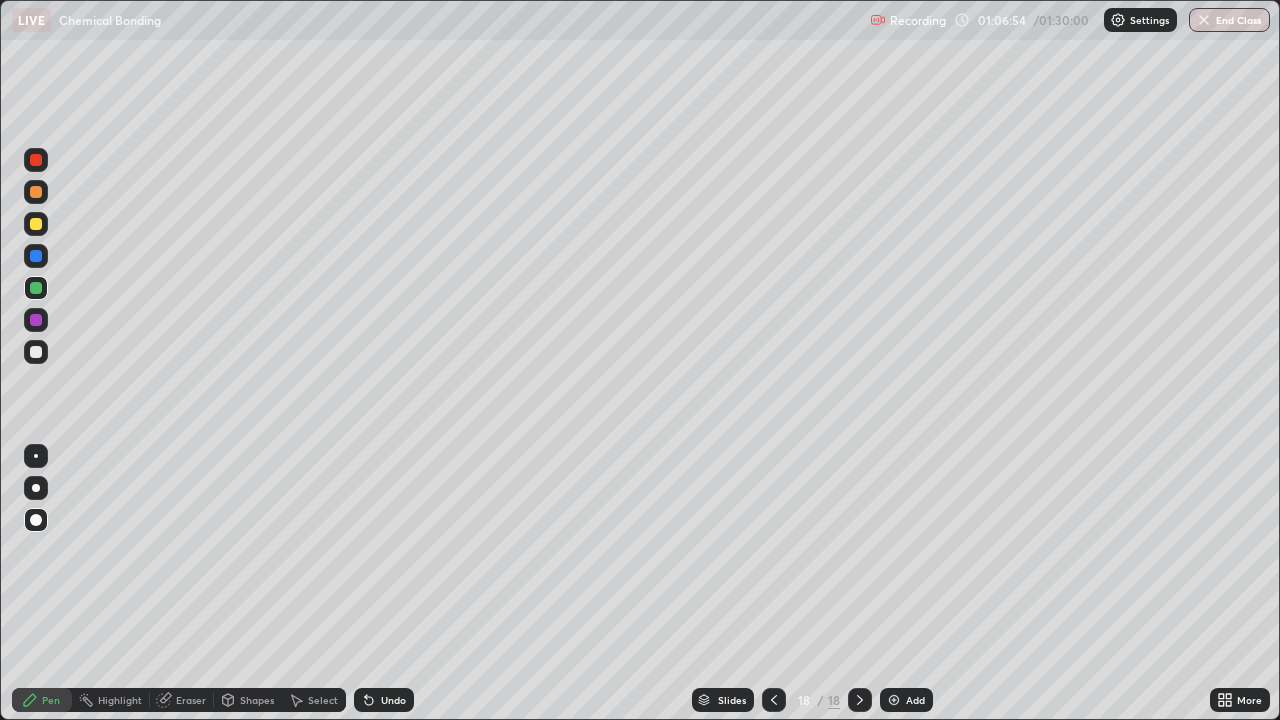 click on "Undo" at bounding box center (393, 700) 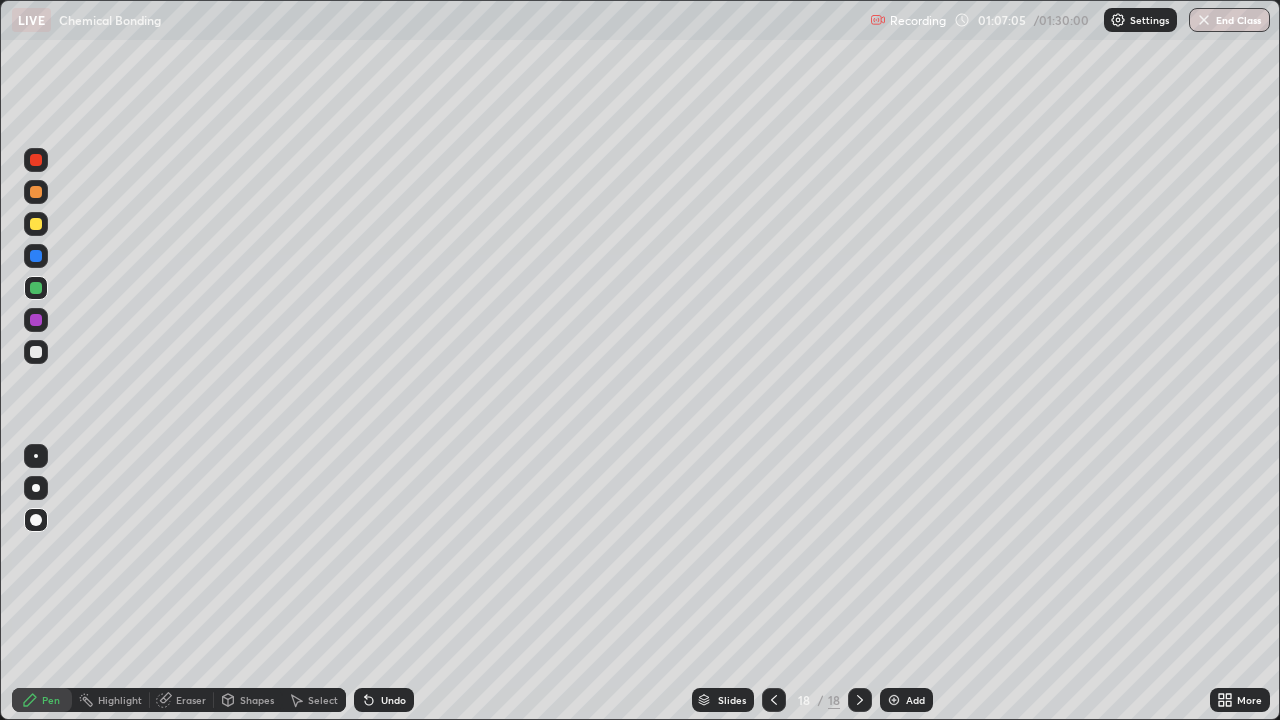 click at bounding box center [36, 320] 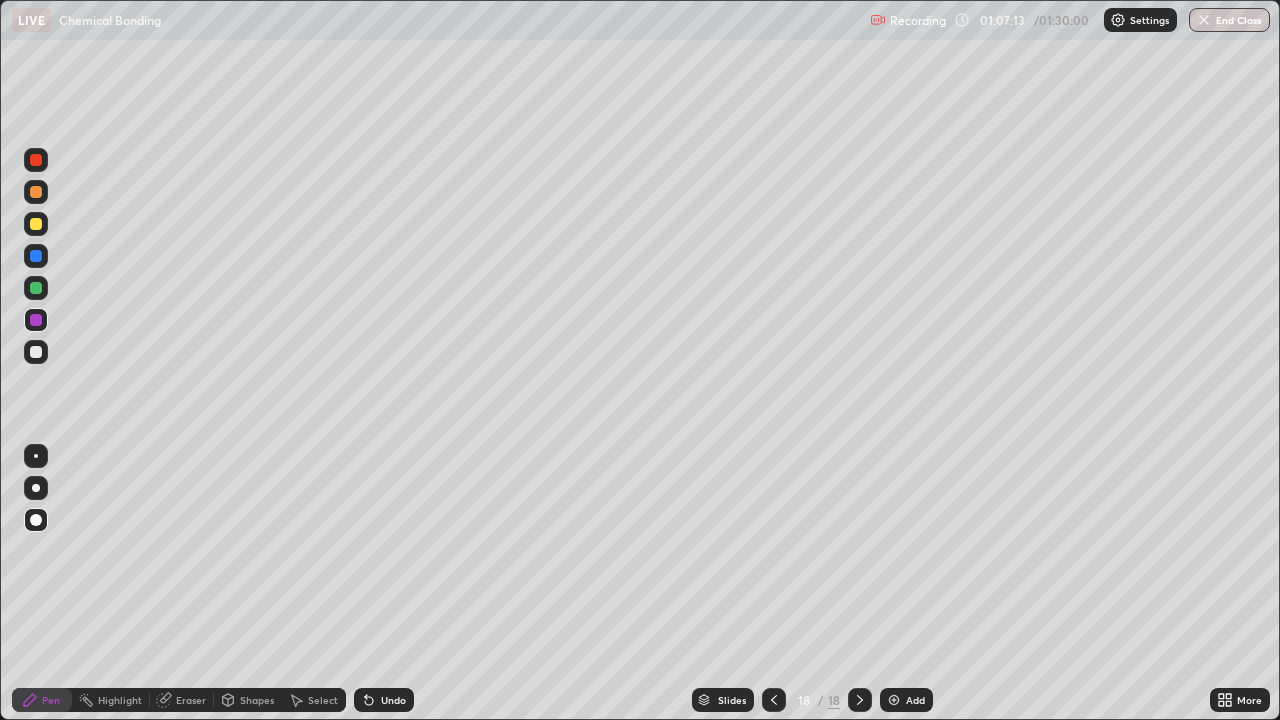 click on "Eraser" at bounding box center (182, 700) 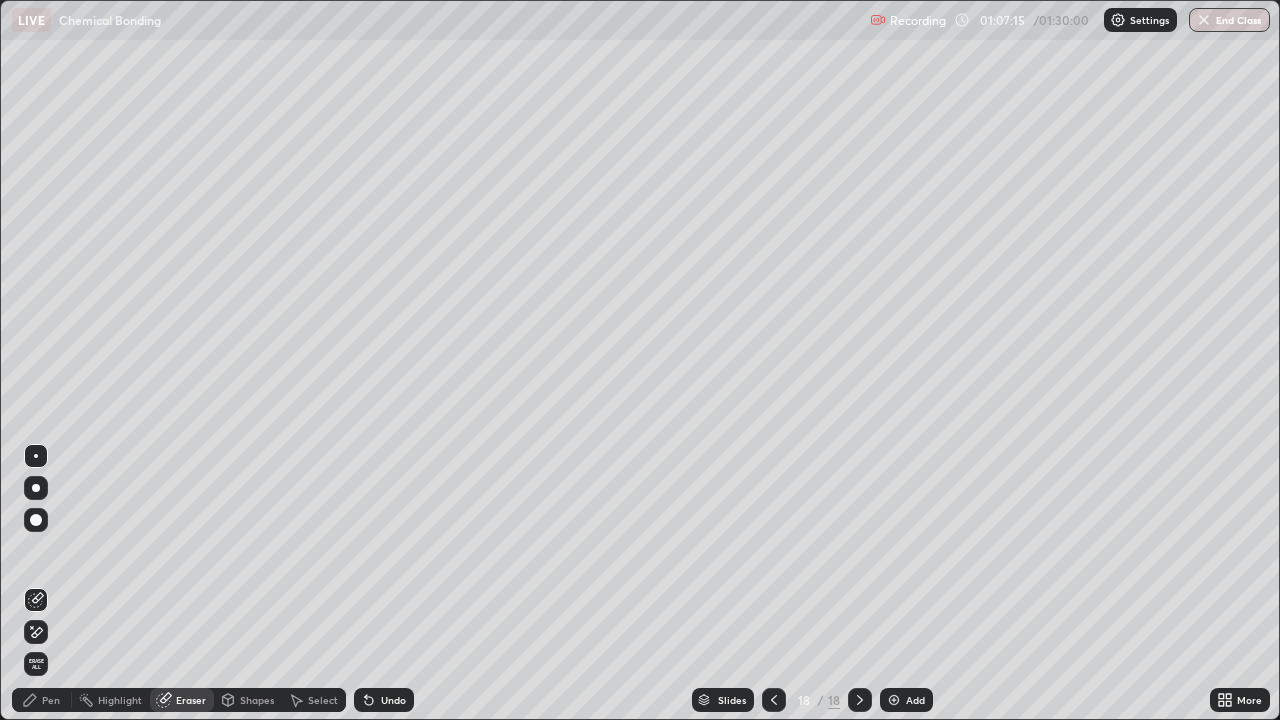 click on "Pen" at bounding box center (42, 700) 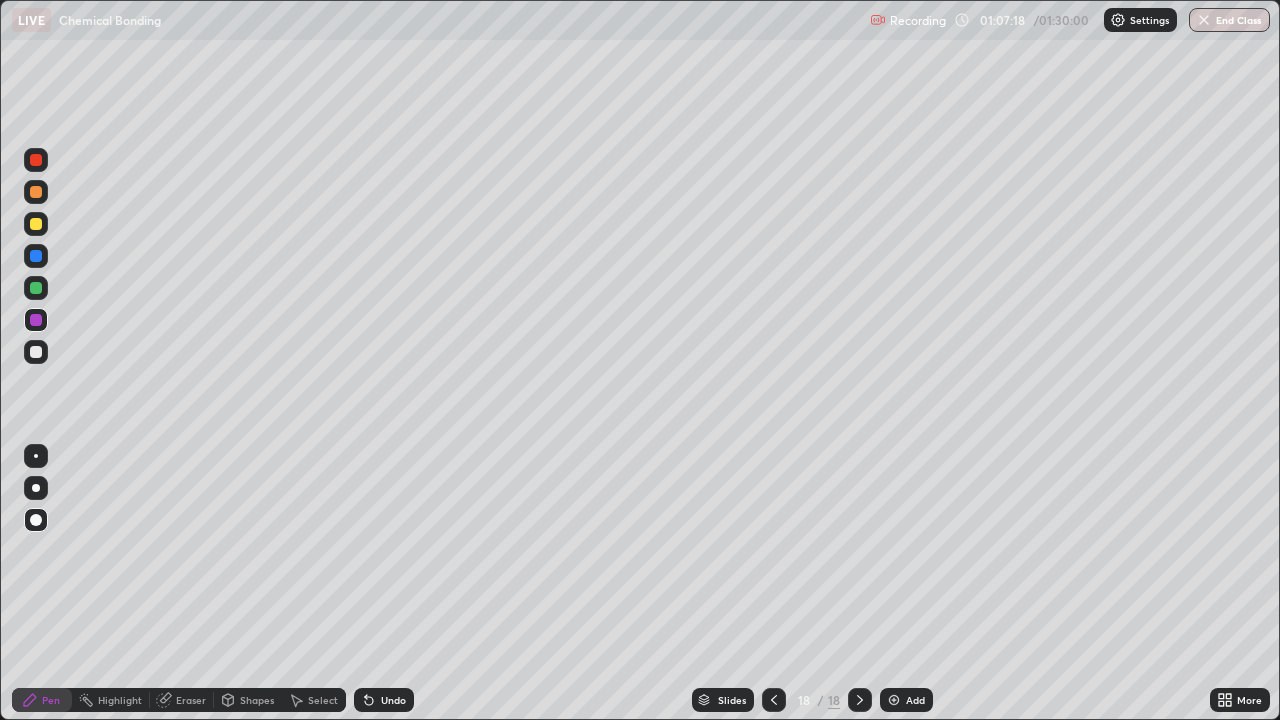 click at bounding box center [36, 288] 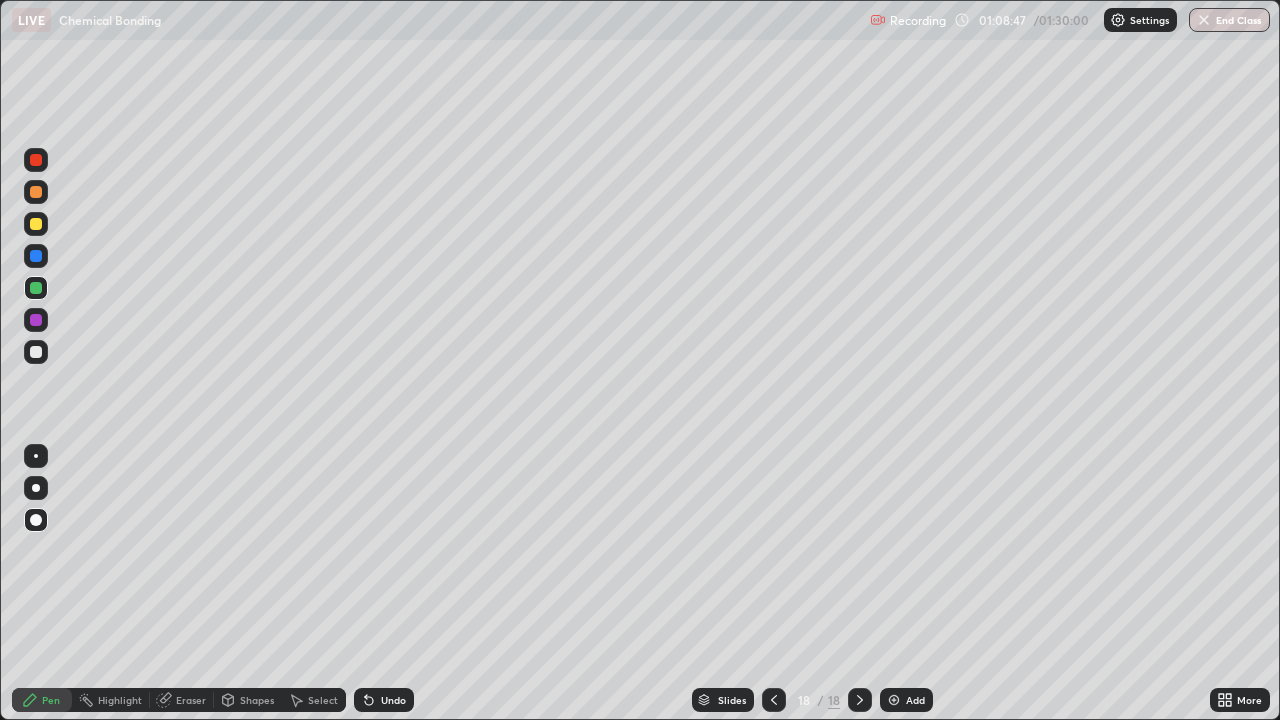click on "Add" at bounding box center (915, 700) 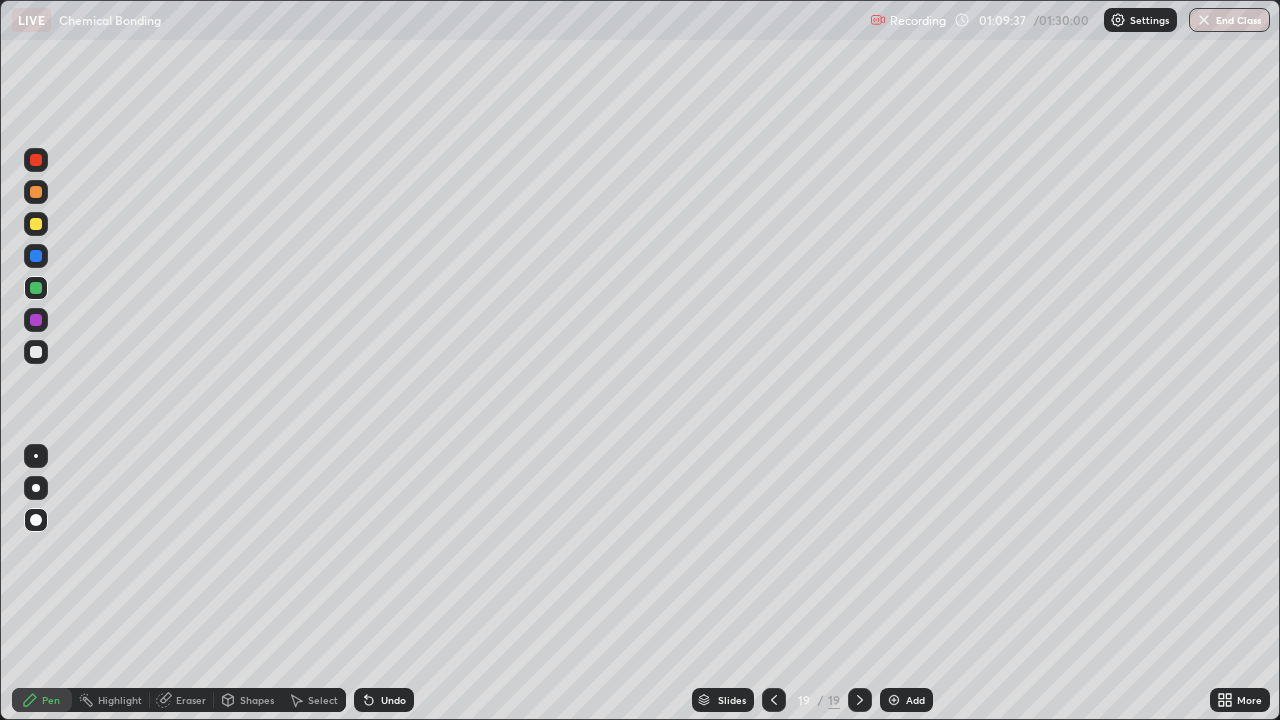 click at bounding box center (36, 320) 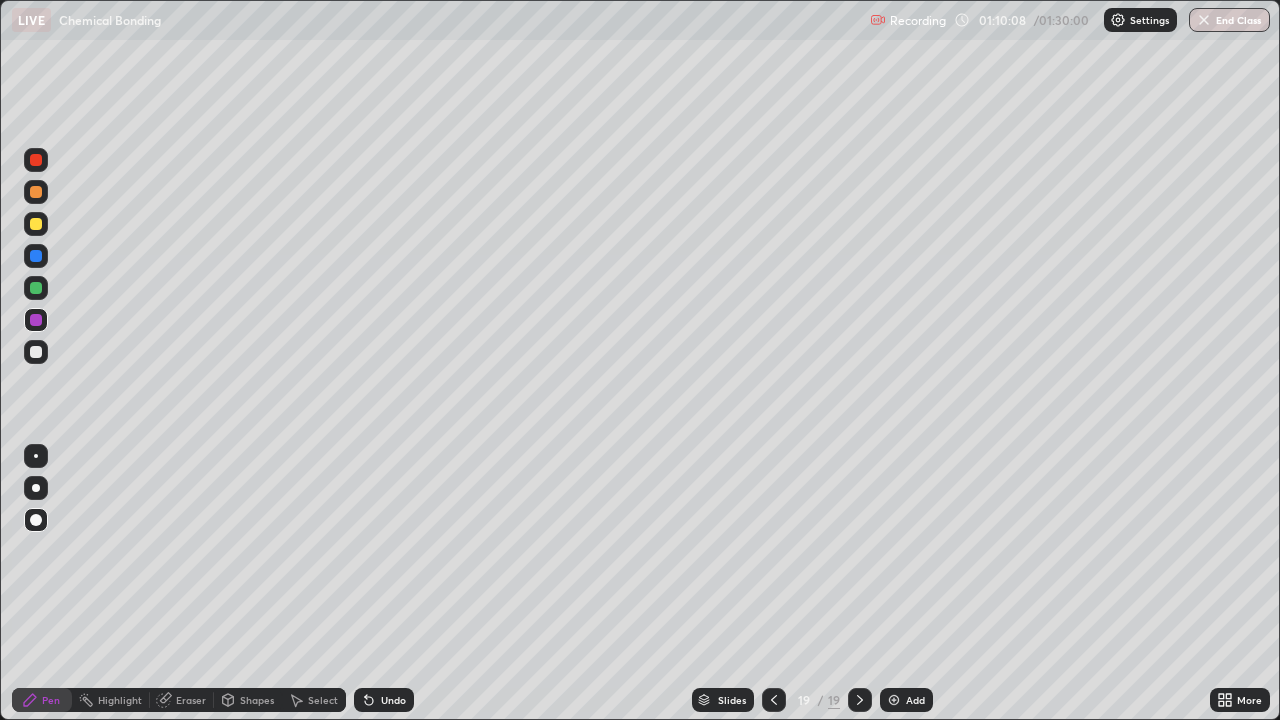 click at bounding box center [36, 320] 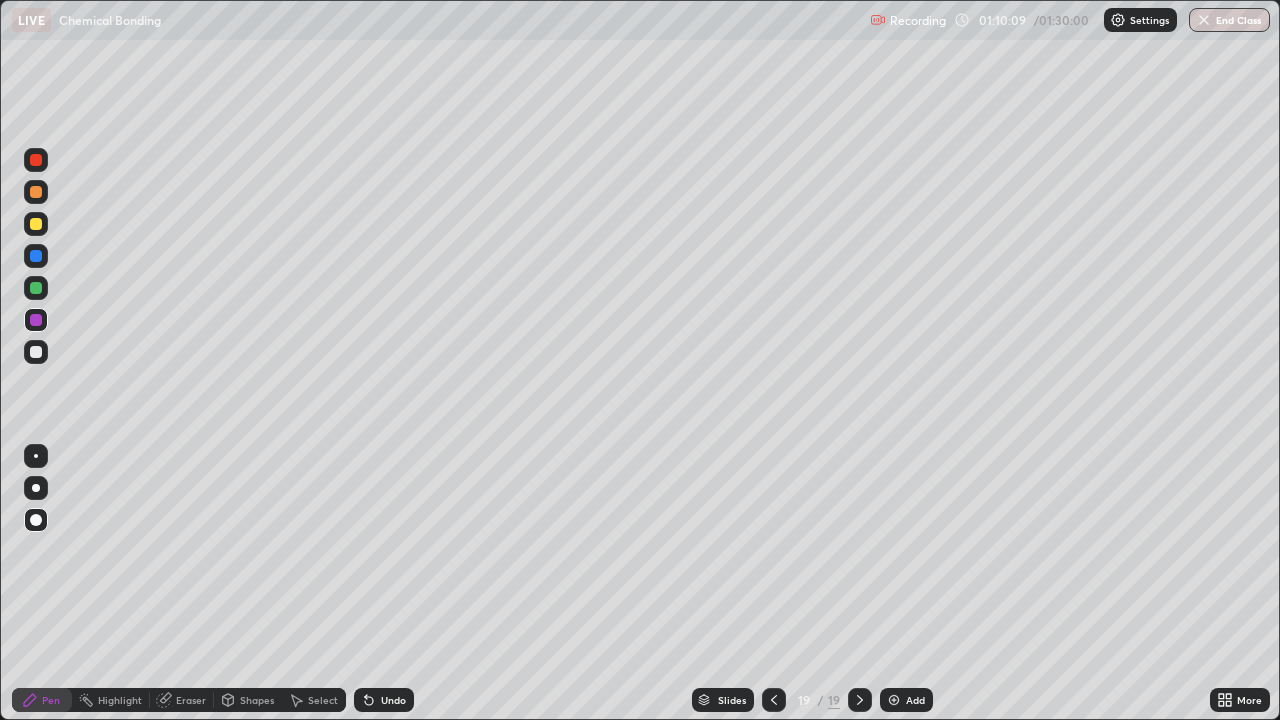 click at bounding box center [36, 288] 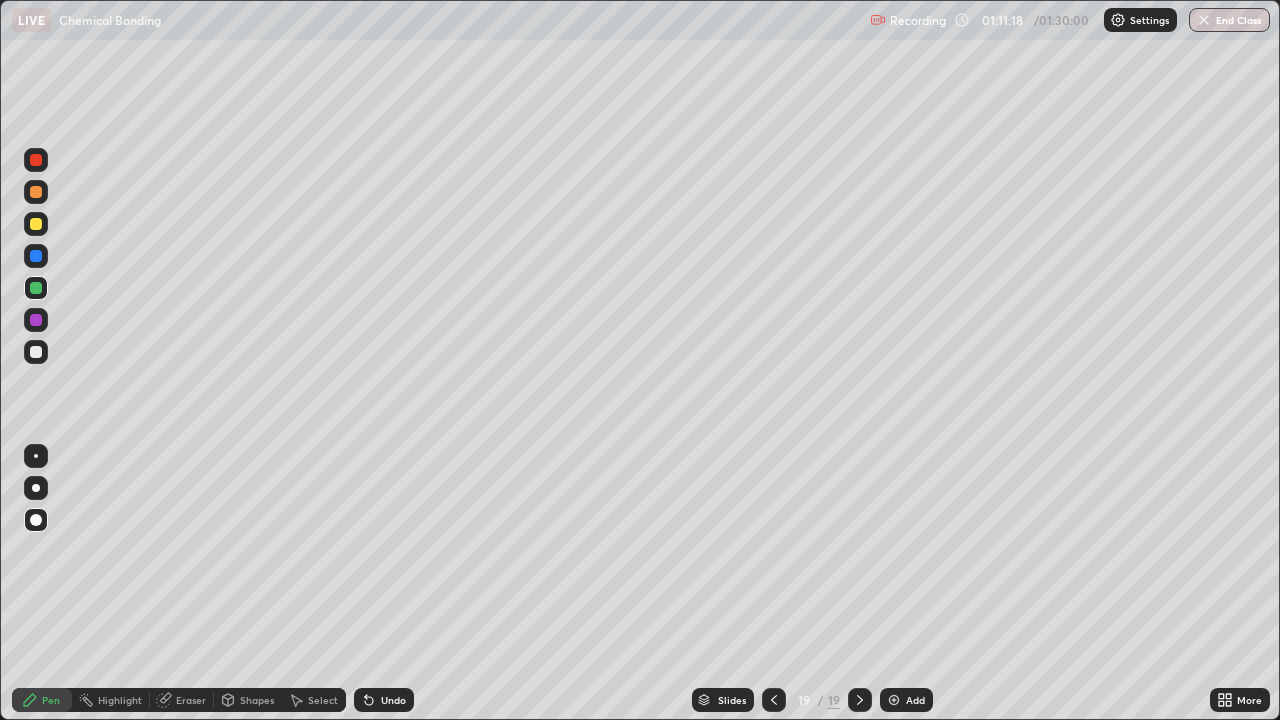 click on "Undo" at bounding box center (393, 700) 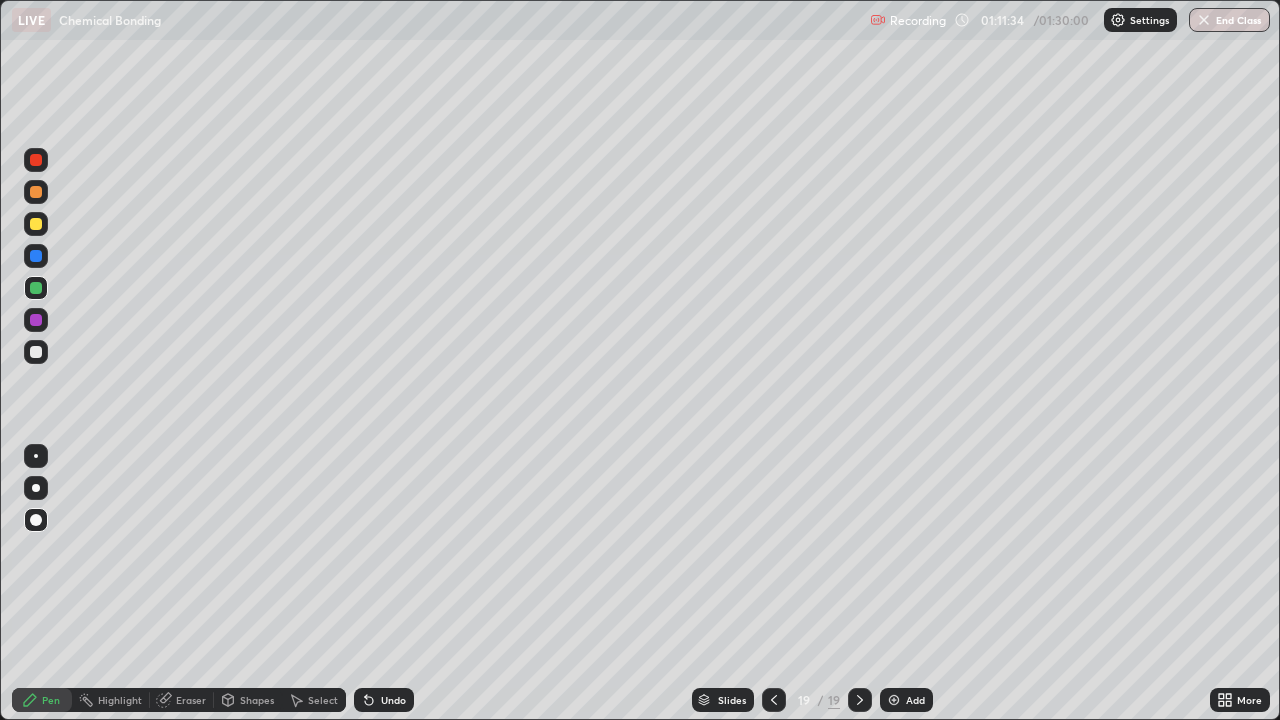 click on "Undo" at bounding box center [393, 700] 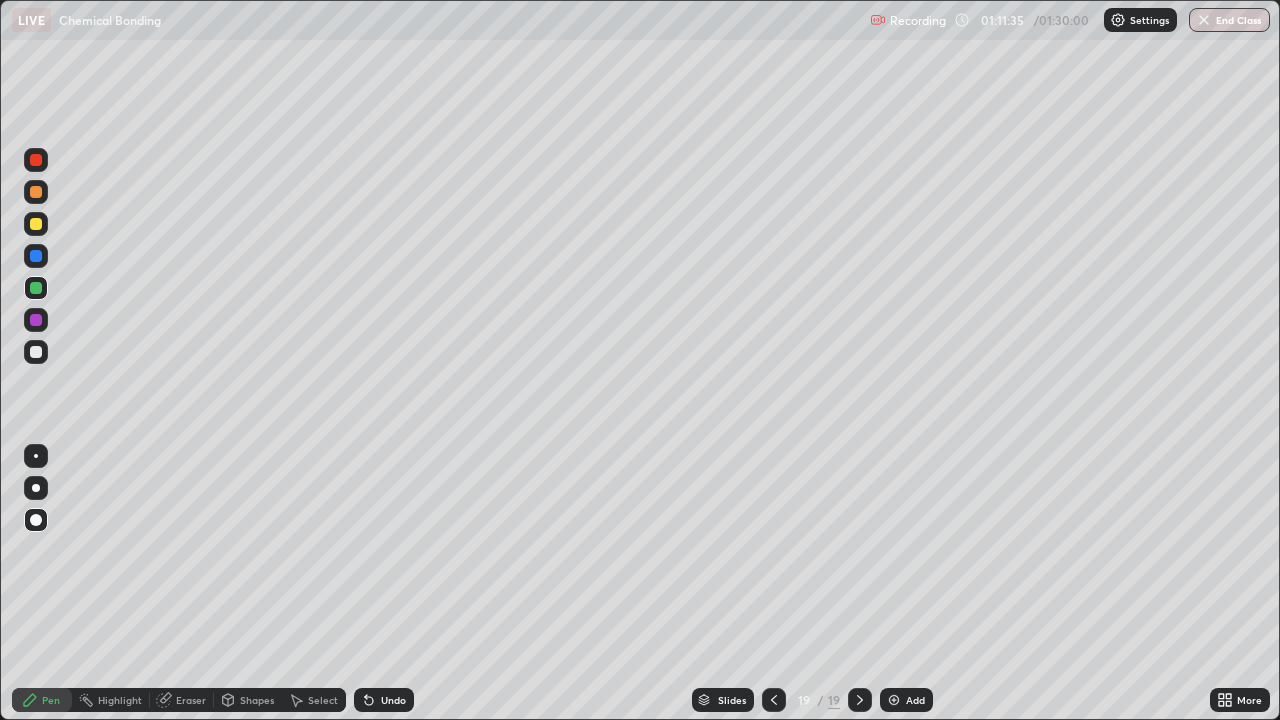 click on "Undo" at bounding box center (384, 700) 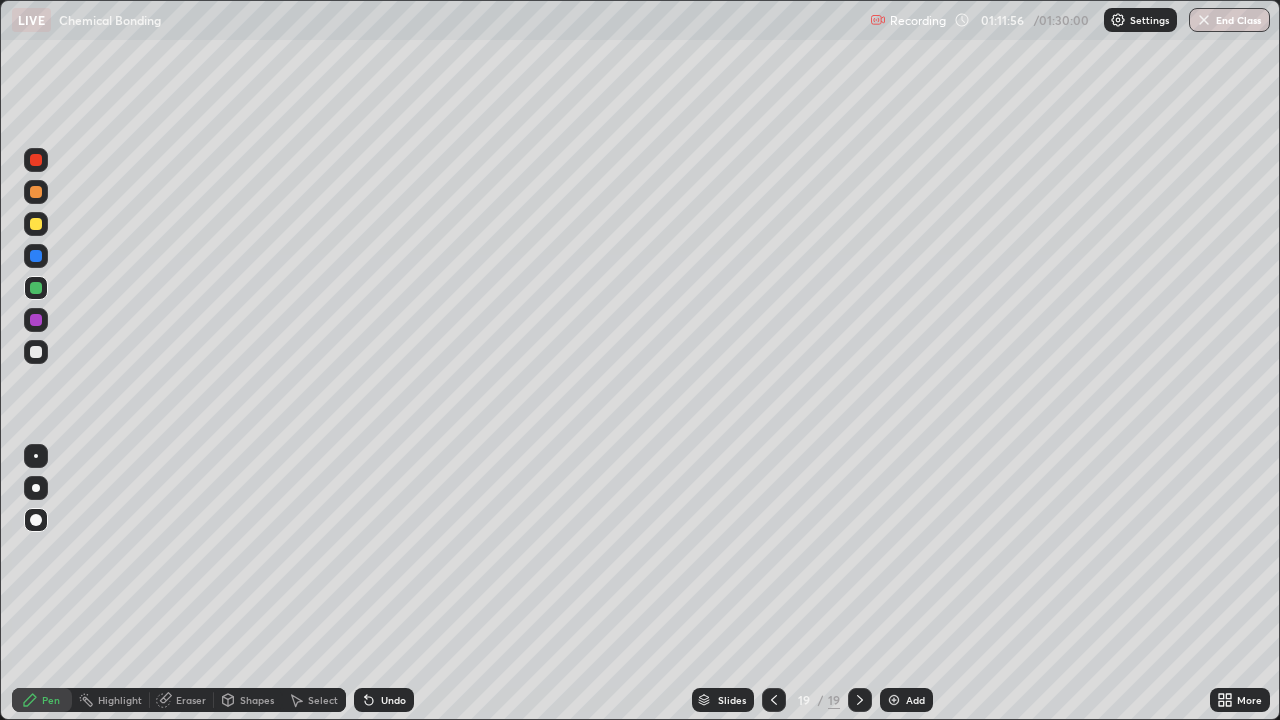 click at bounding box center [36, 320] 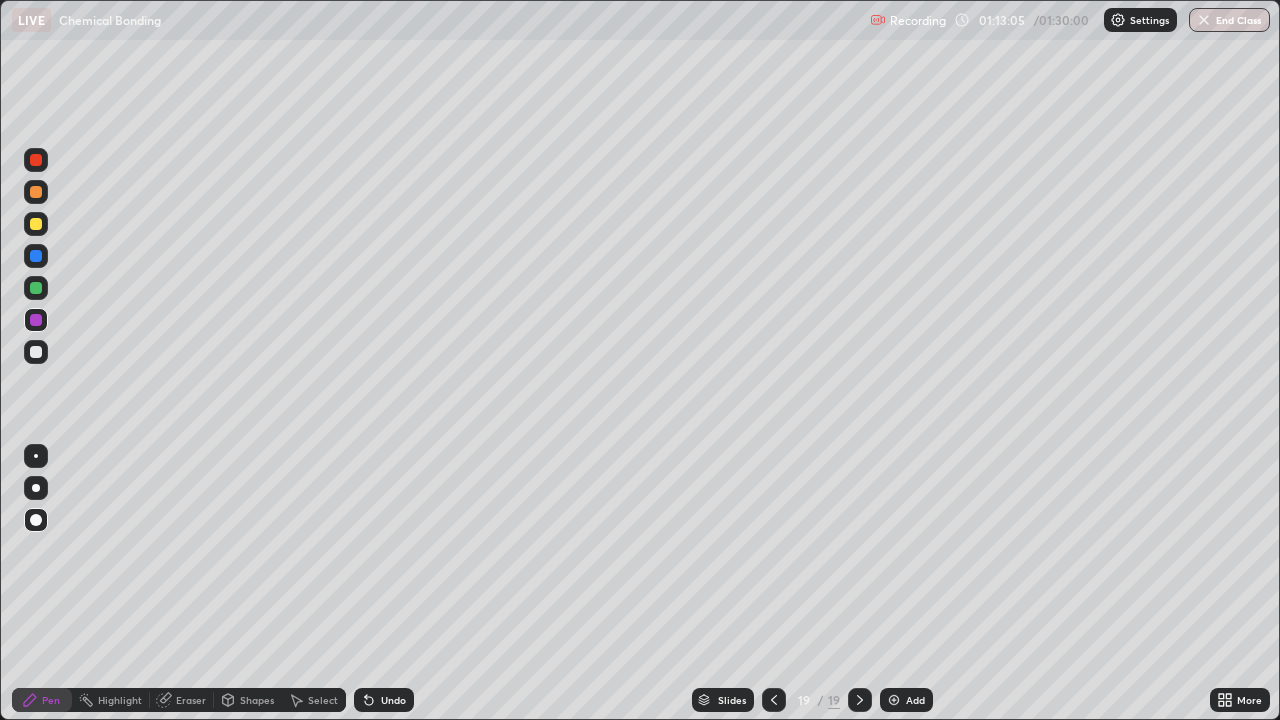 click on "Add" at bounding box center [915, 700] 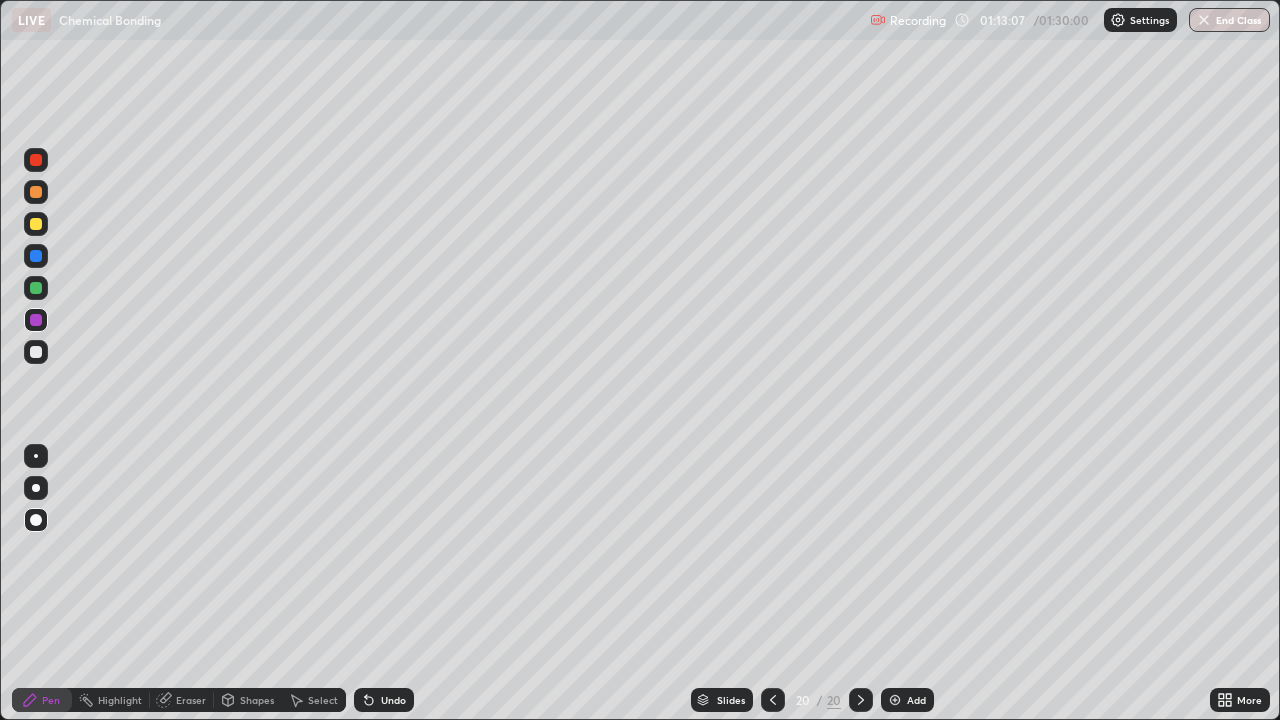 click at bounding box center [36, 352] 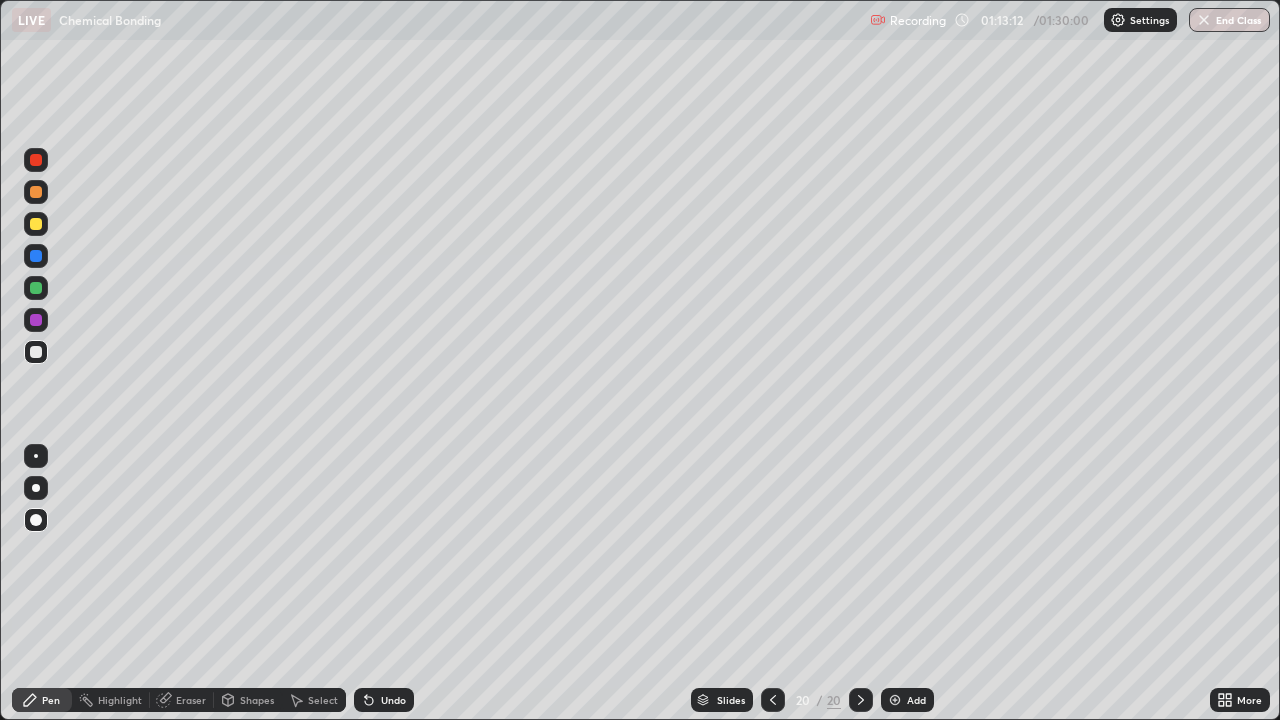 click on "Undo" at bounding box center [384, 700] 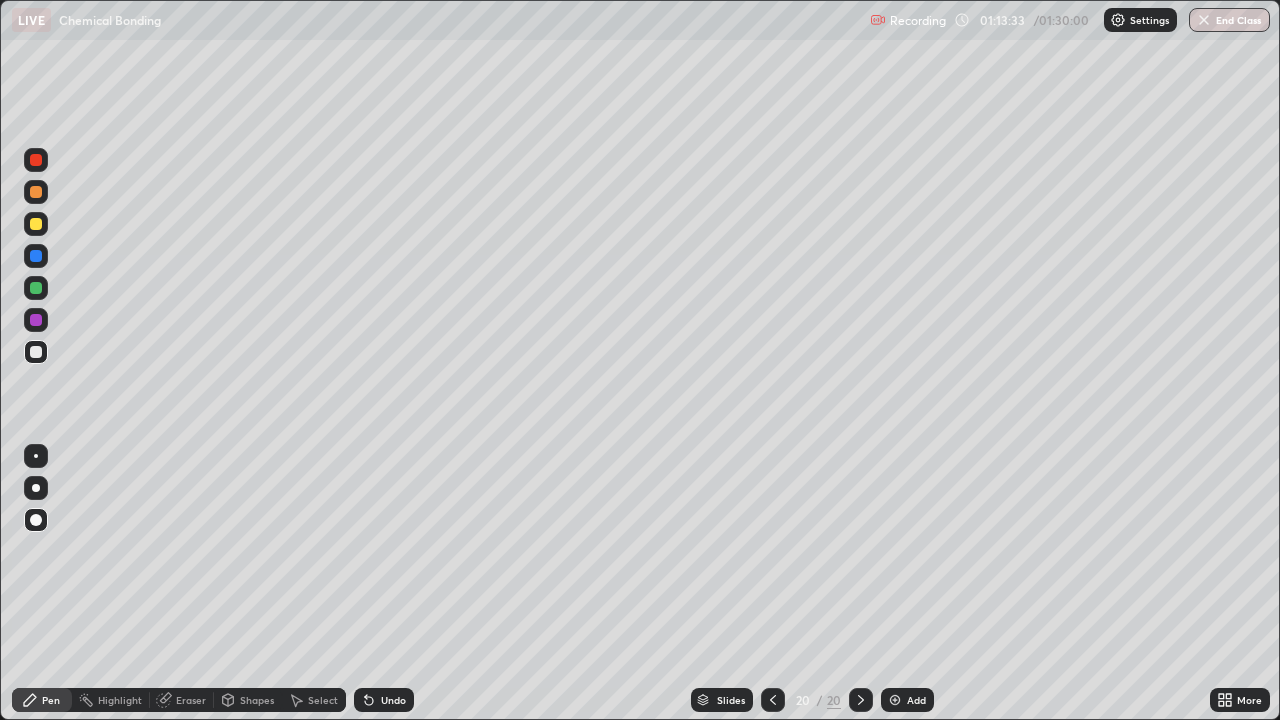 click at bounding box center [36, 320] 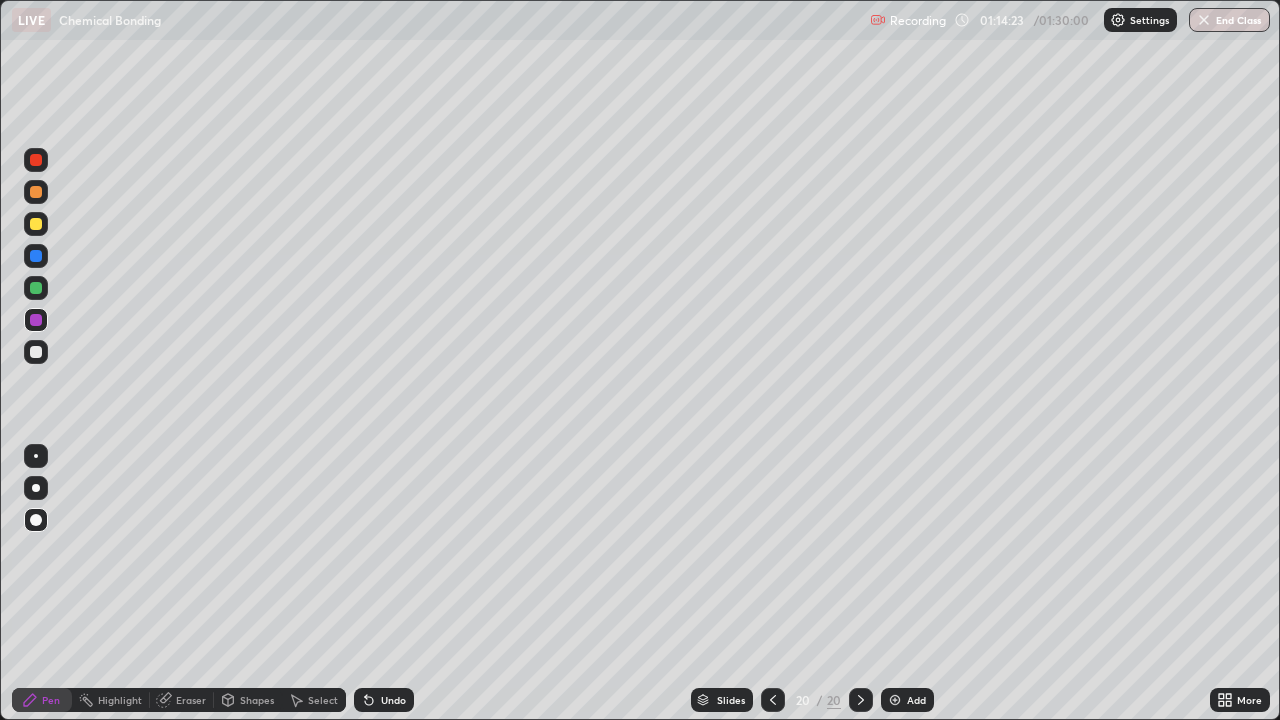 click at bounding box center [36, 288] 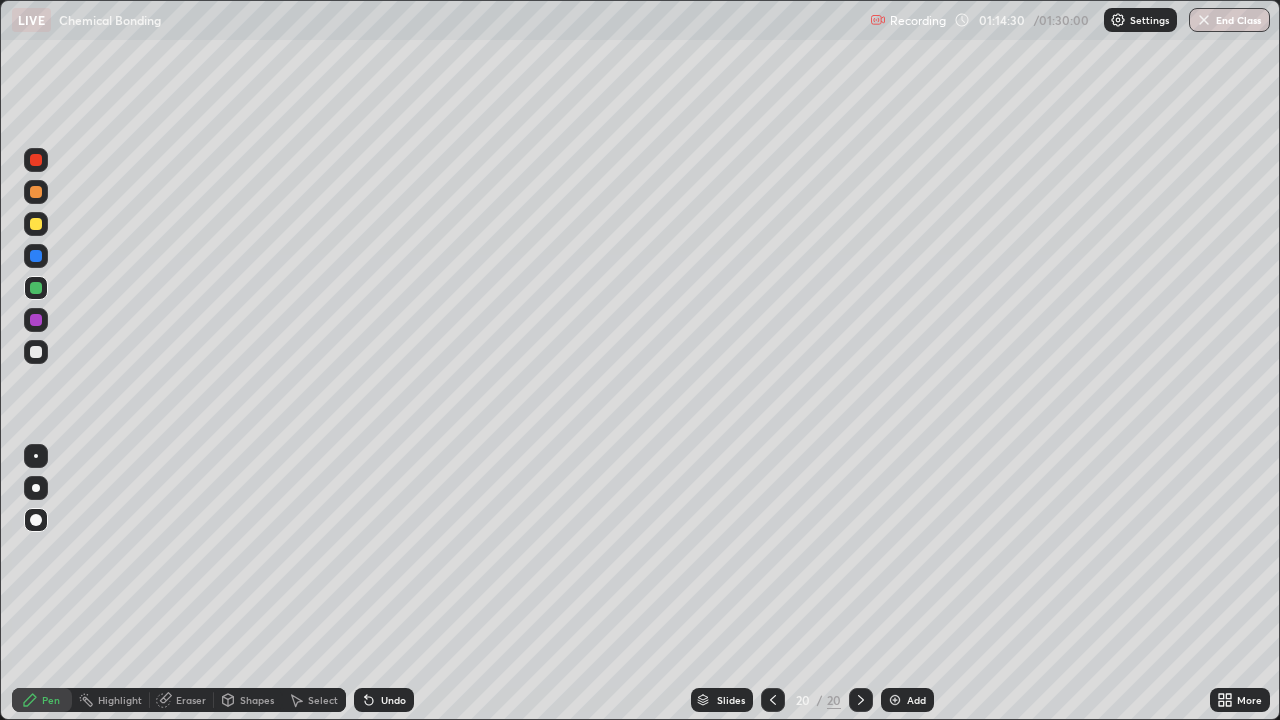 click at bounding box center (36, 352) 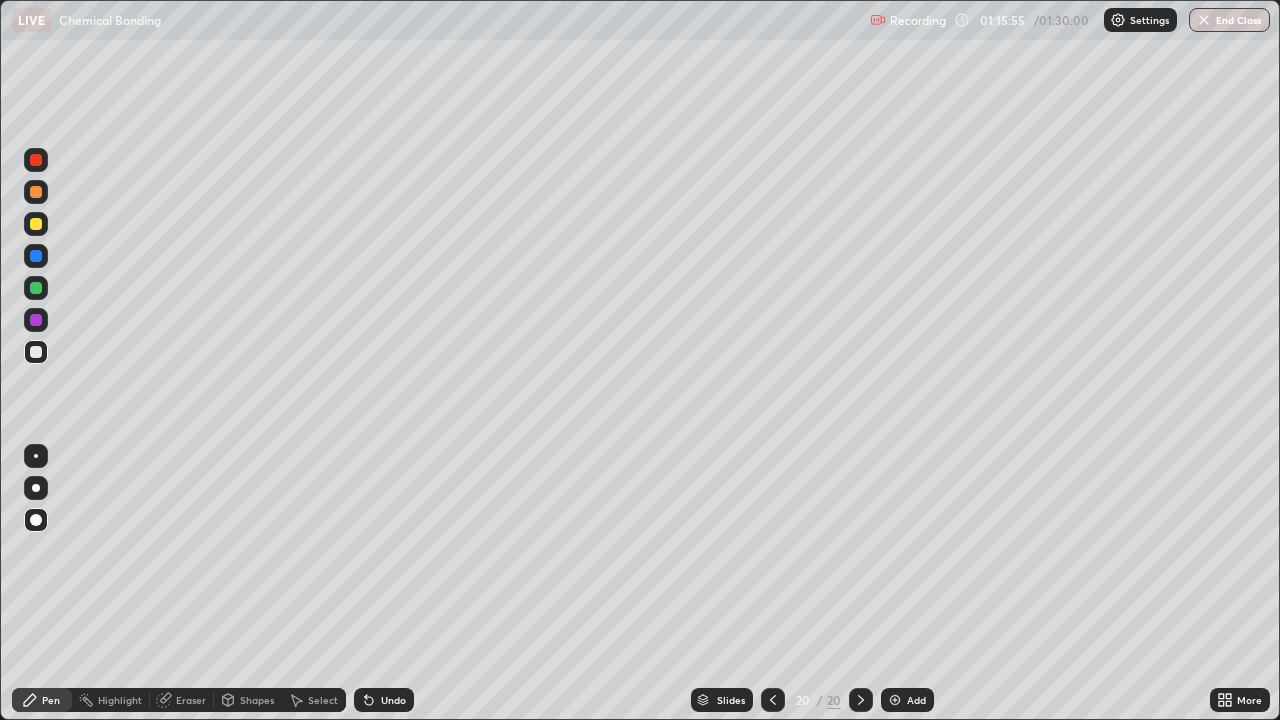 click at bounding box center (36, 288) 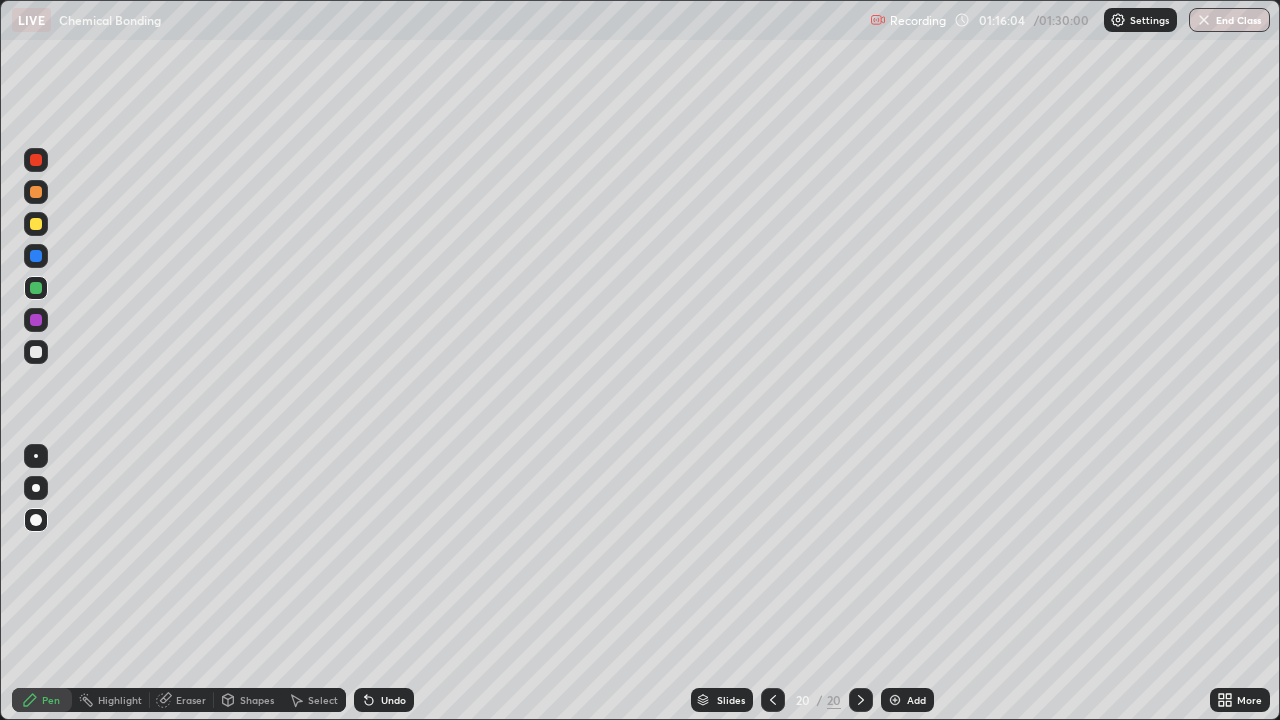 click at bounding box center [36, 224] 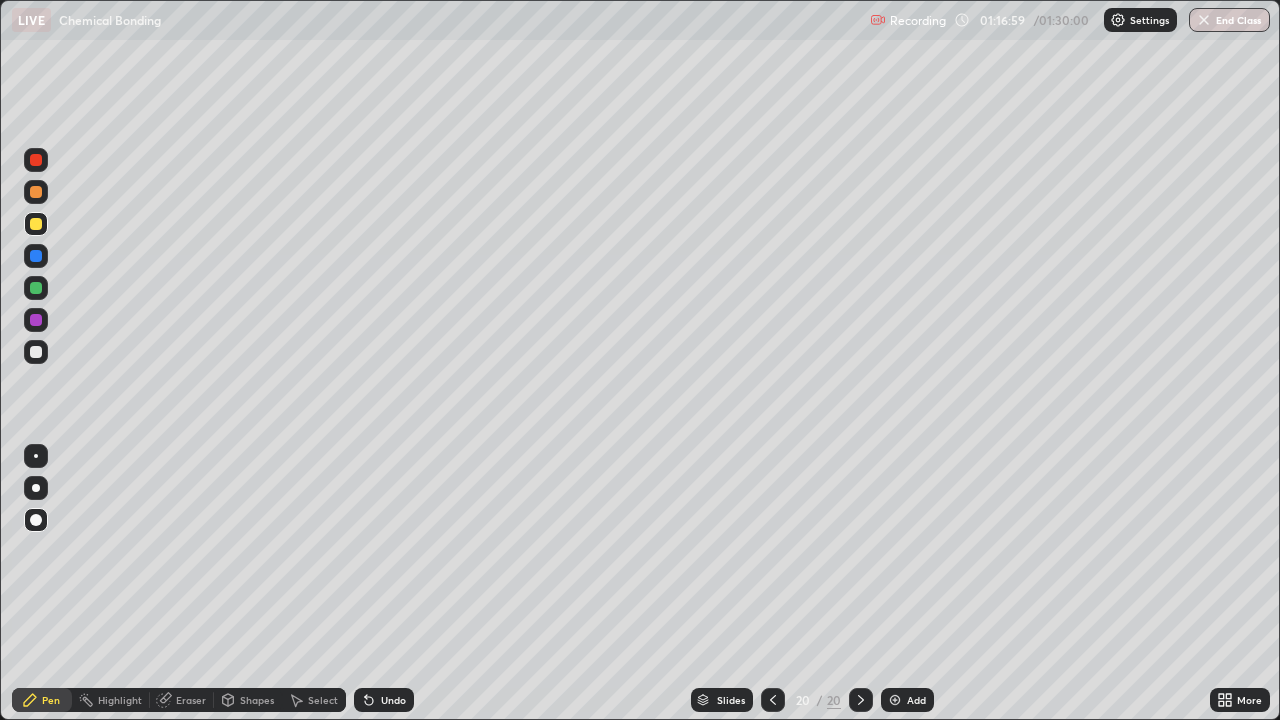 click on "Undo" at bounding box center (384, 700) 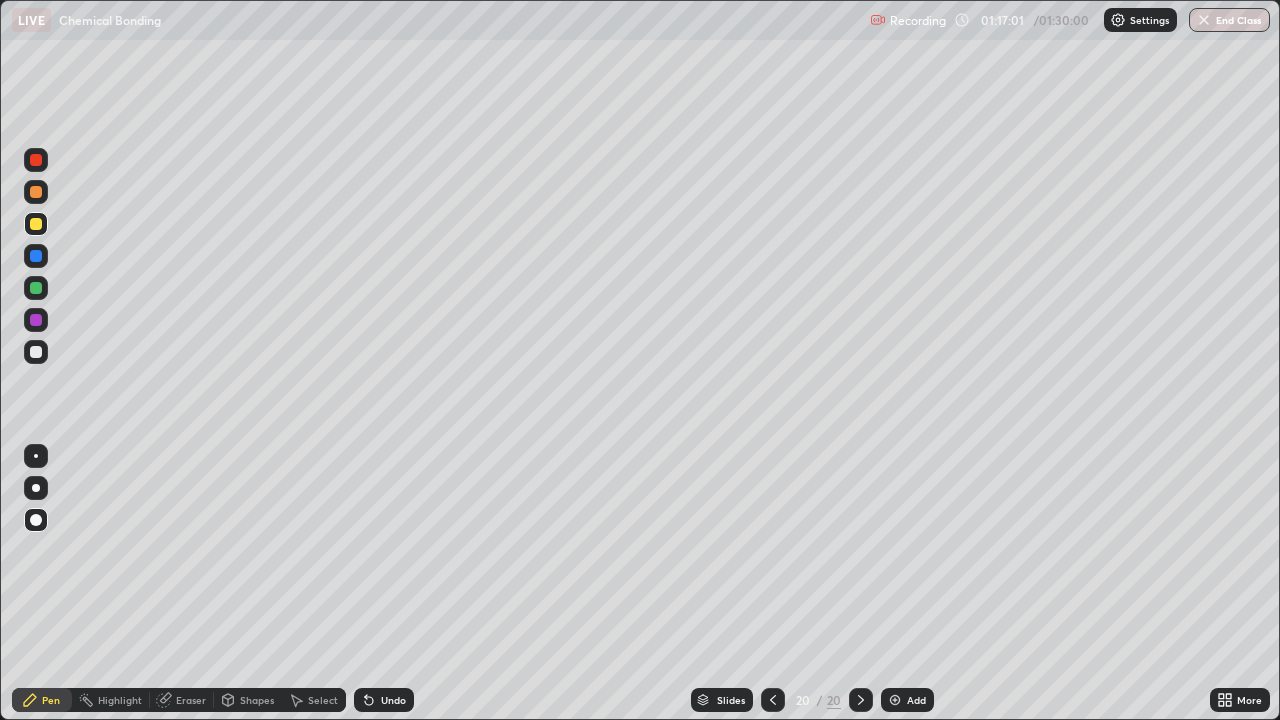 click on "Undo" at bounding box center [384, 700] 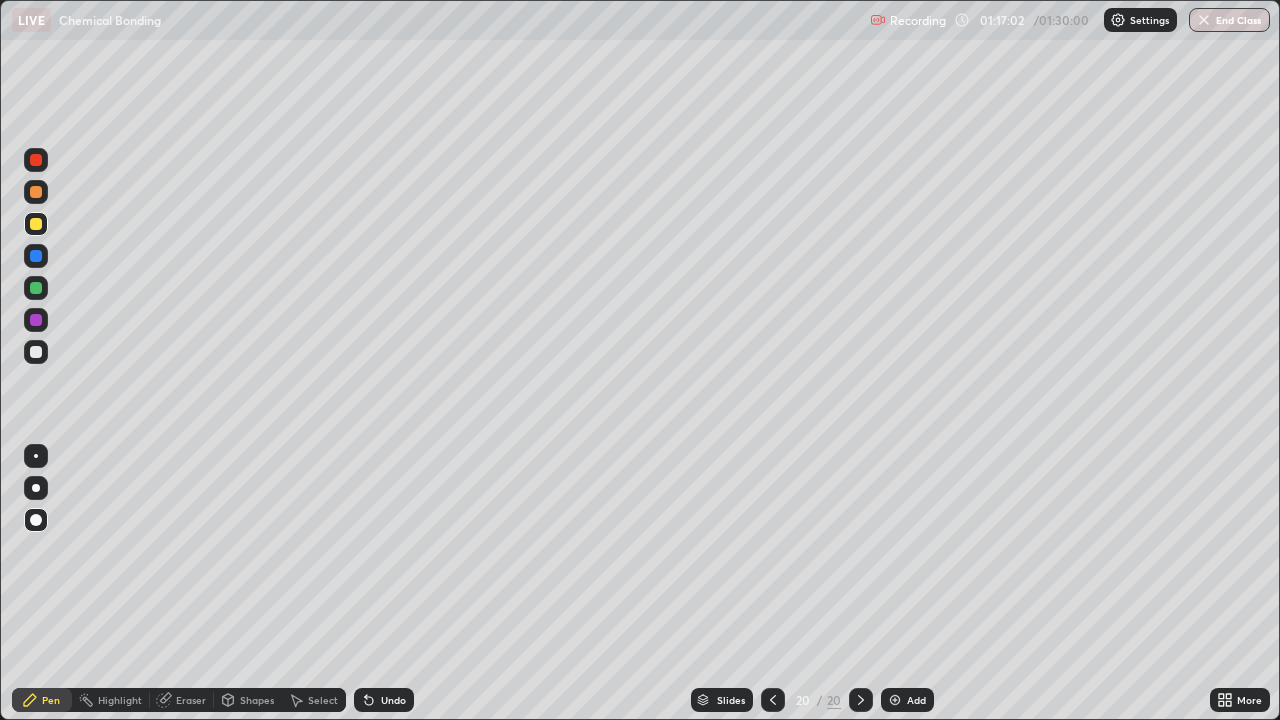 click 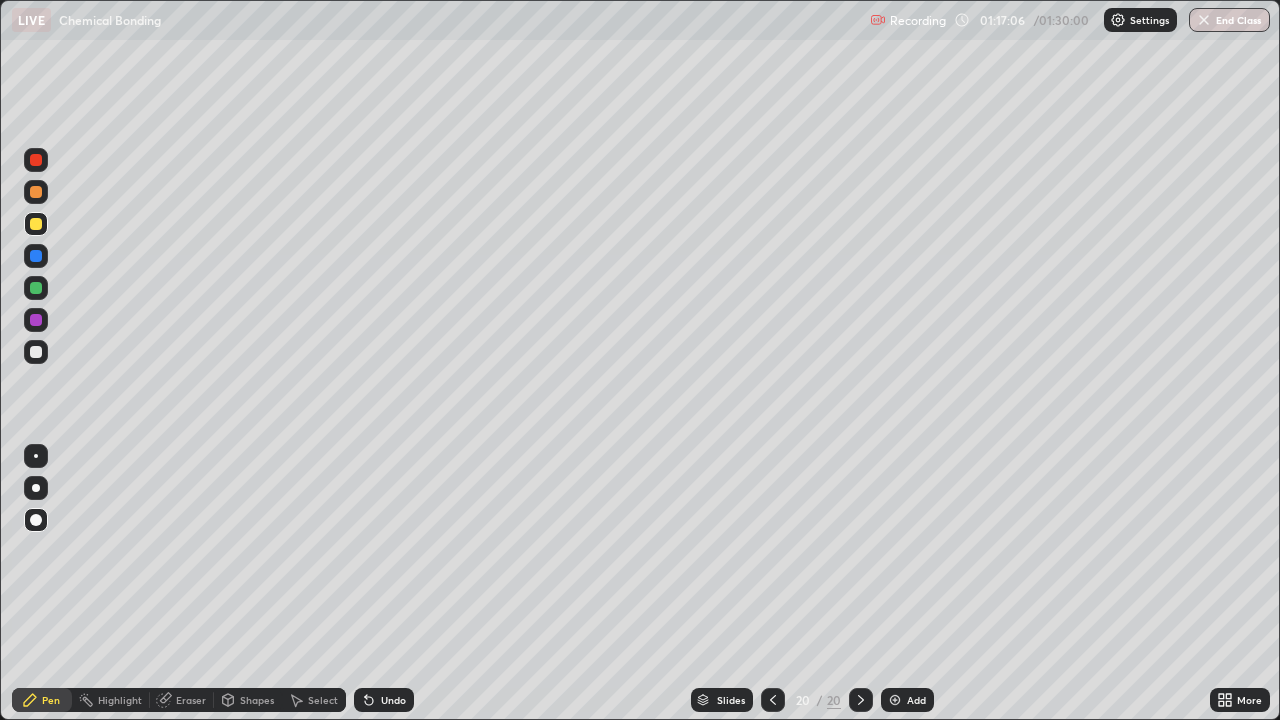 click on "Undo" at bounding box center [393, 700] 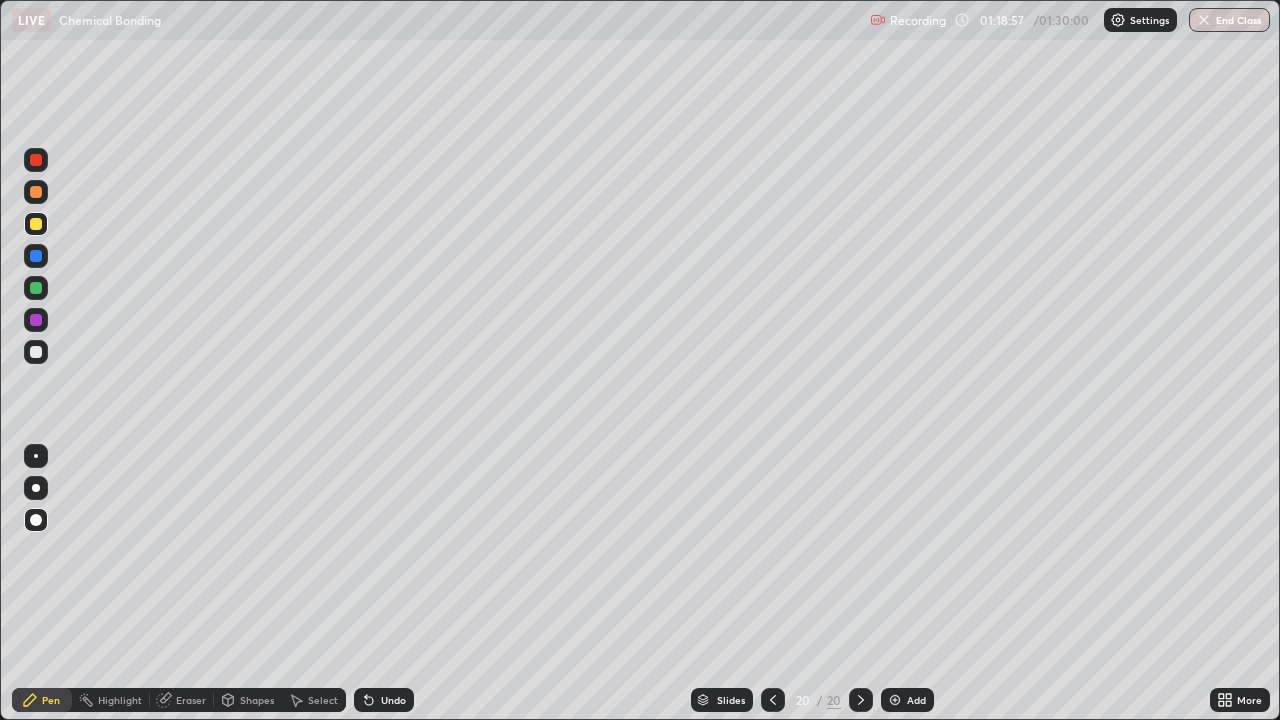 click at bounding box center [895, 700] 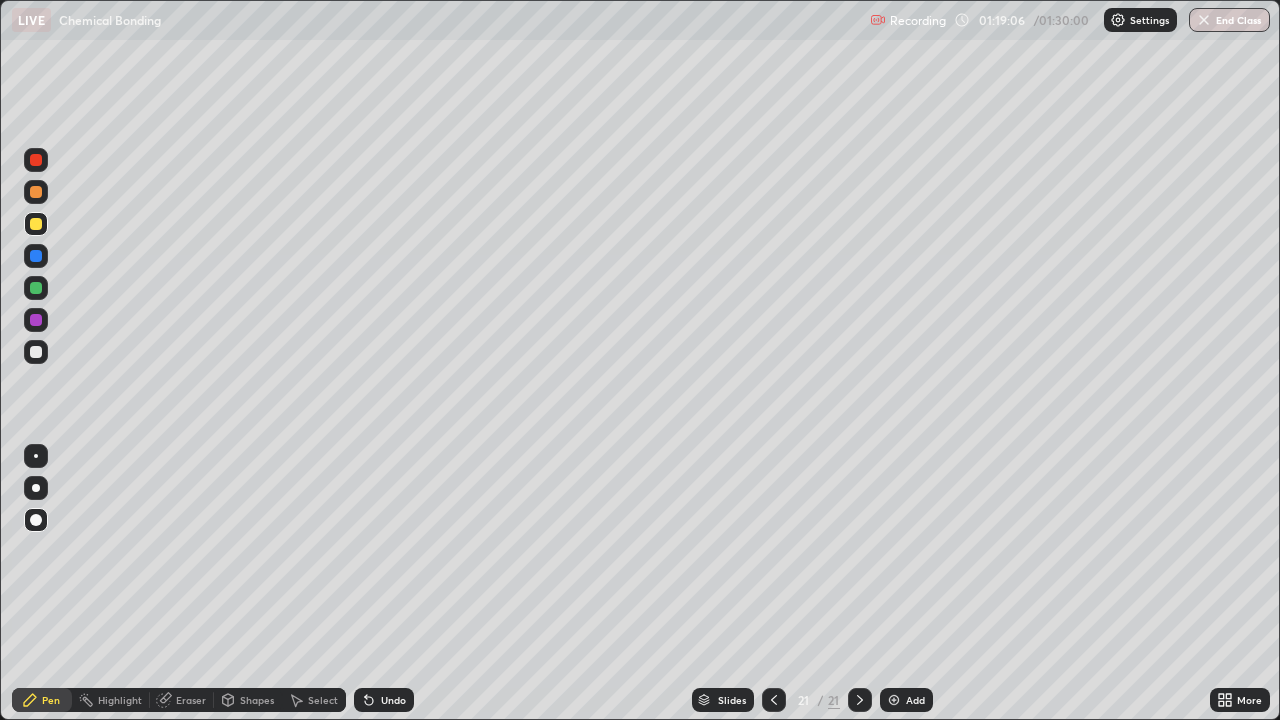 click on "Undo" at bounding box center [393, 700] 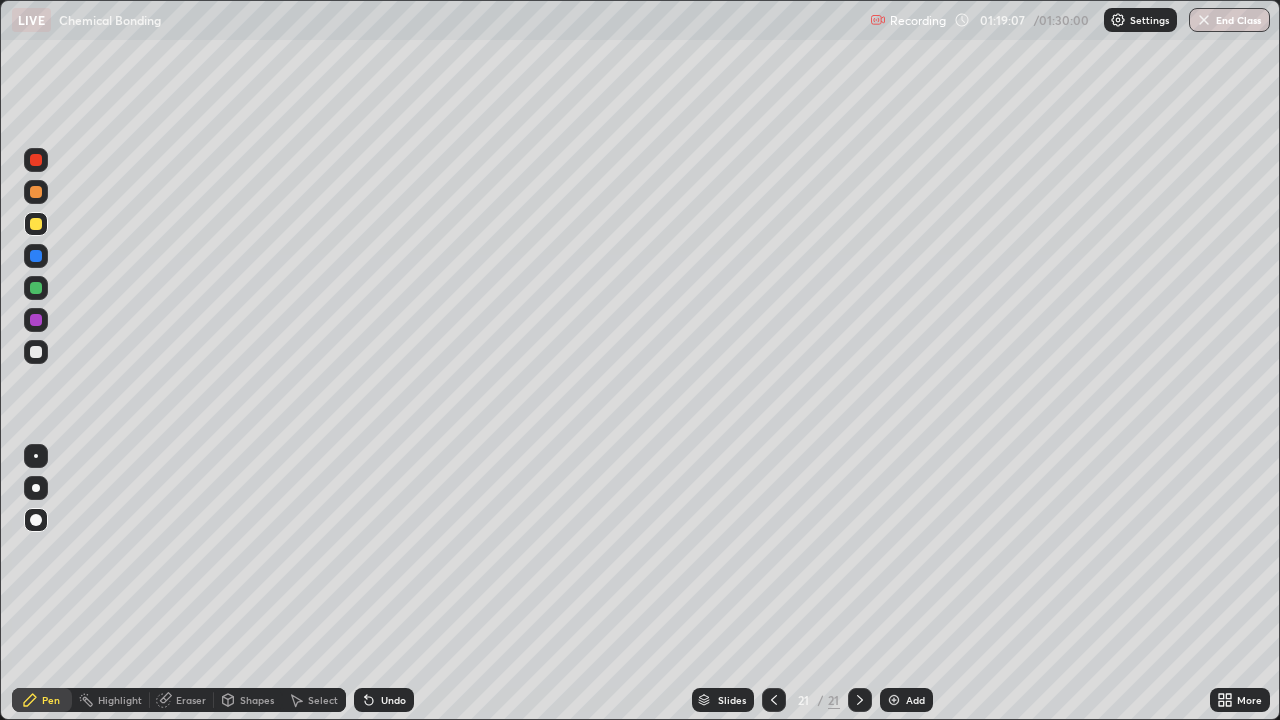 click on "Undo" at bounding box center (393, 700) 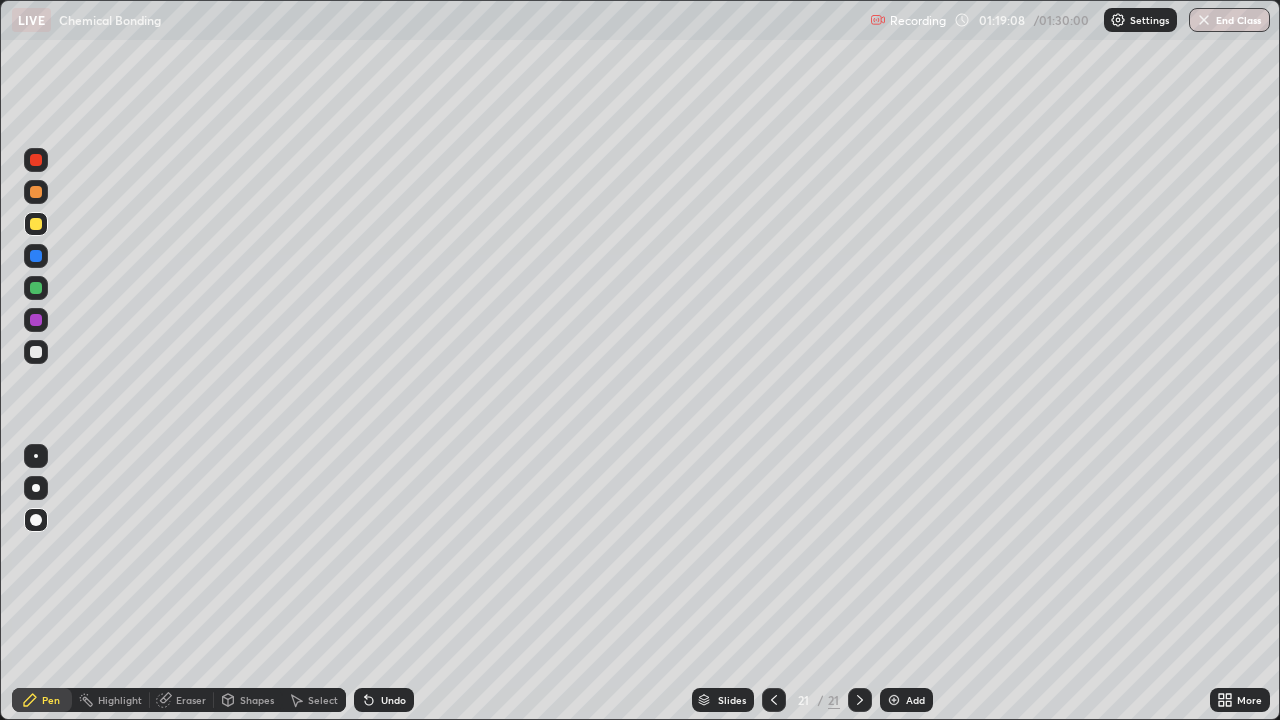 click on "Undo" at bounding box center [384, 700] 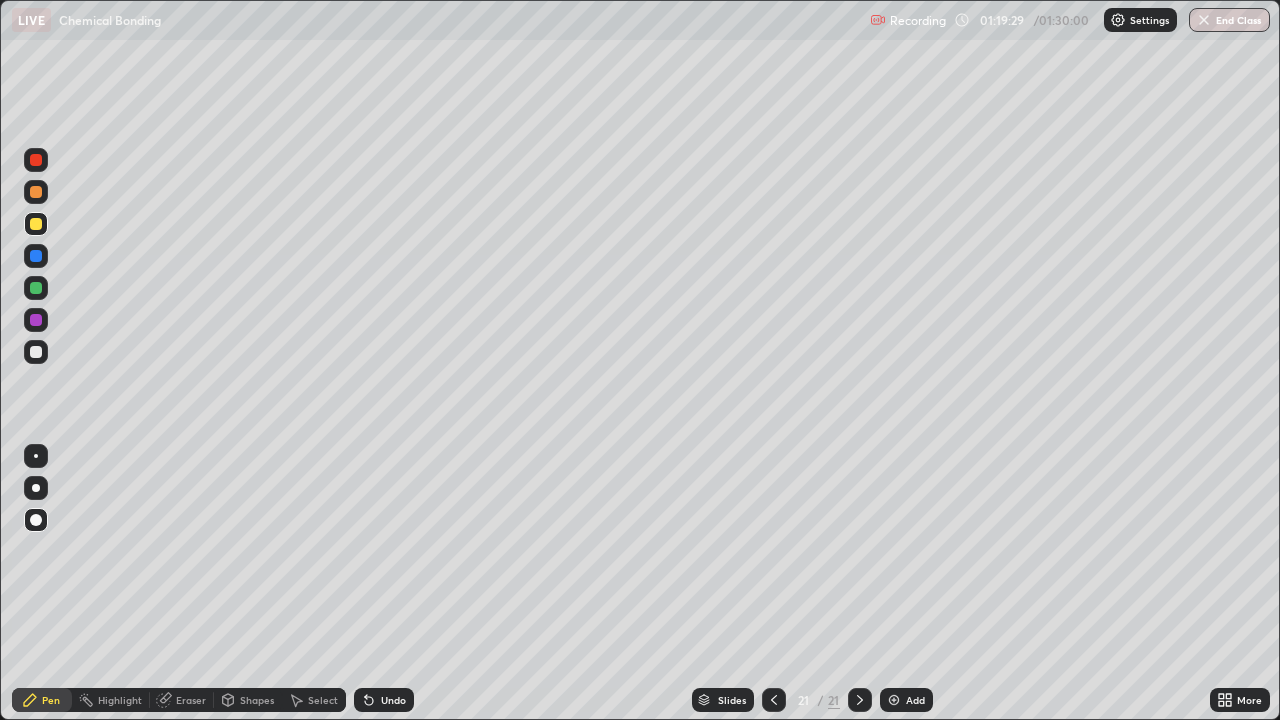 click at bounding box center [36, 288] 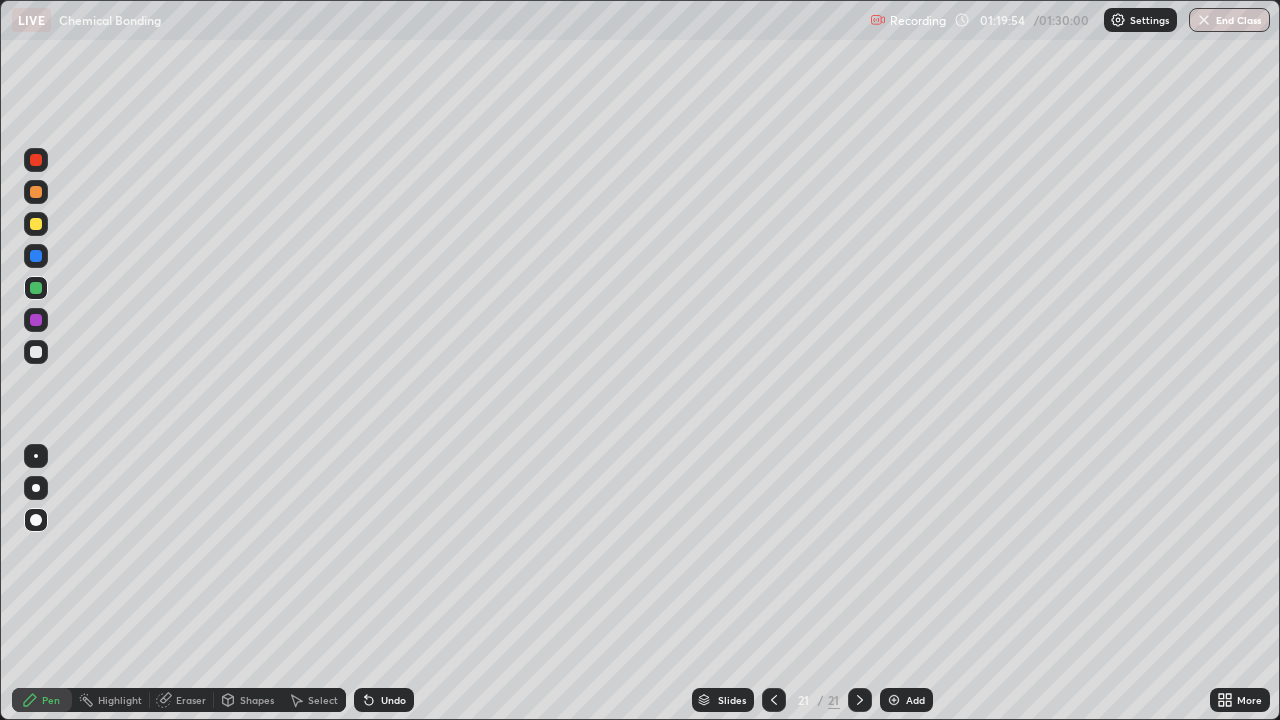 click at bounding box center (36, 320) 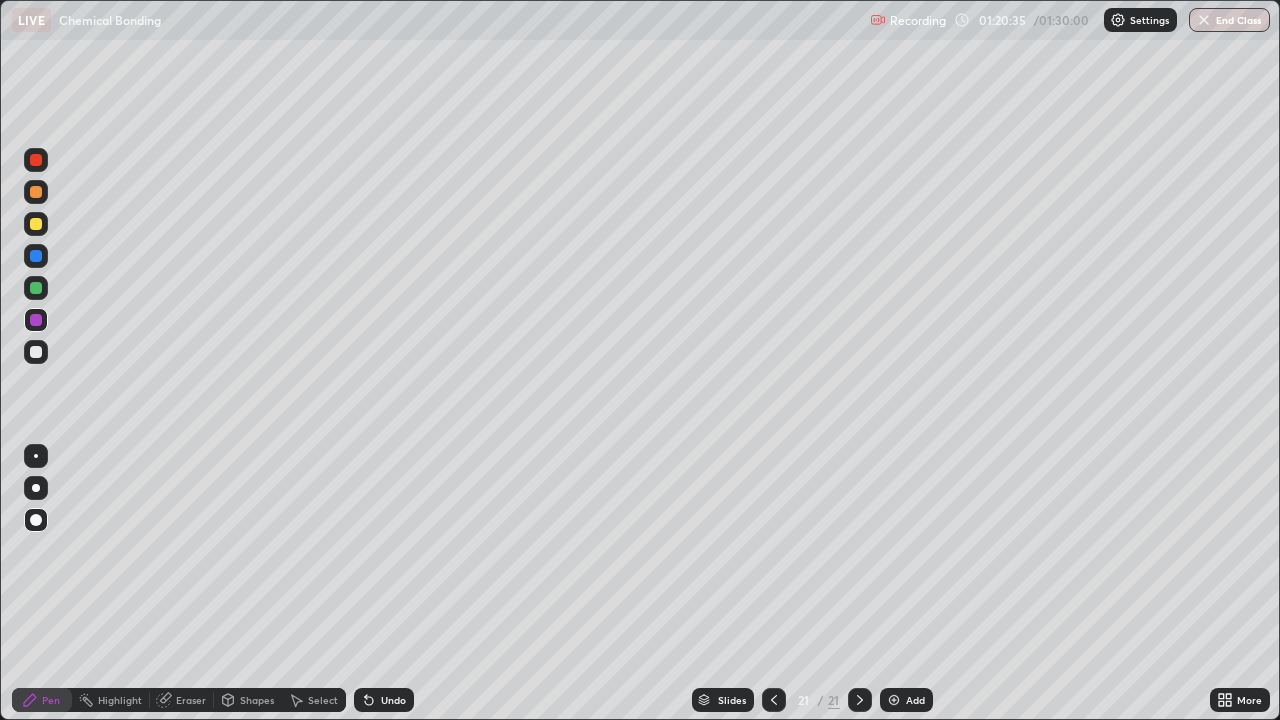click at bounding box center (36, 352) 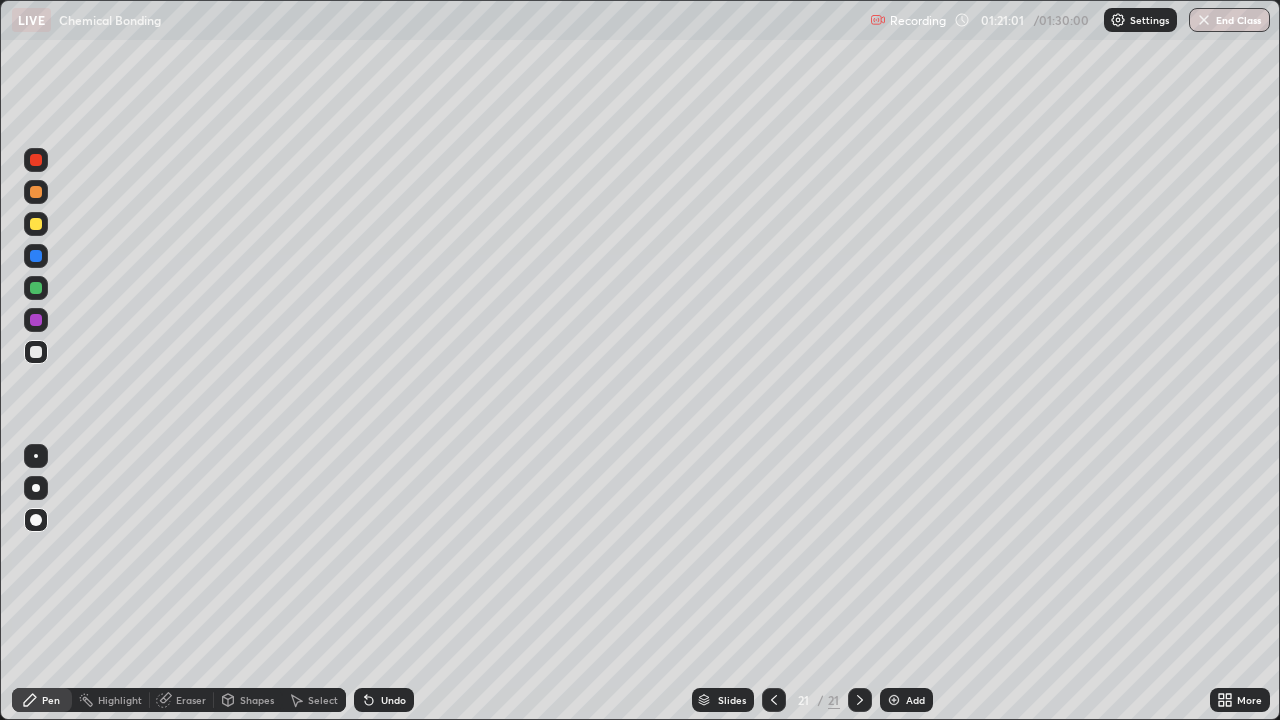 click on "Undo" at bounding box center (393, 700) 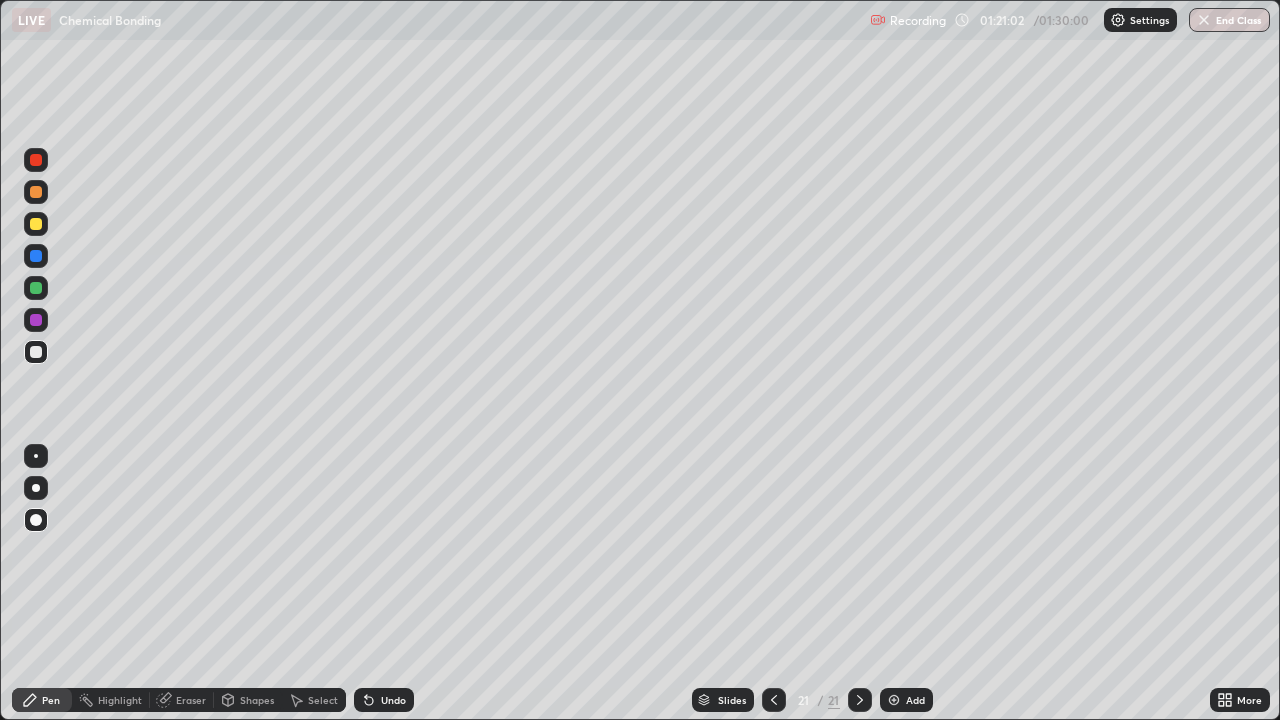 click 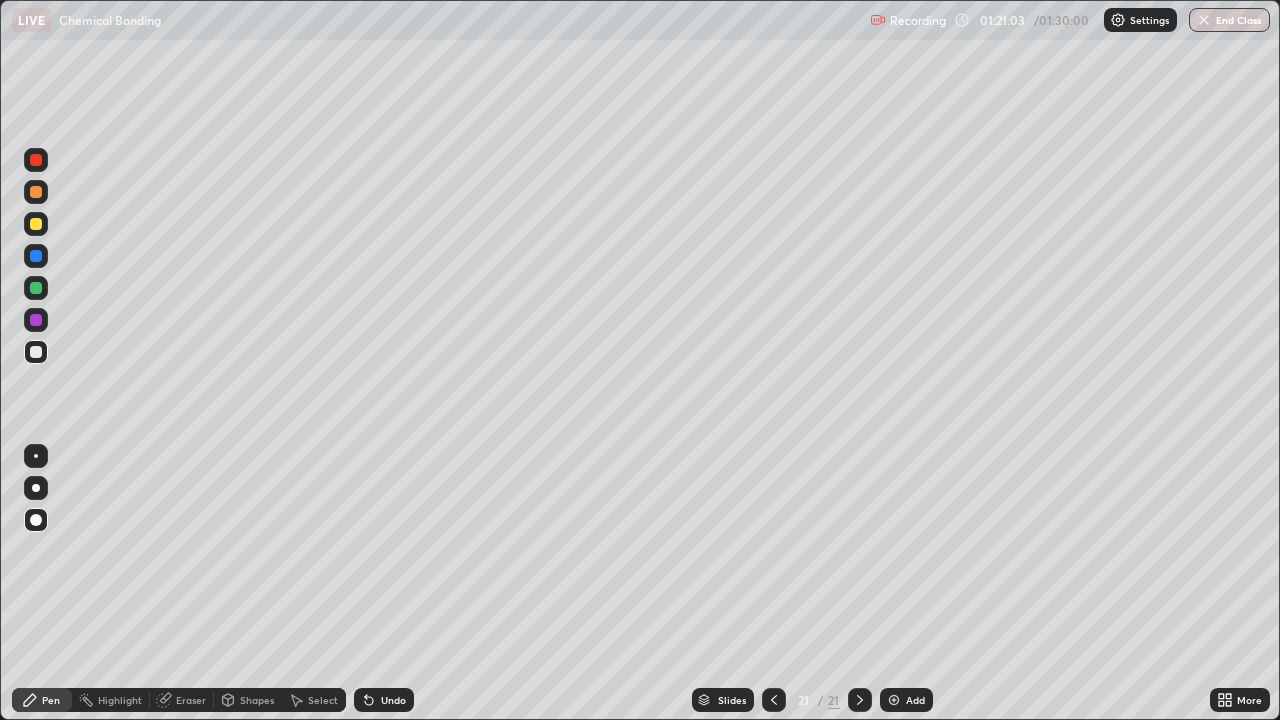 click on "Undo" at bounding box center [384, 700] 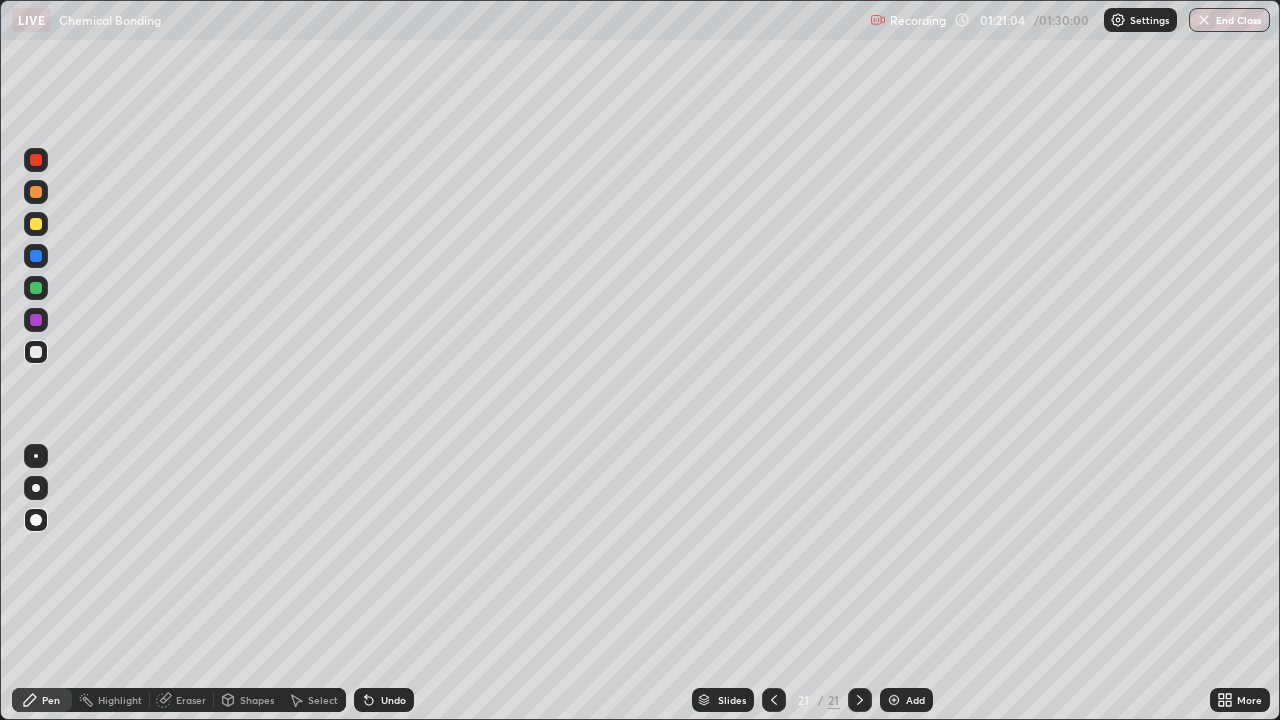click on "Undo" at bounding box center (393, 700) 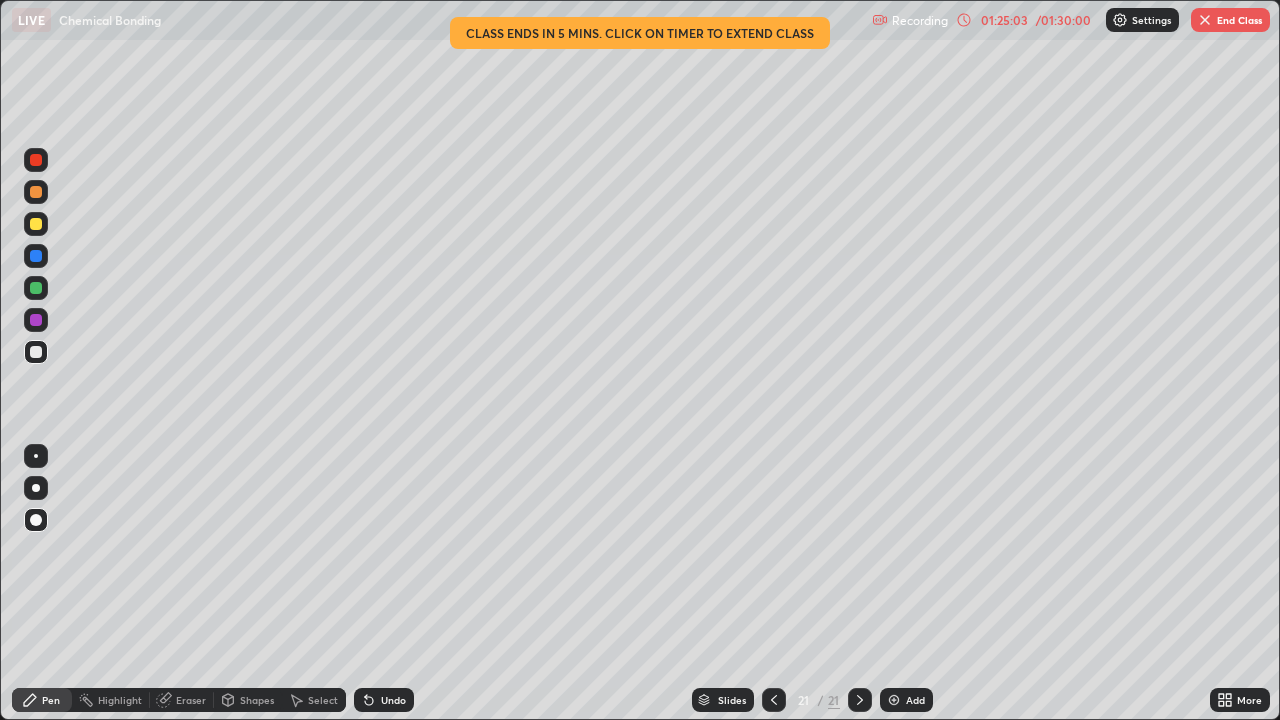 click at bounding box center (894, 700) 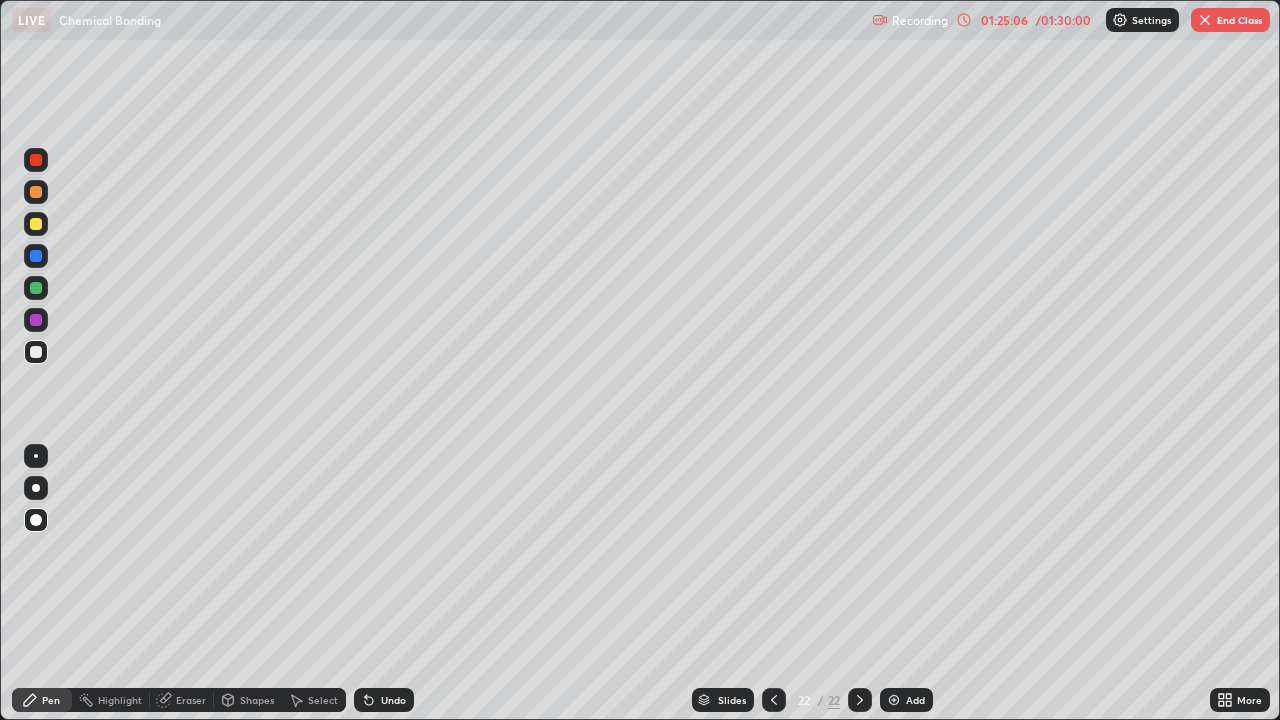 click at bounding box center (36, 224) 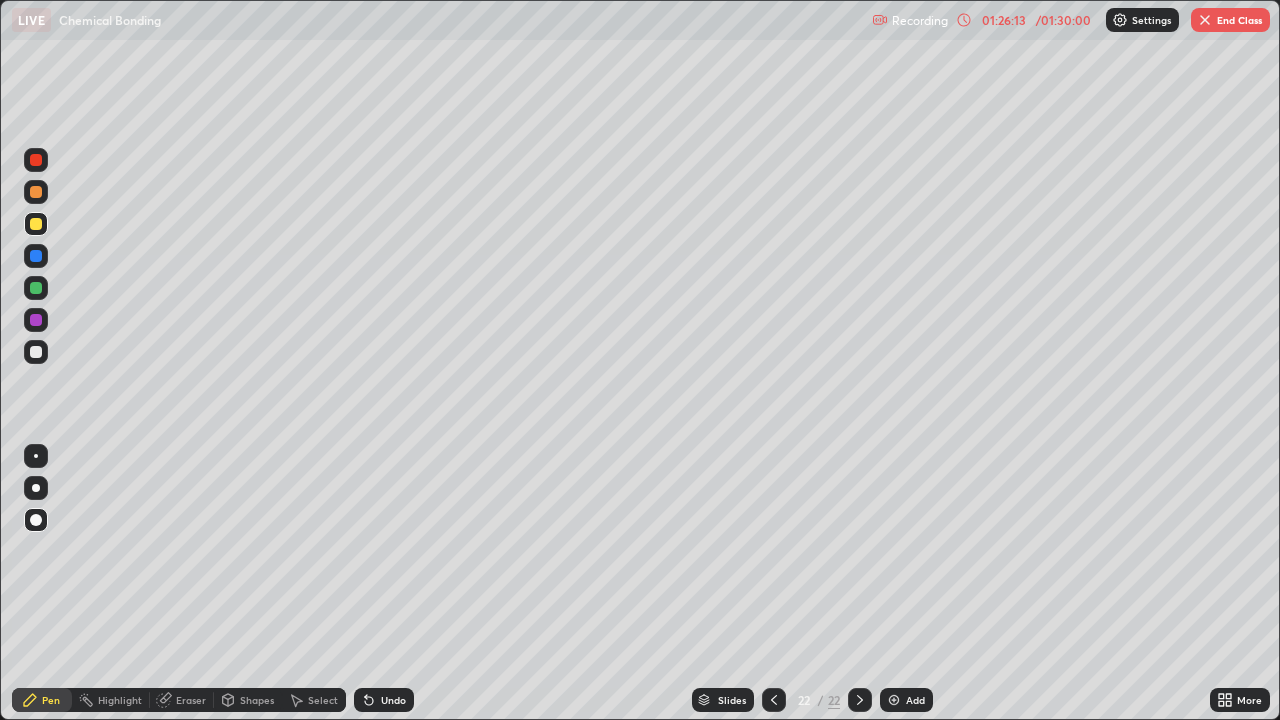 click on "Select" at bounding box center (323, 700) 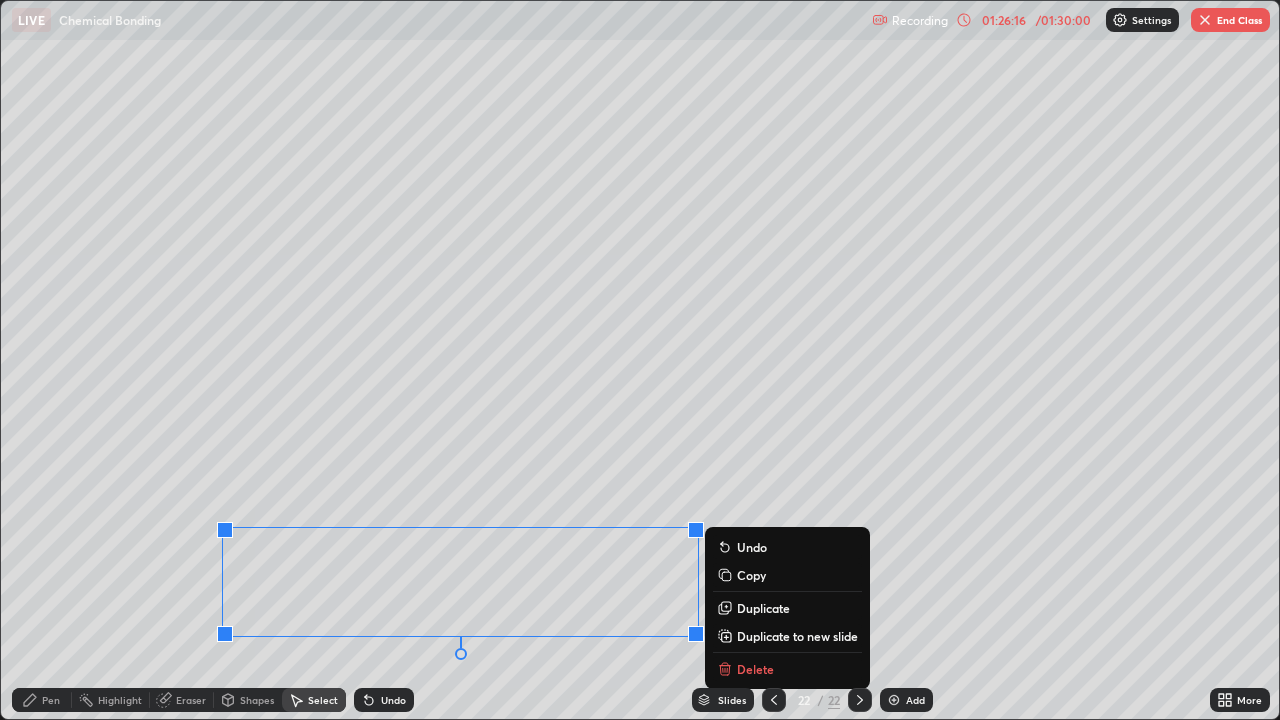 click on "Eraser" at bounding box center (182, 700) 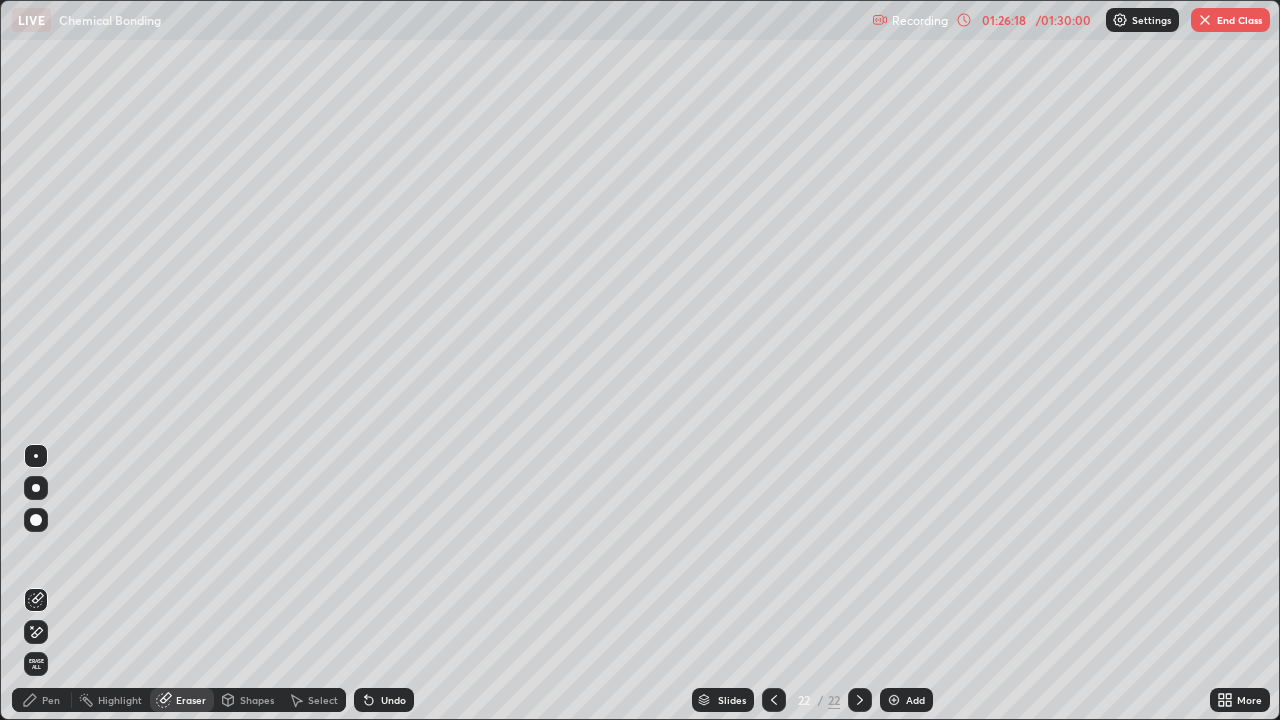 click on "Pen" at bounding box center (42, 700) 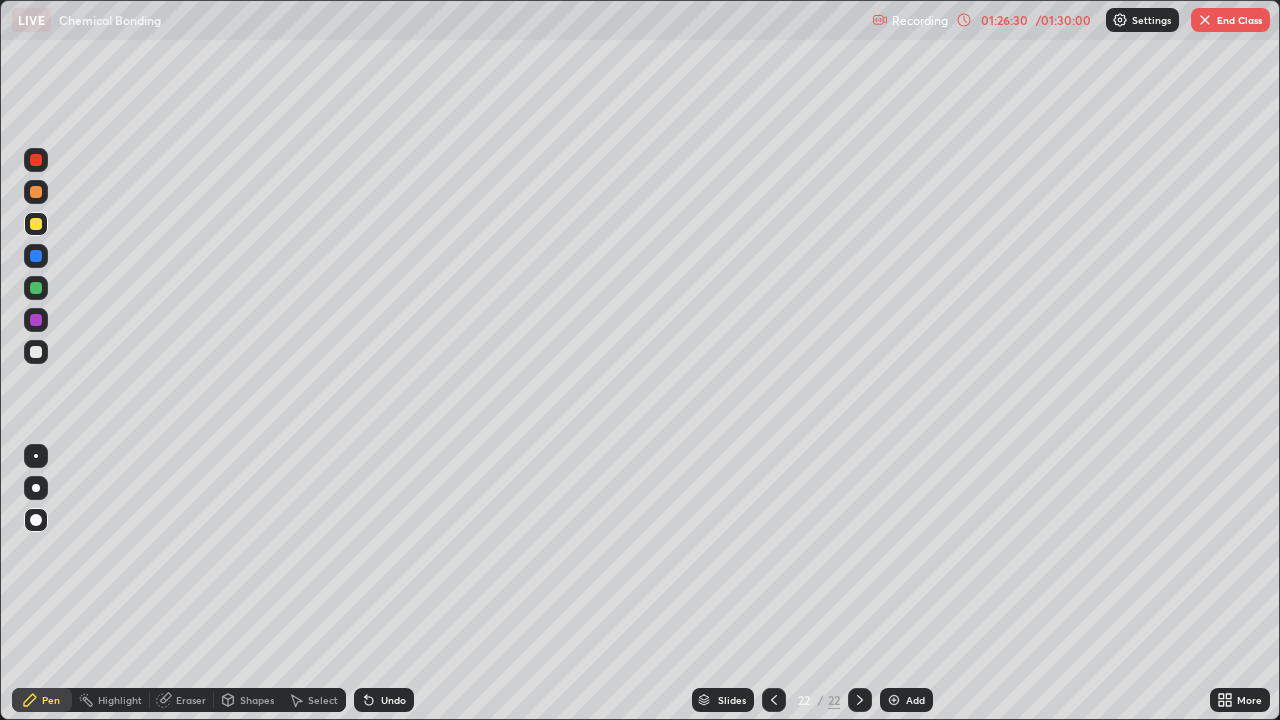 click on "Select" at bounding box center [323, 700] 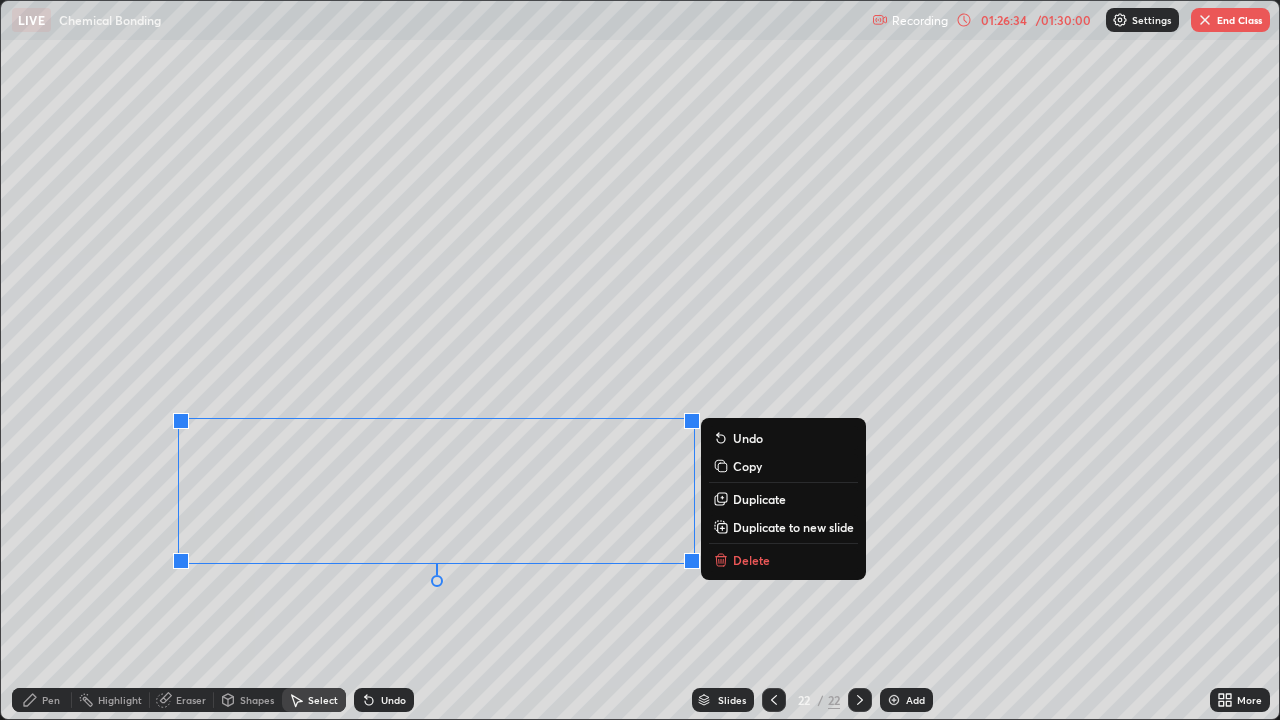click on "0 ° Undo Copy Duplicate Duplicate to new slide Delete" at bounding box center (640, 360) 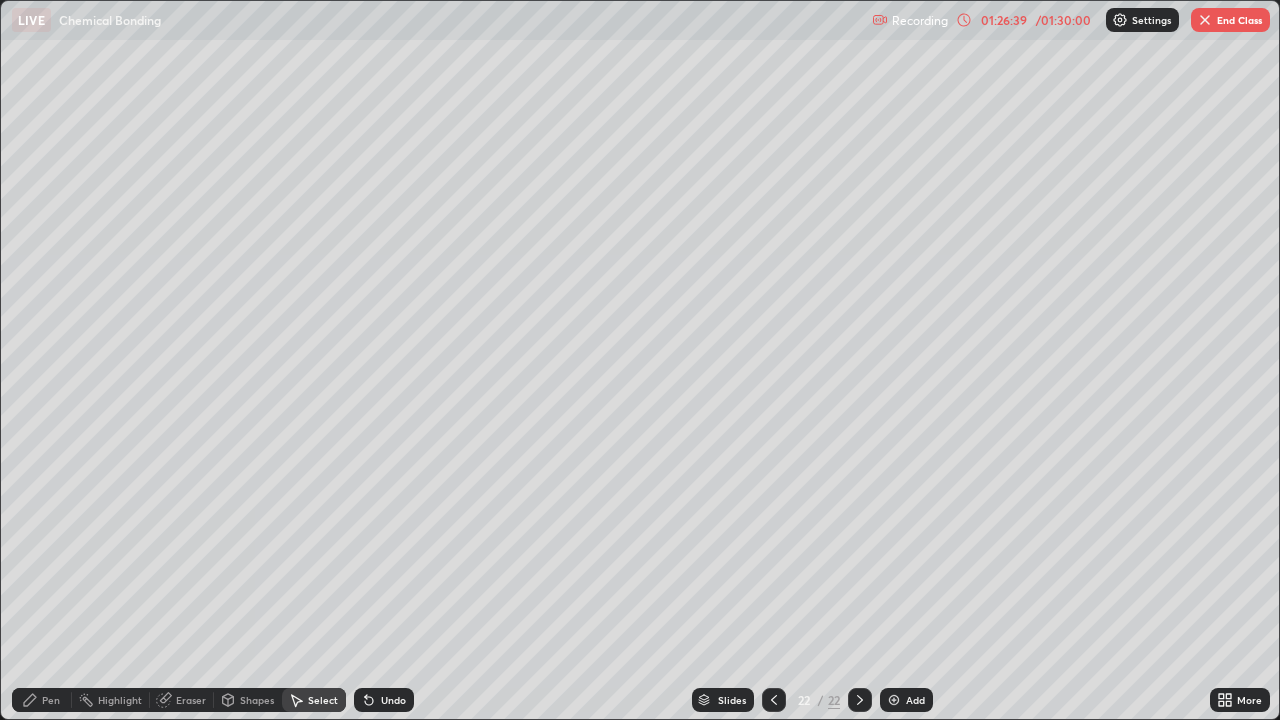 click on "Pen" at bounding box center (51, 700) 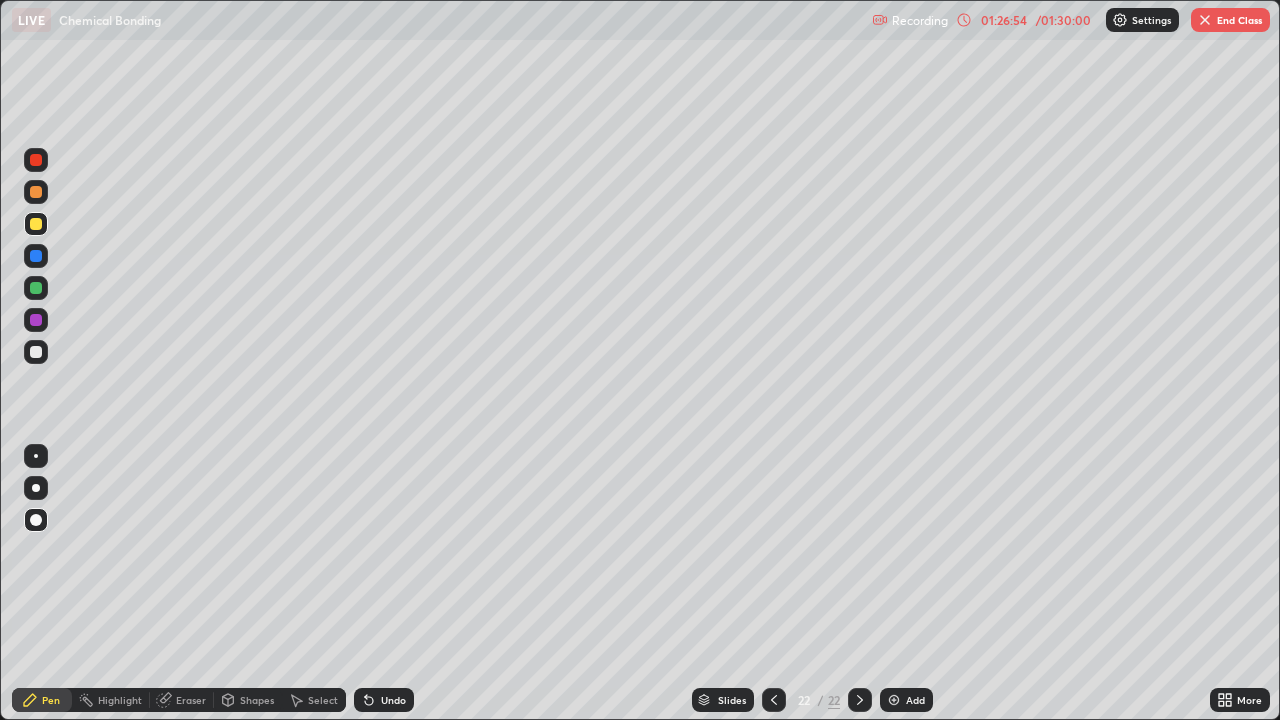 click 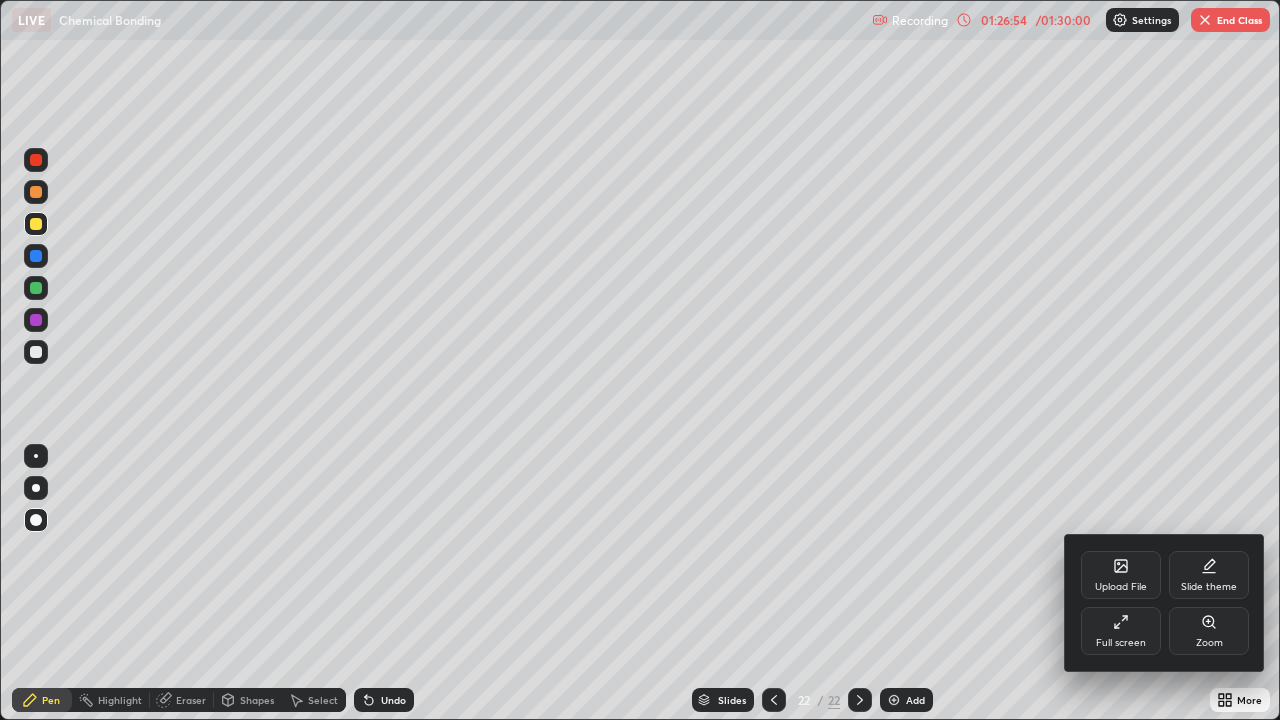click 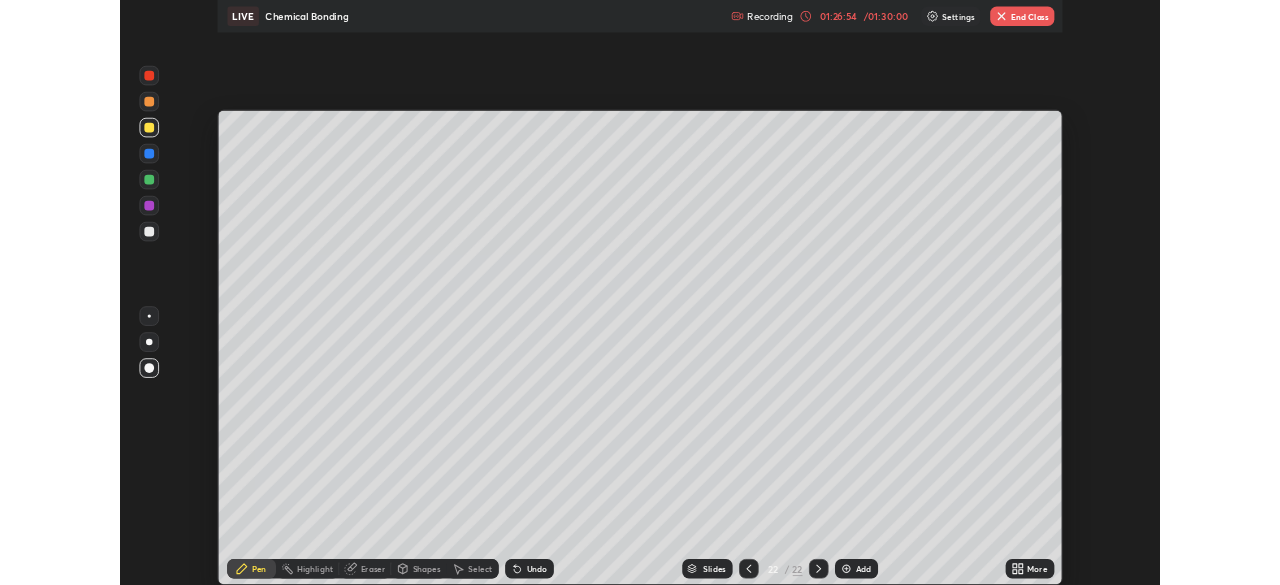 scroll, scrollTop: 585, scrollLeft: 1280, axis: both 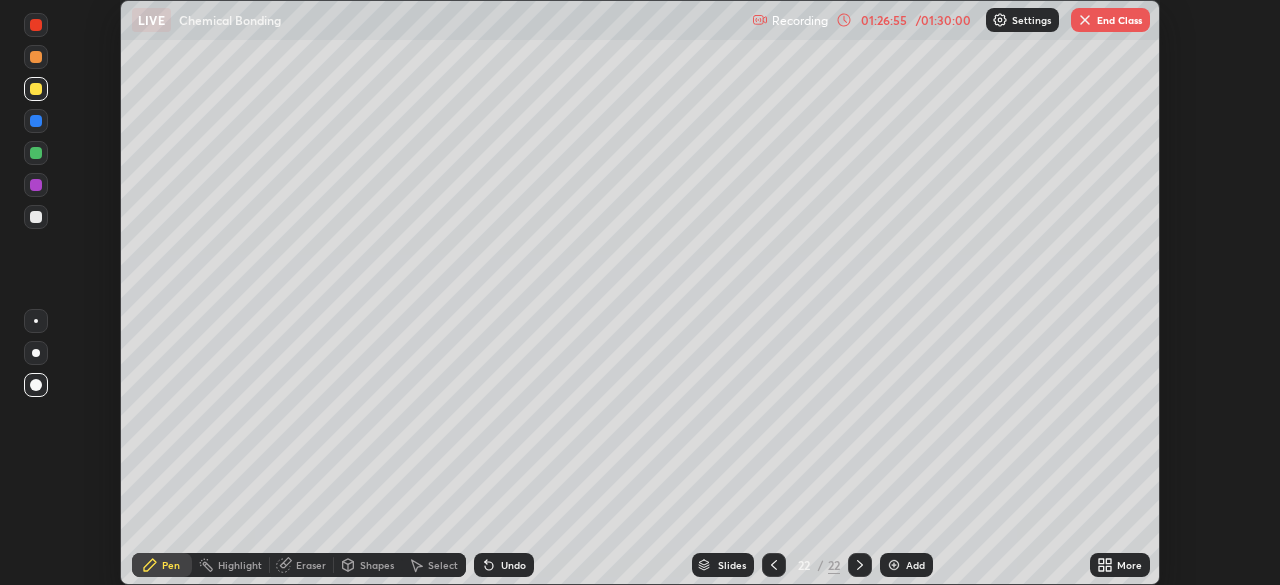 click 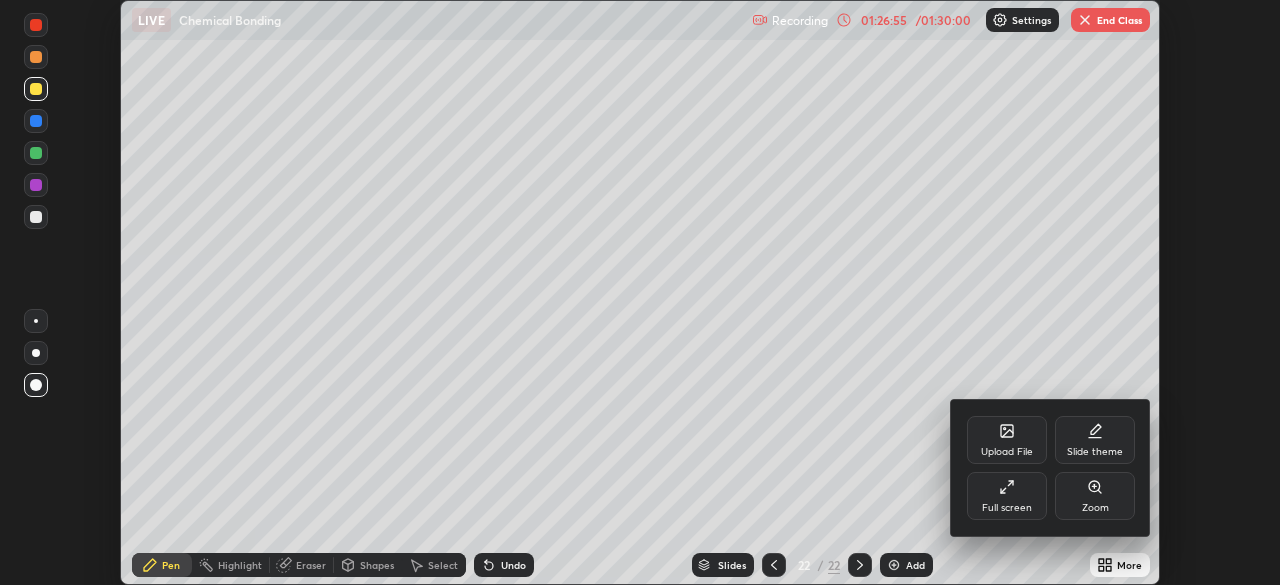click on "Full screen" at bounding box center (1007, 496) 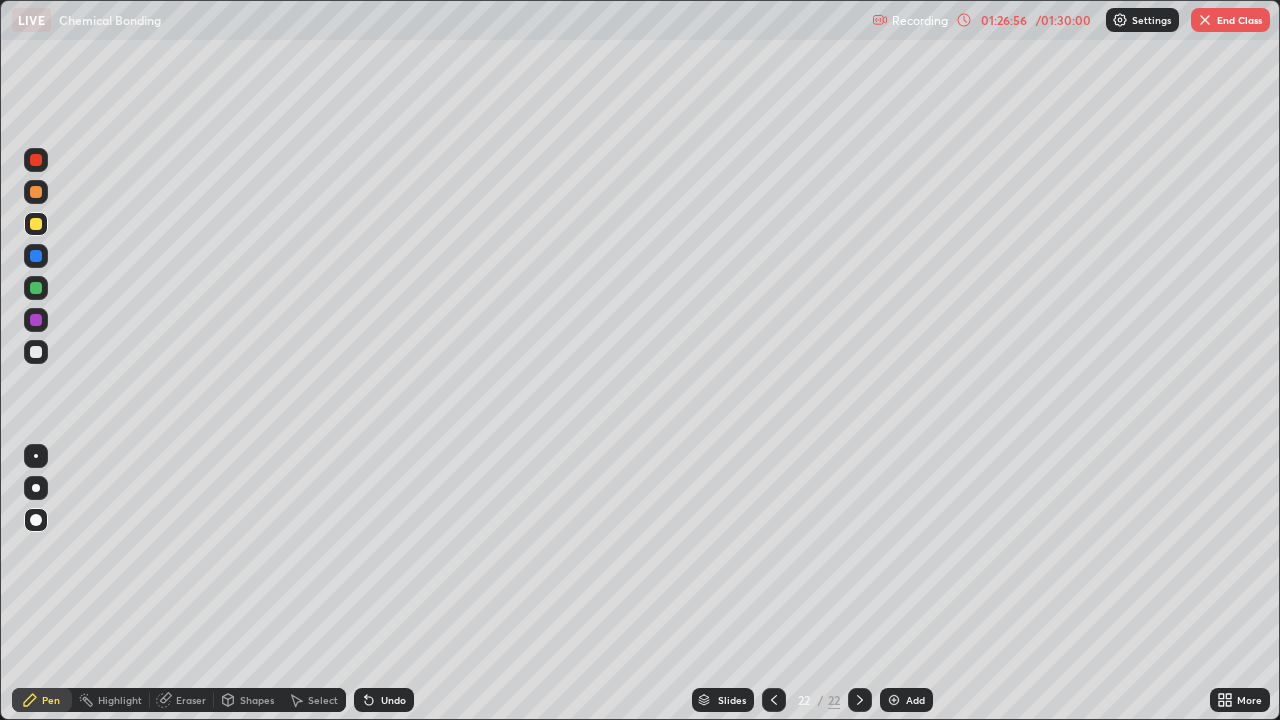 scroll, scrollTop: 99280, scrollLeft: 98720, axis: both 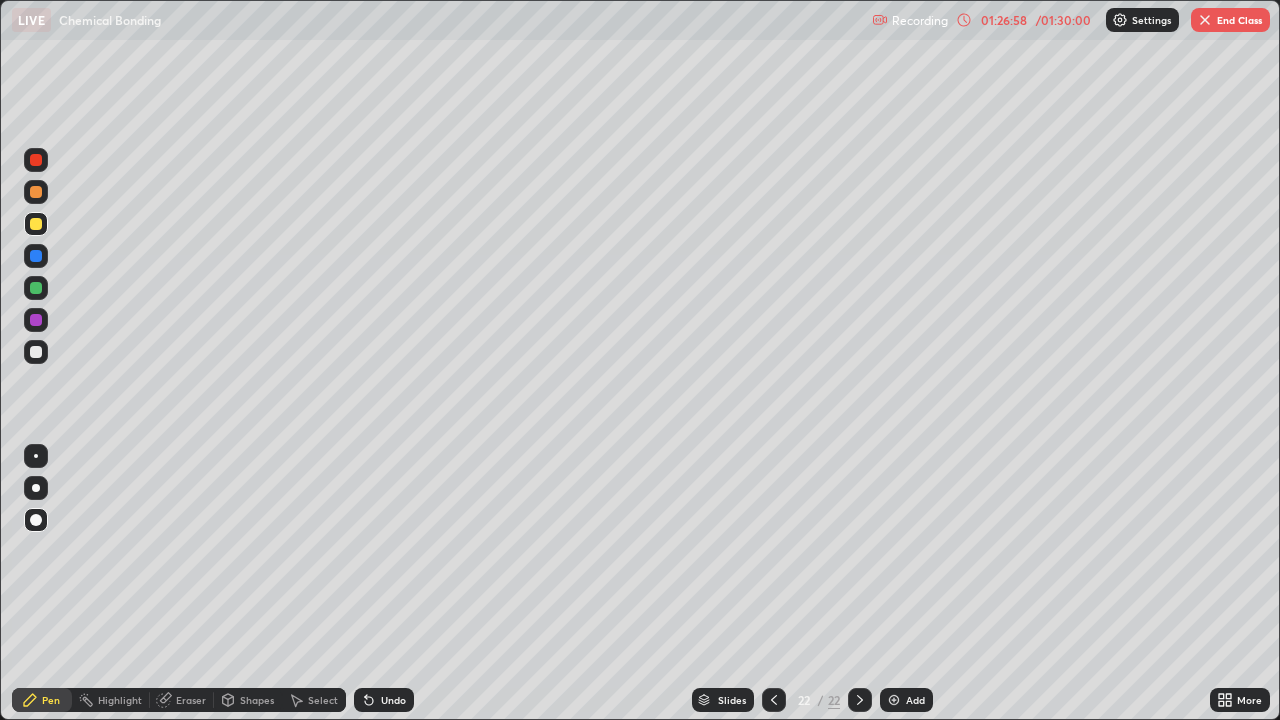 click on "Pen" at bounding box center (51, 700) 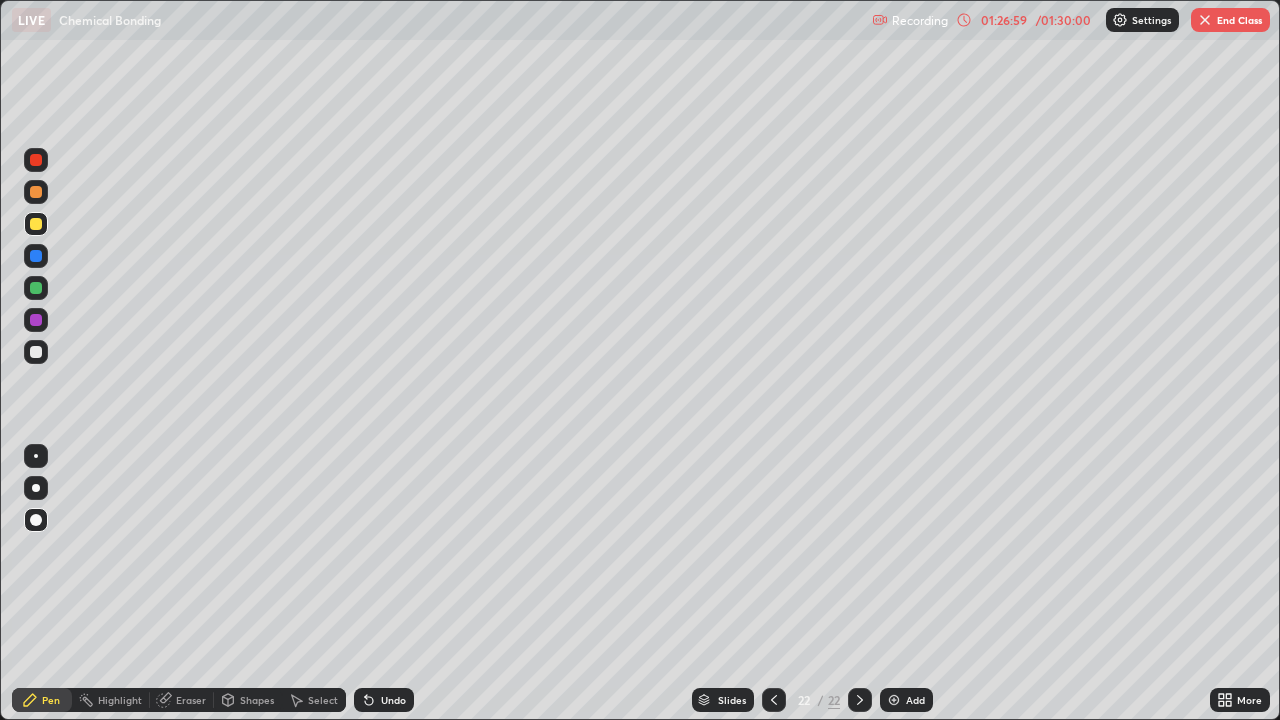 click at bounding box center [36, 352] 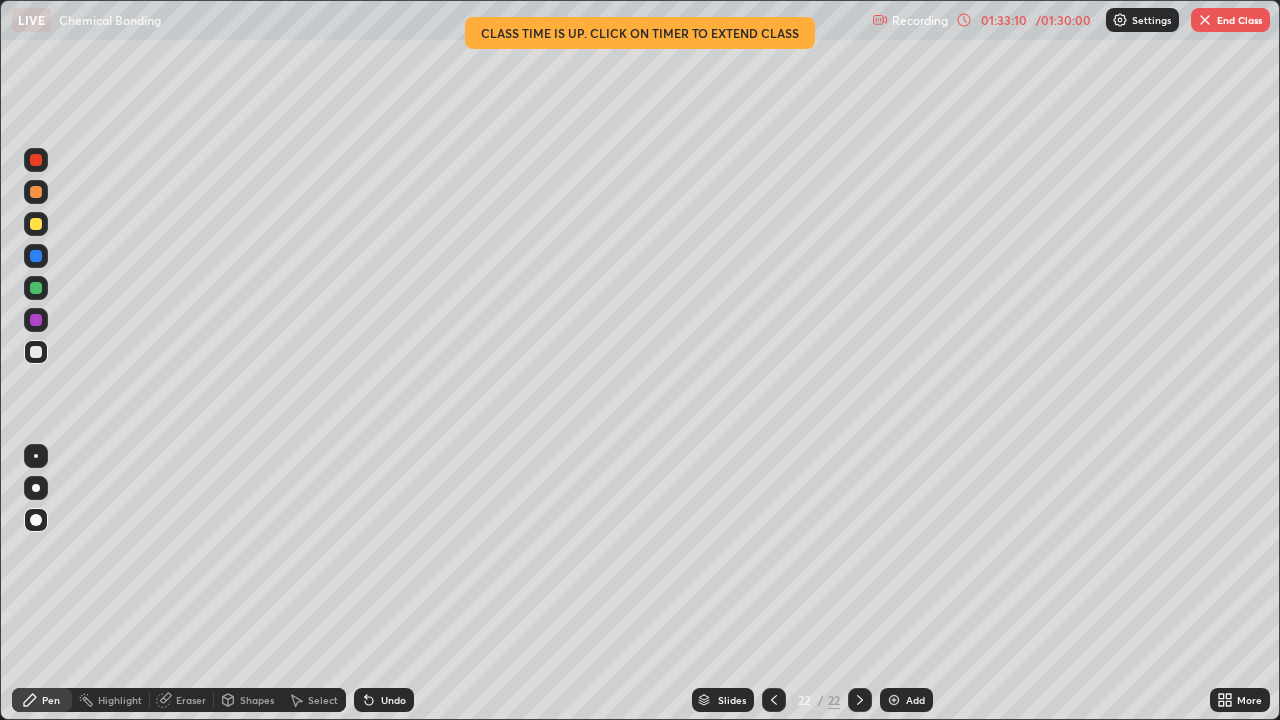 click on "End Class" at bounding box center [1230, 20] 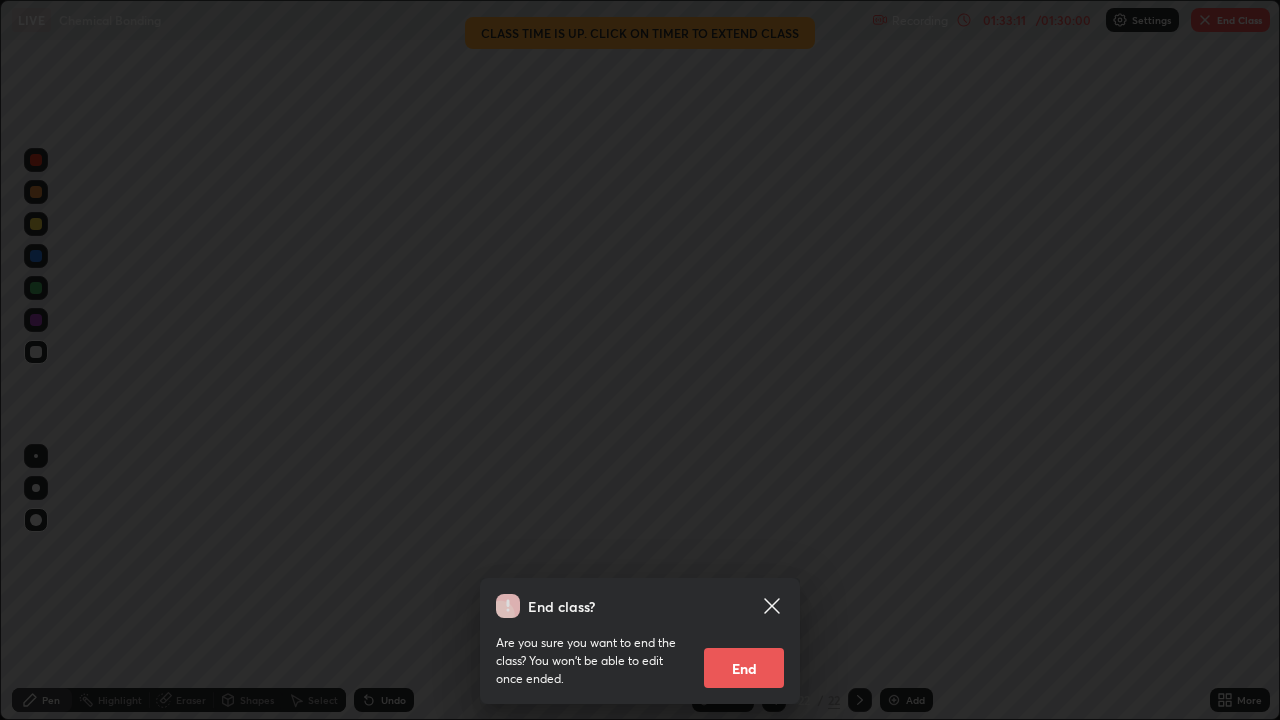 click on "End" at bounding box center [744, 668] 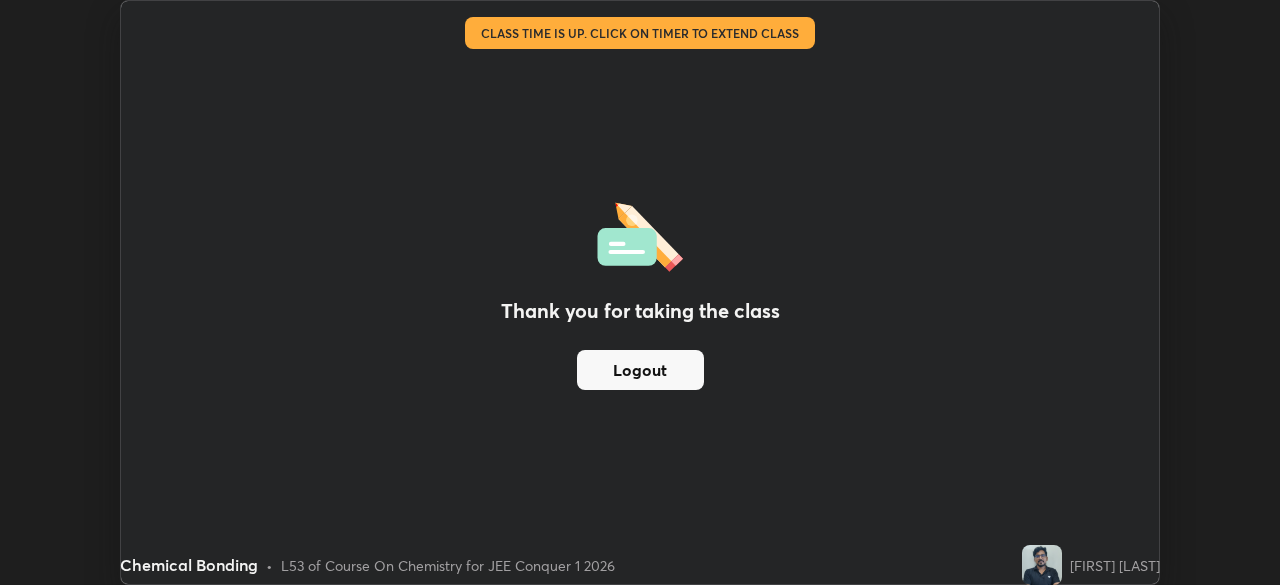 scroll, scrollTop: 585, scrollLeft: 1280, axis: both 